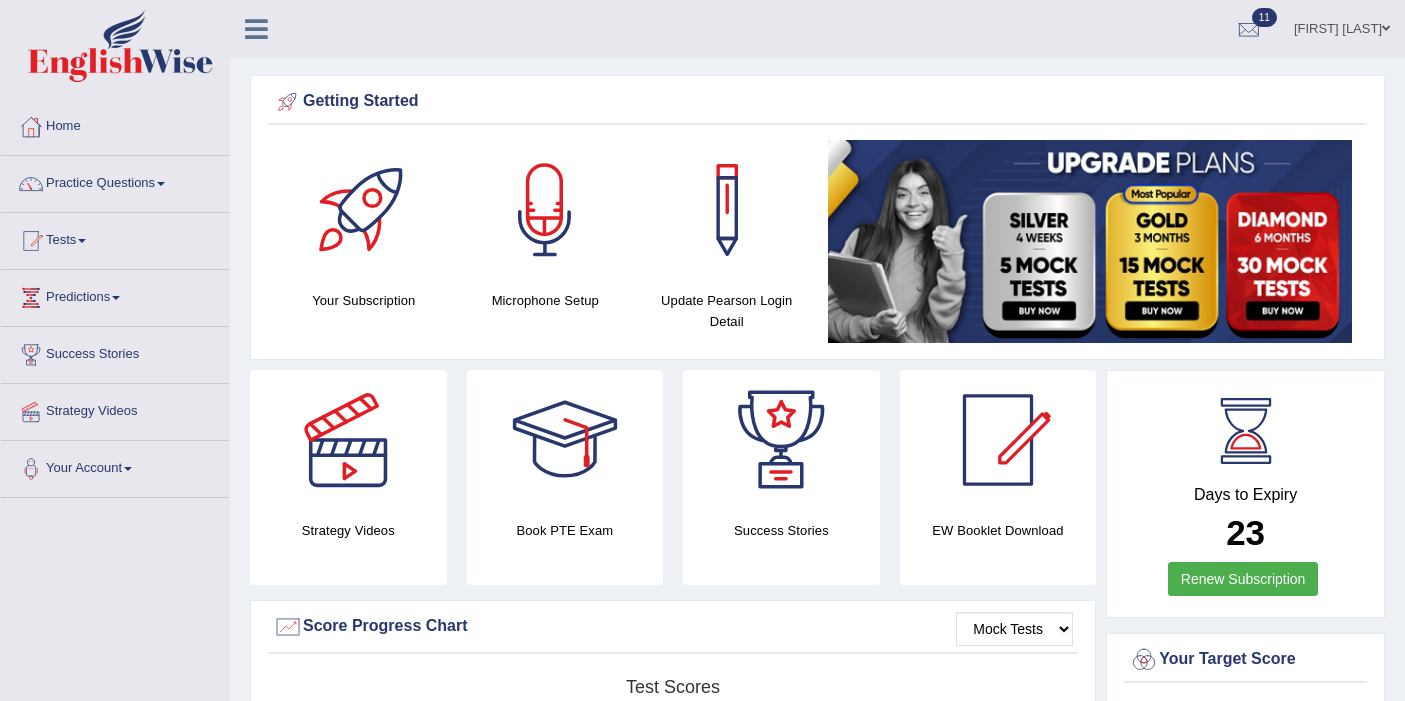 scroll, scrollTop: 0, scrollLeft: 0, axis: both 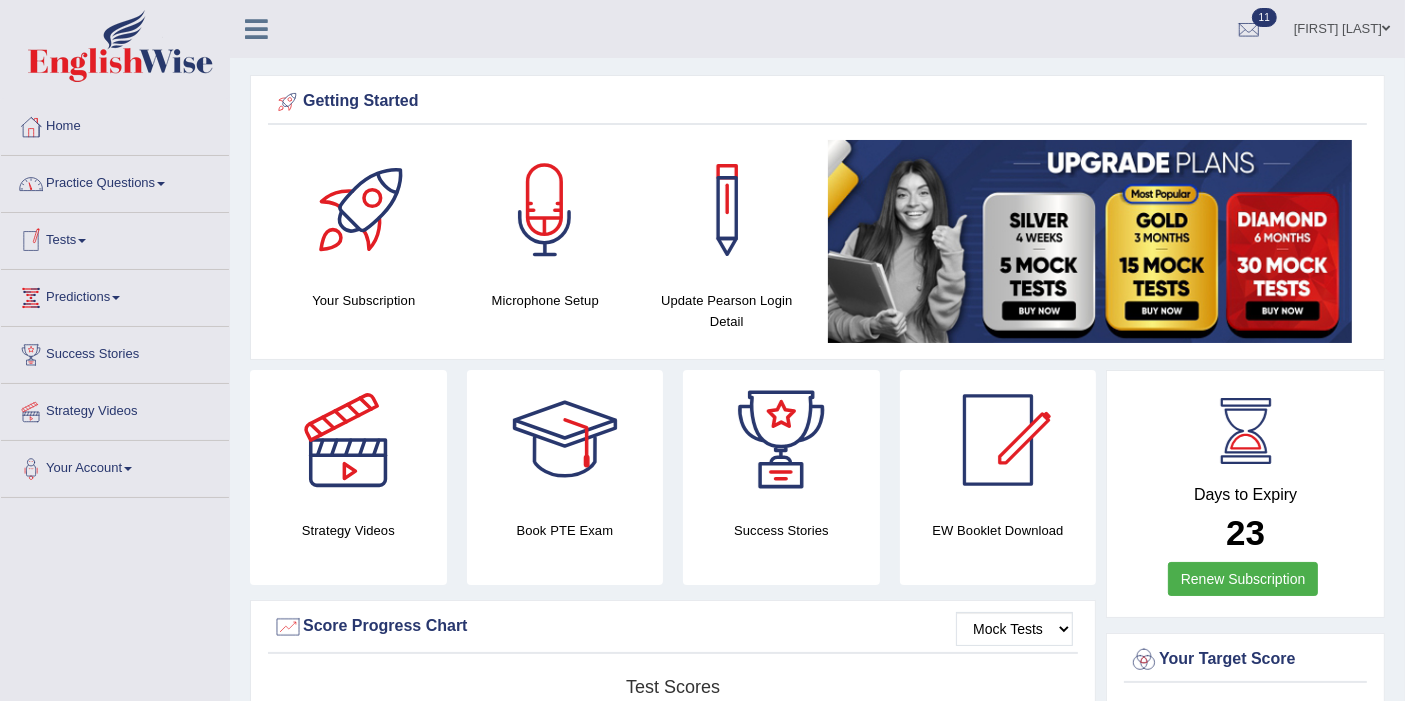 click on "Practice Questions" at bounding box center [115, 181] 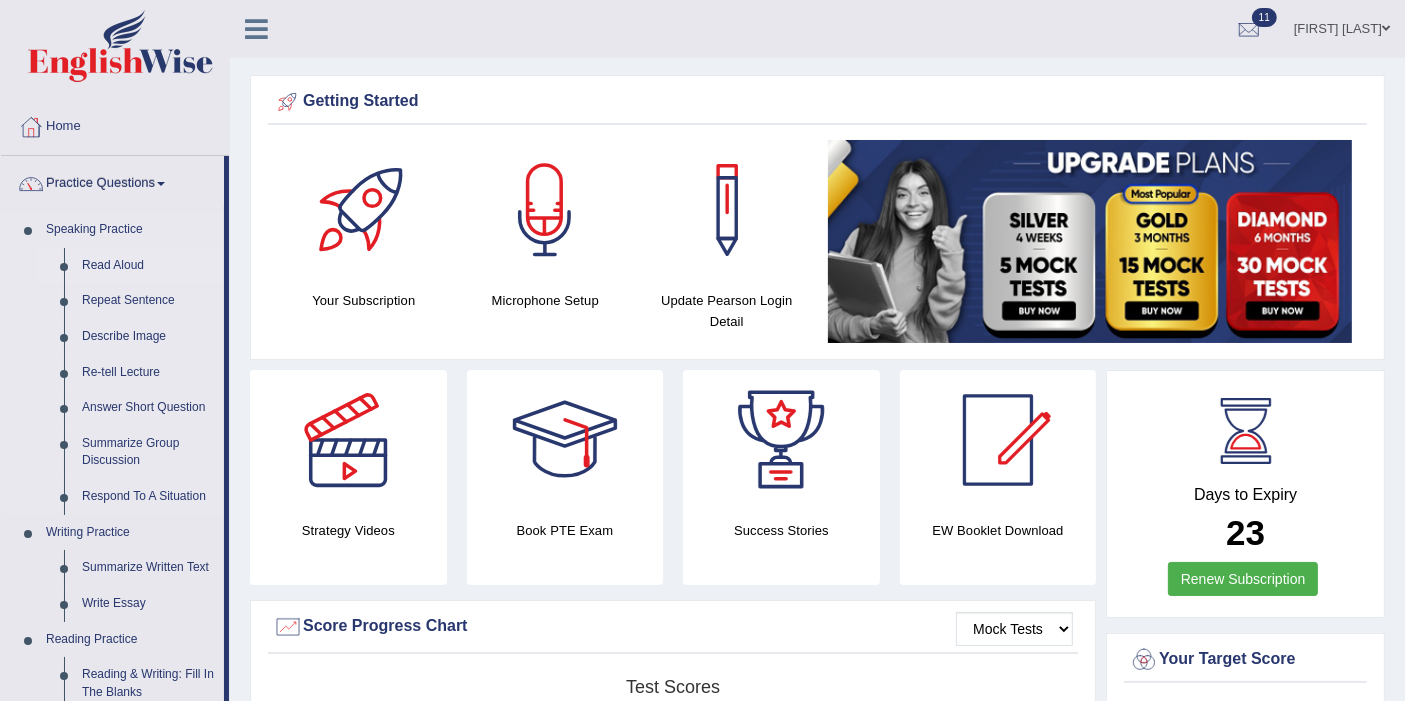 click on "Read Aloud" at bounding box center [148, 266] 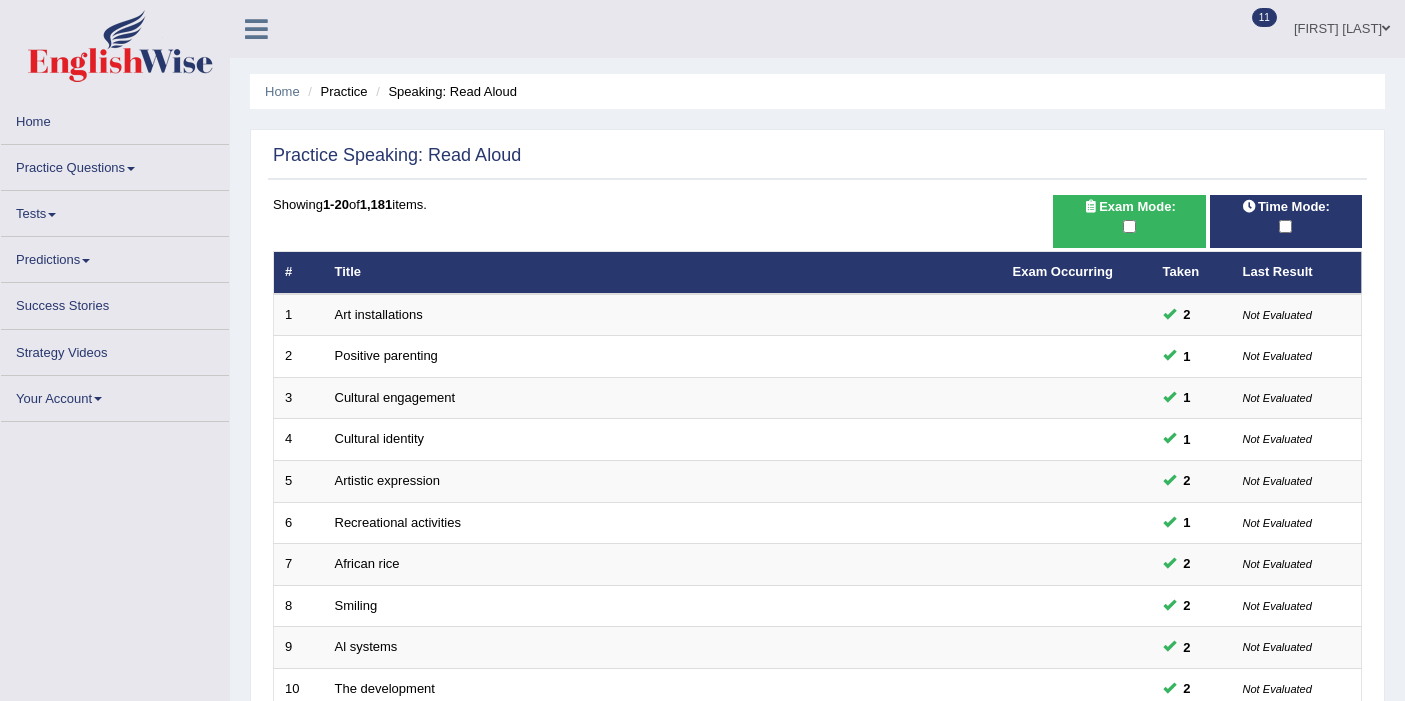 scroll, scrollTop: 0, scrollLeft: 0, axis: both 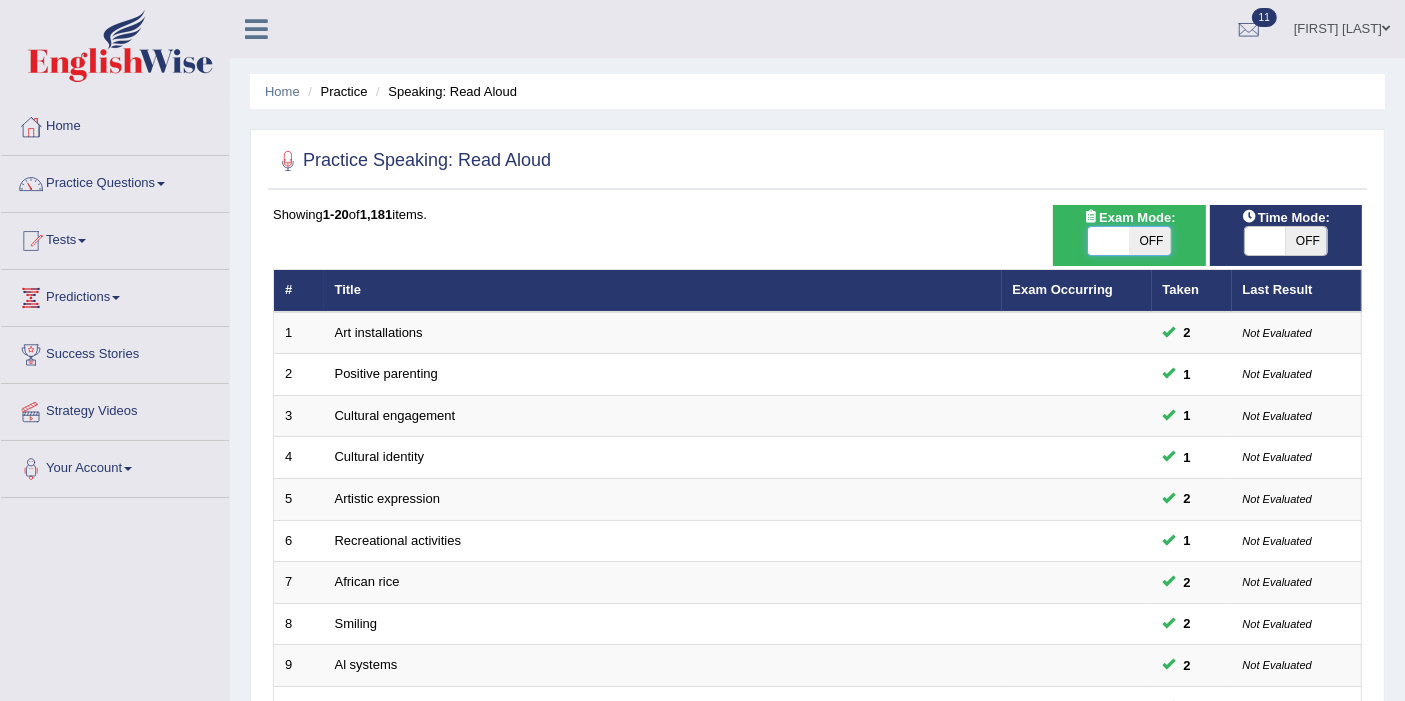 click at bounding box center [1108, 241] 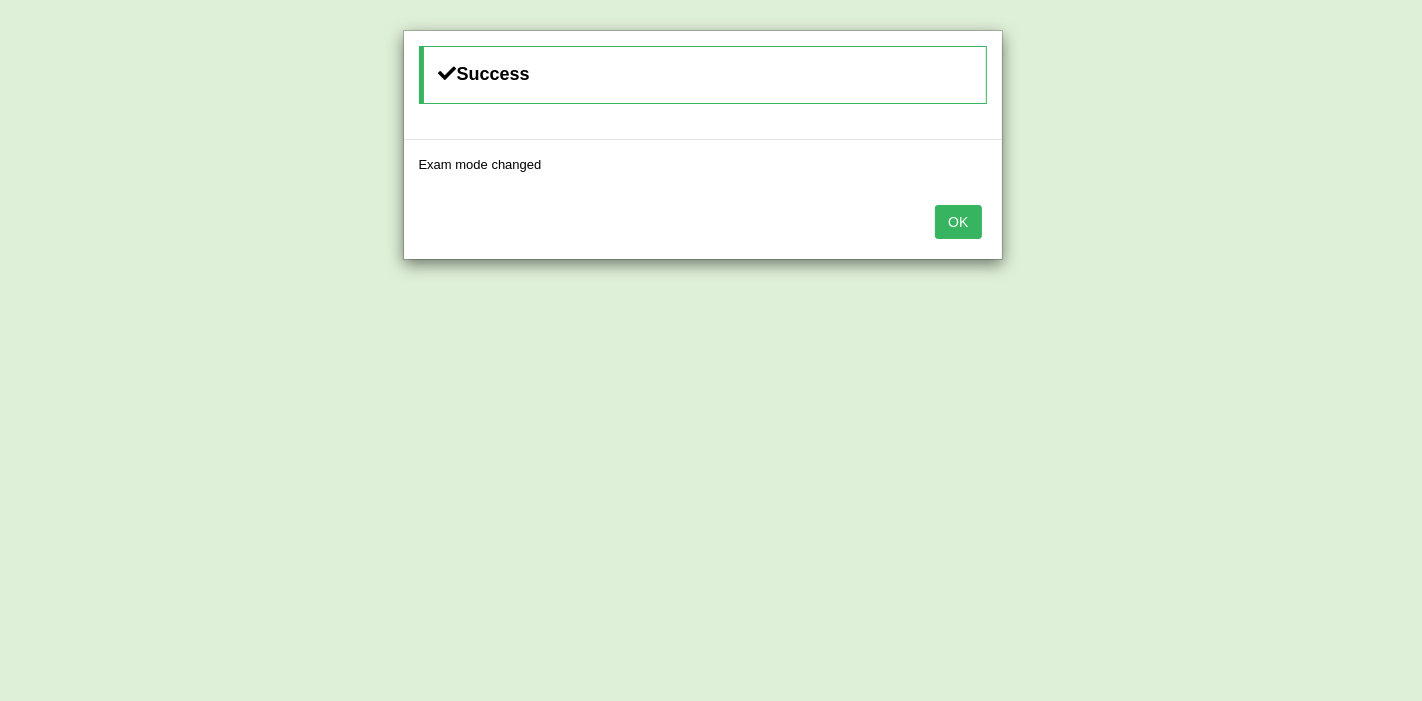 click on "Success Exam mode changed OK" at bounding box center (711, 350) 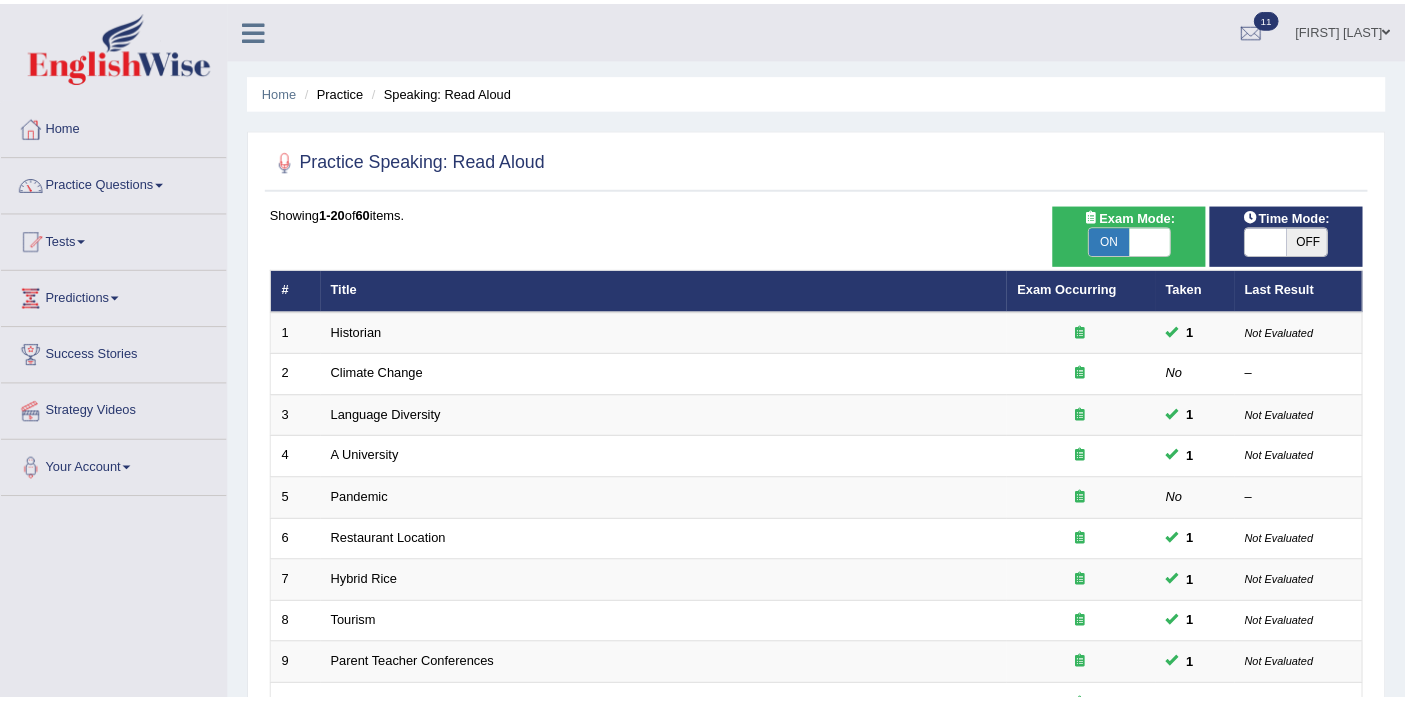 scroll, scrollTop: 0, scrollLeft: 0, axis: both 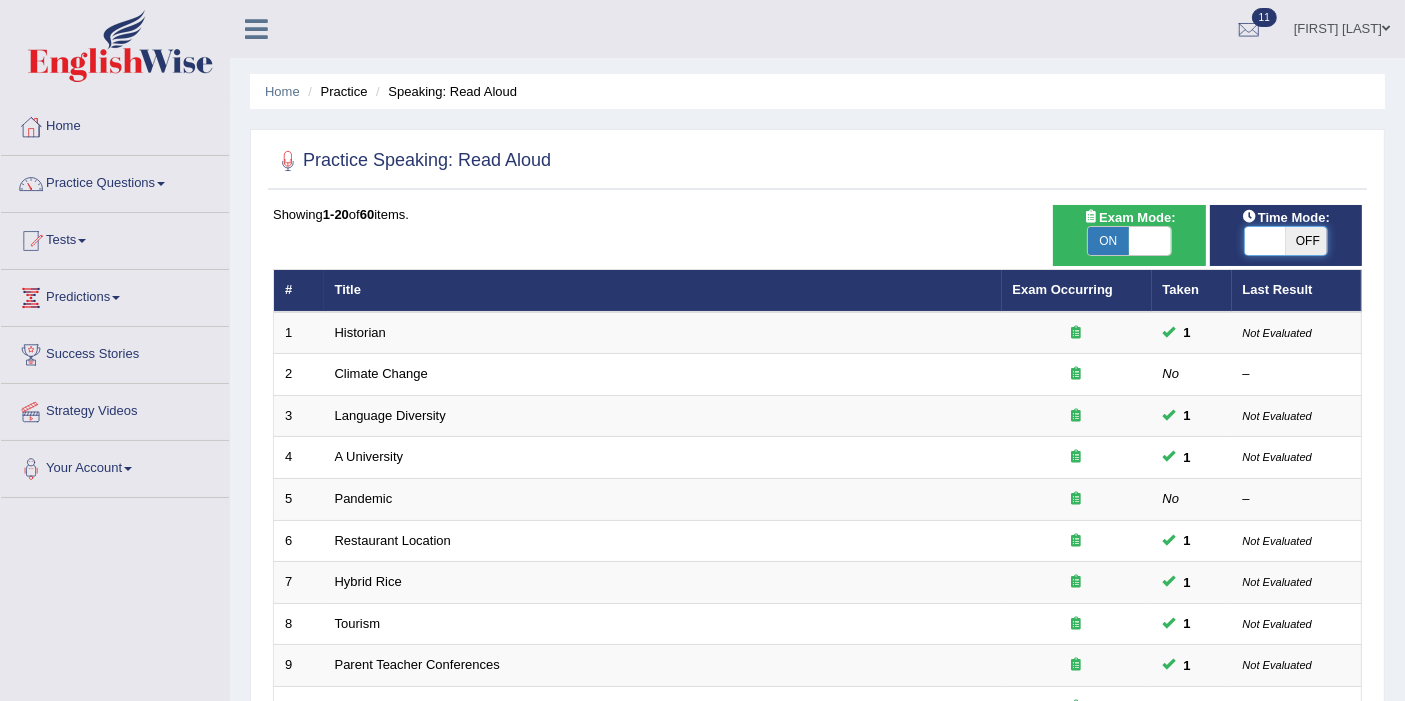 click at bounding box center (1265, 241) 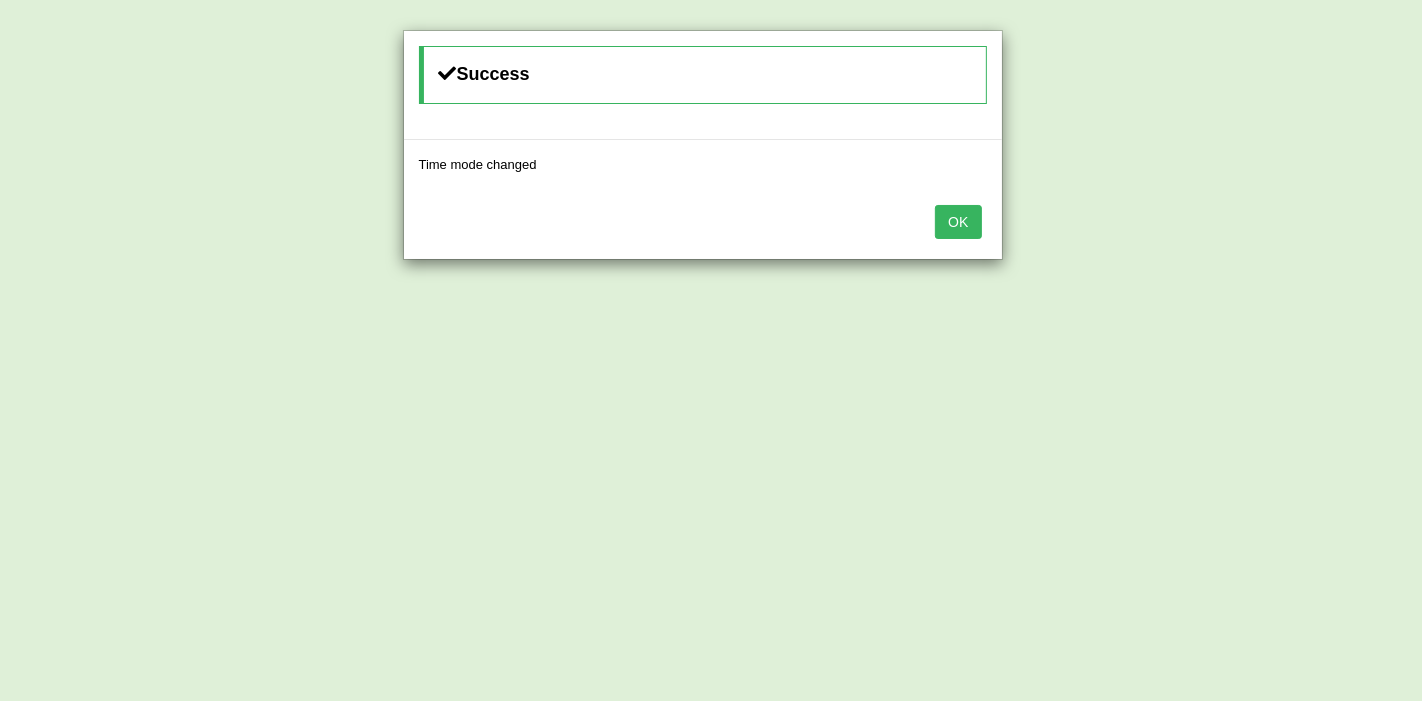 click on "OK" at bounding box center [958, 222] 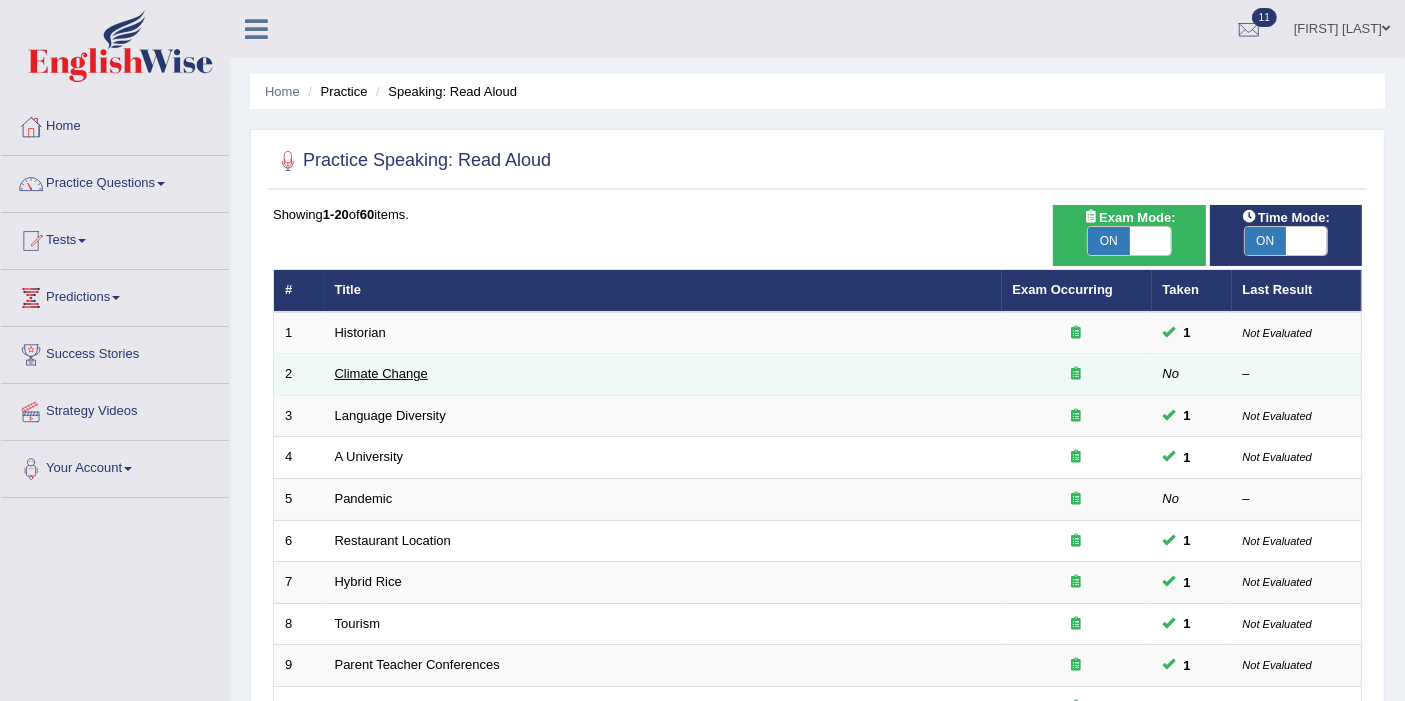 click on "Climate Change" at bounding box center (381, 373) 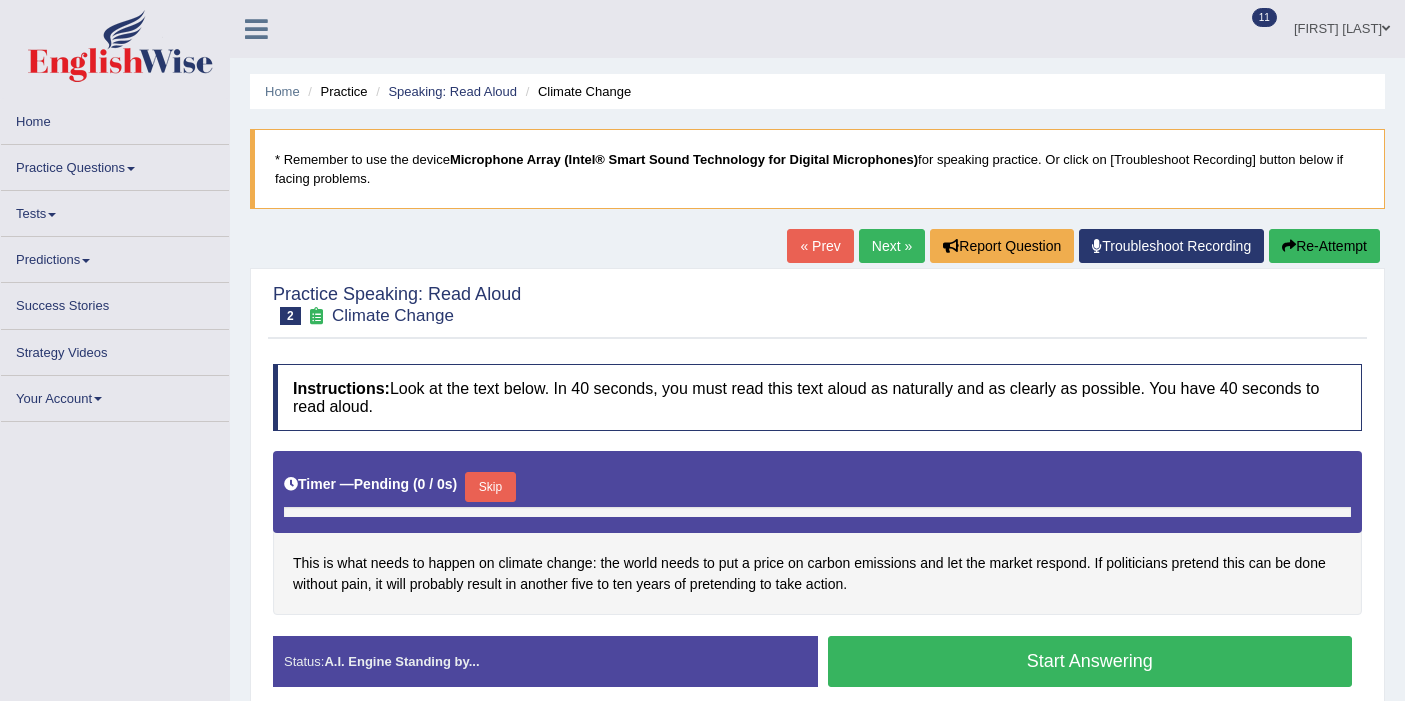 scroll, scrollTop: 0, scrollLeft: 0, axis: both 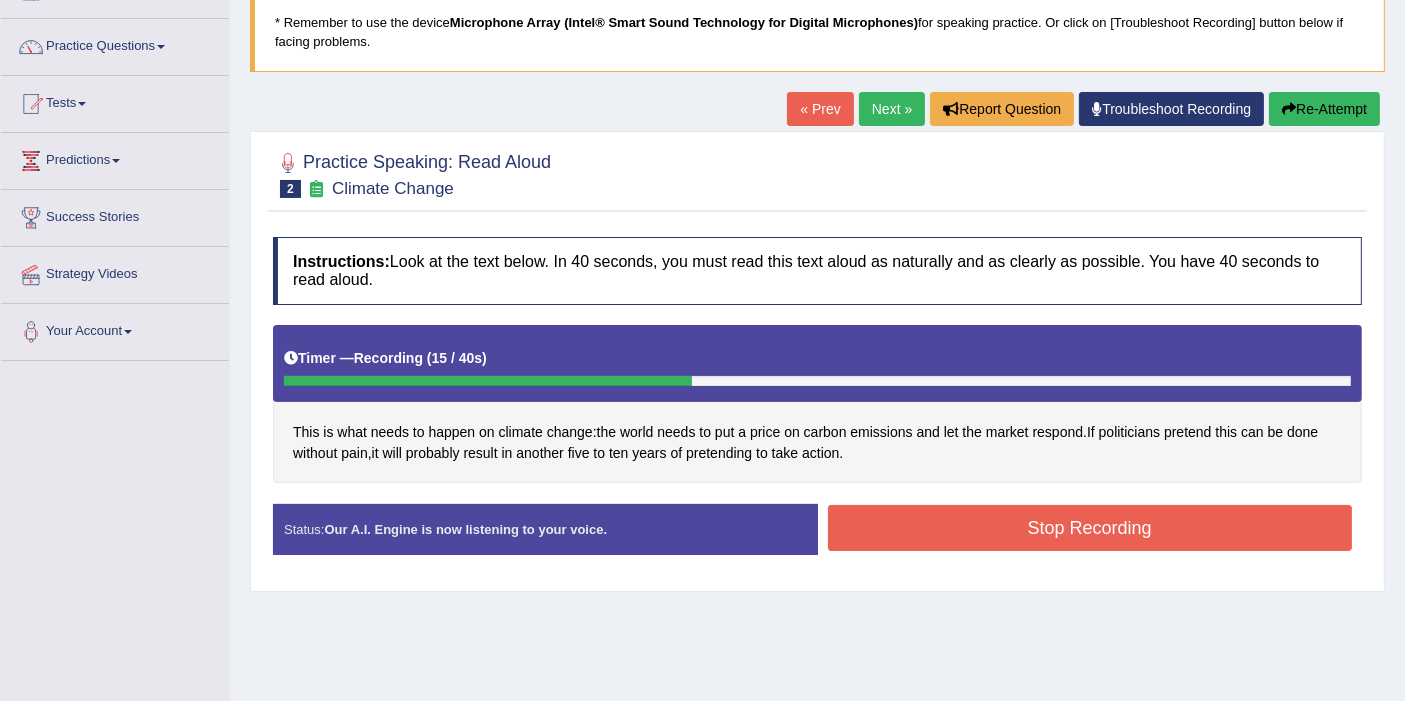 click on "Stop Recording" at bounding box center [1090, 528] 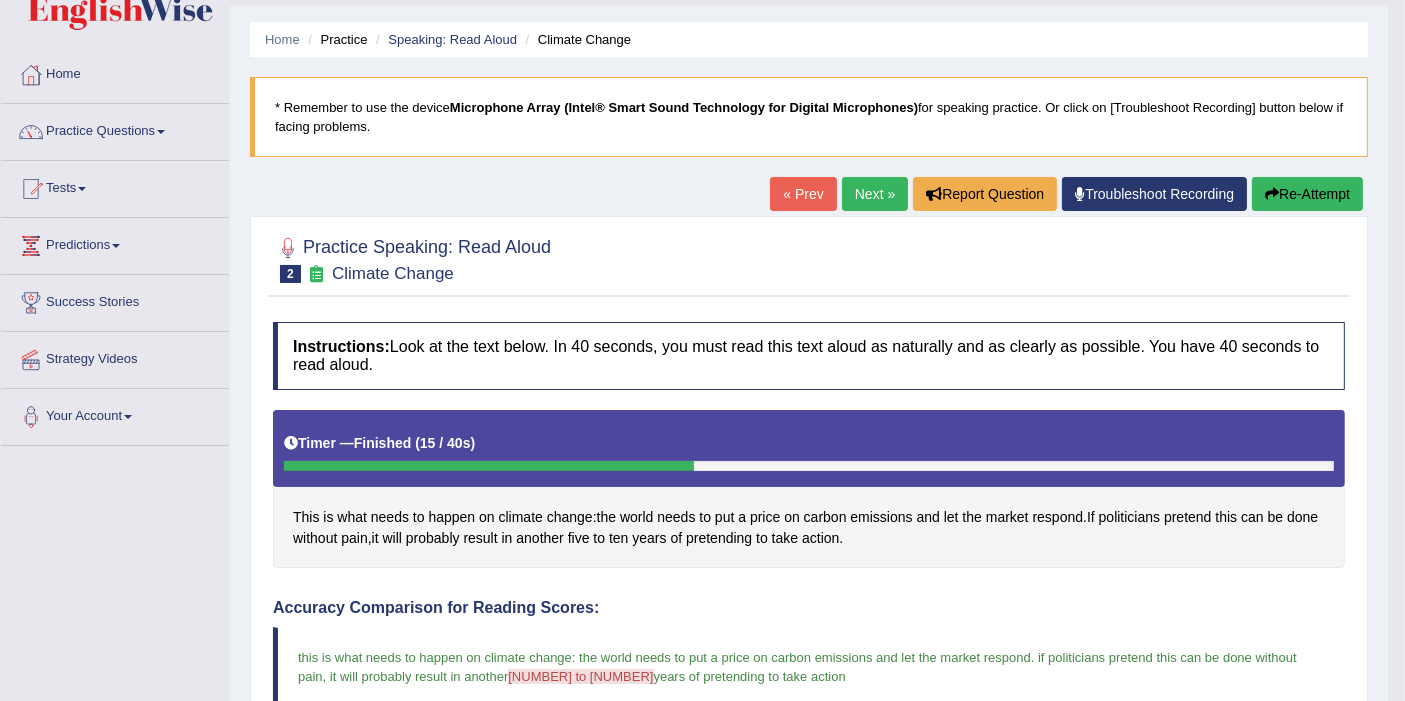 scroll, scrollTop: 0, scrollLeft: 0, axis: both 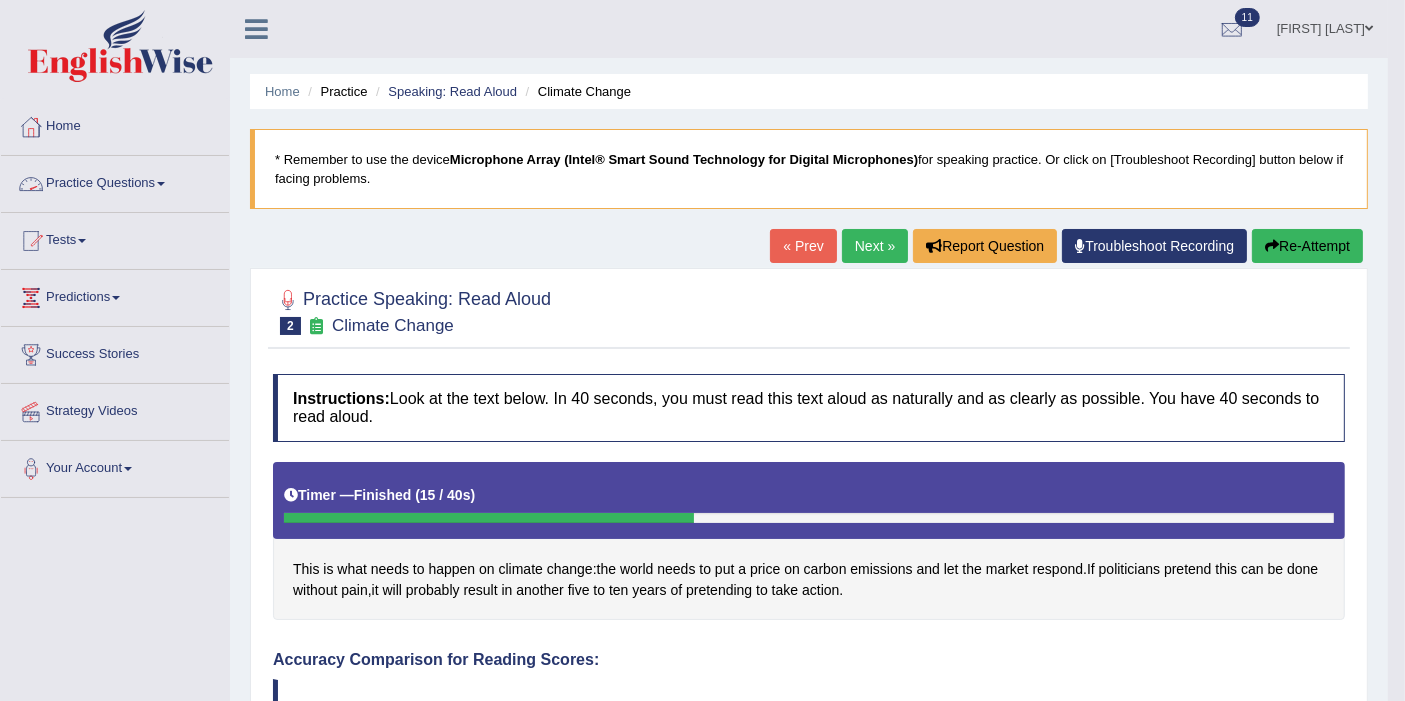 click on "Practice Questions" at bounding box center (115, 181) 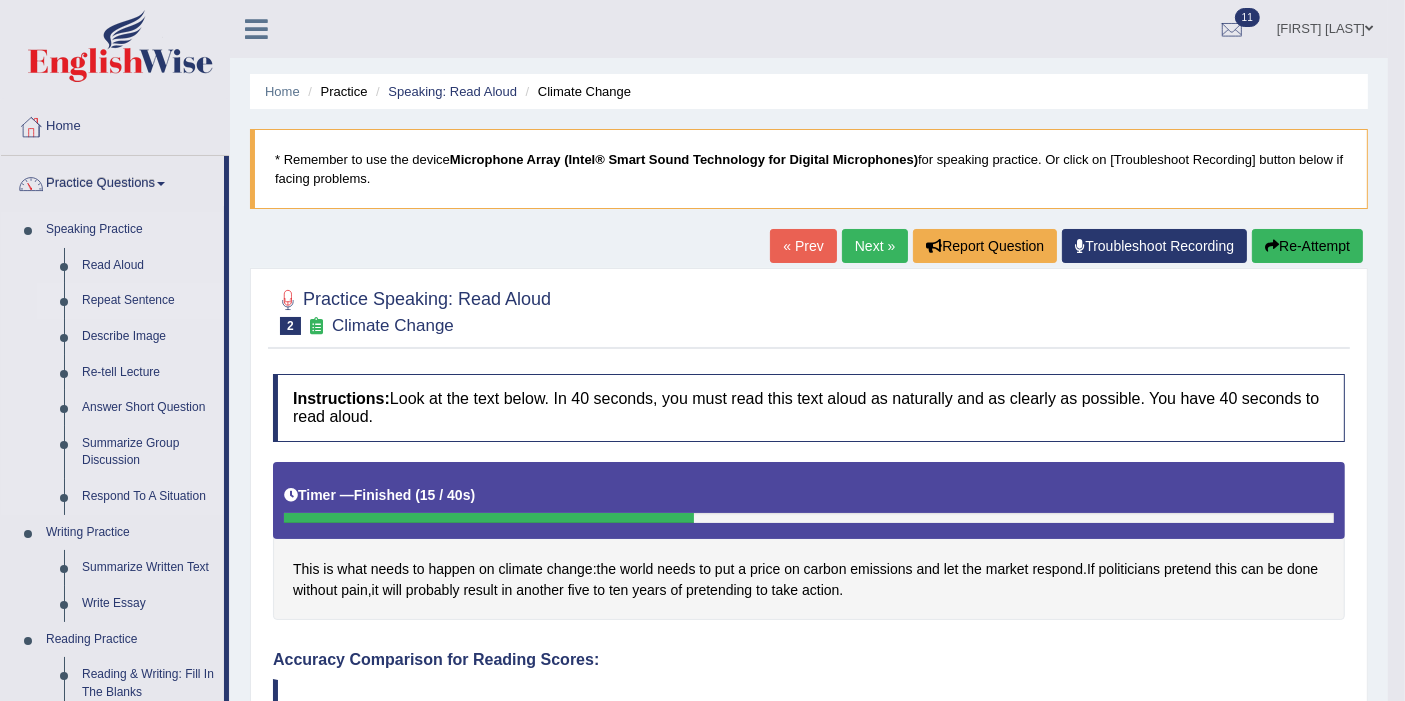 click on "Repeat Sentence" at bounding box center (148, 301) 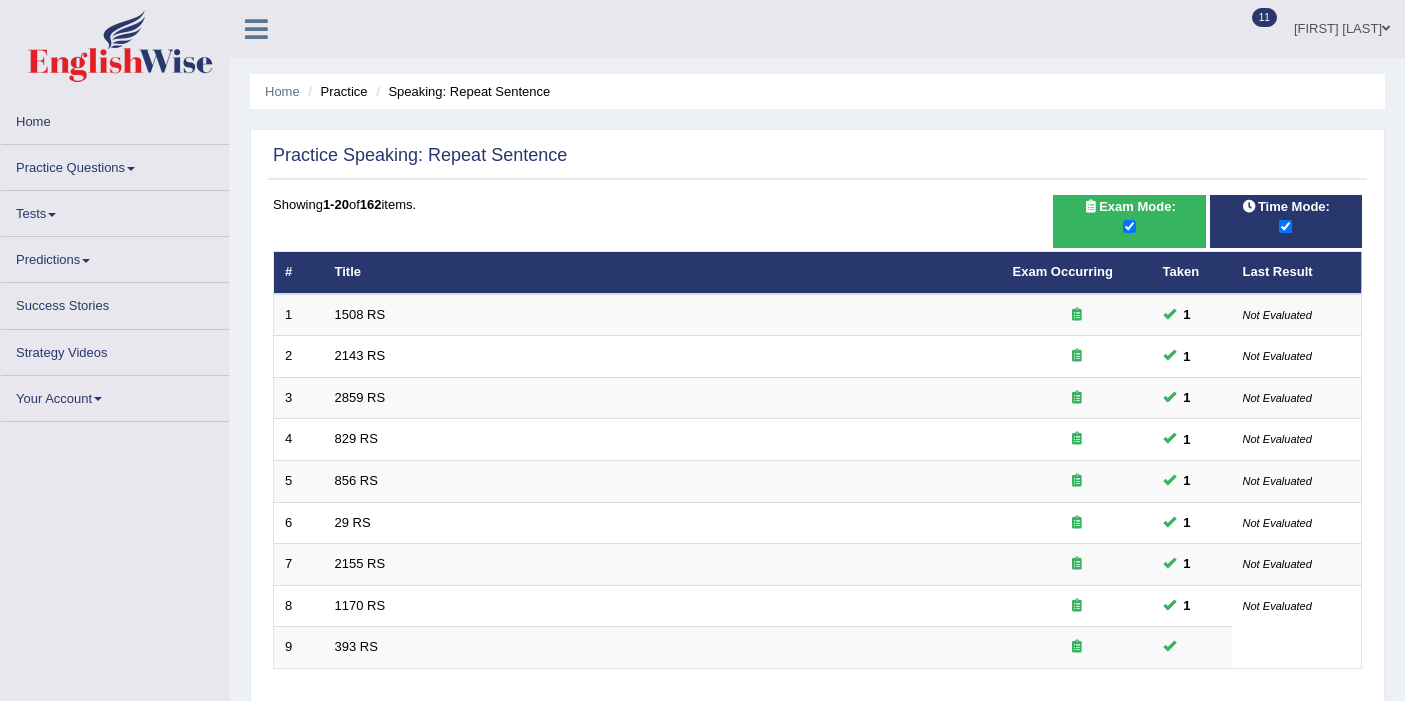 scroll, scrollTop: 0, scrollLeft: 0, axis: both 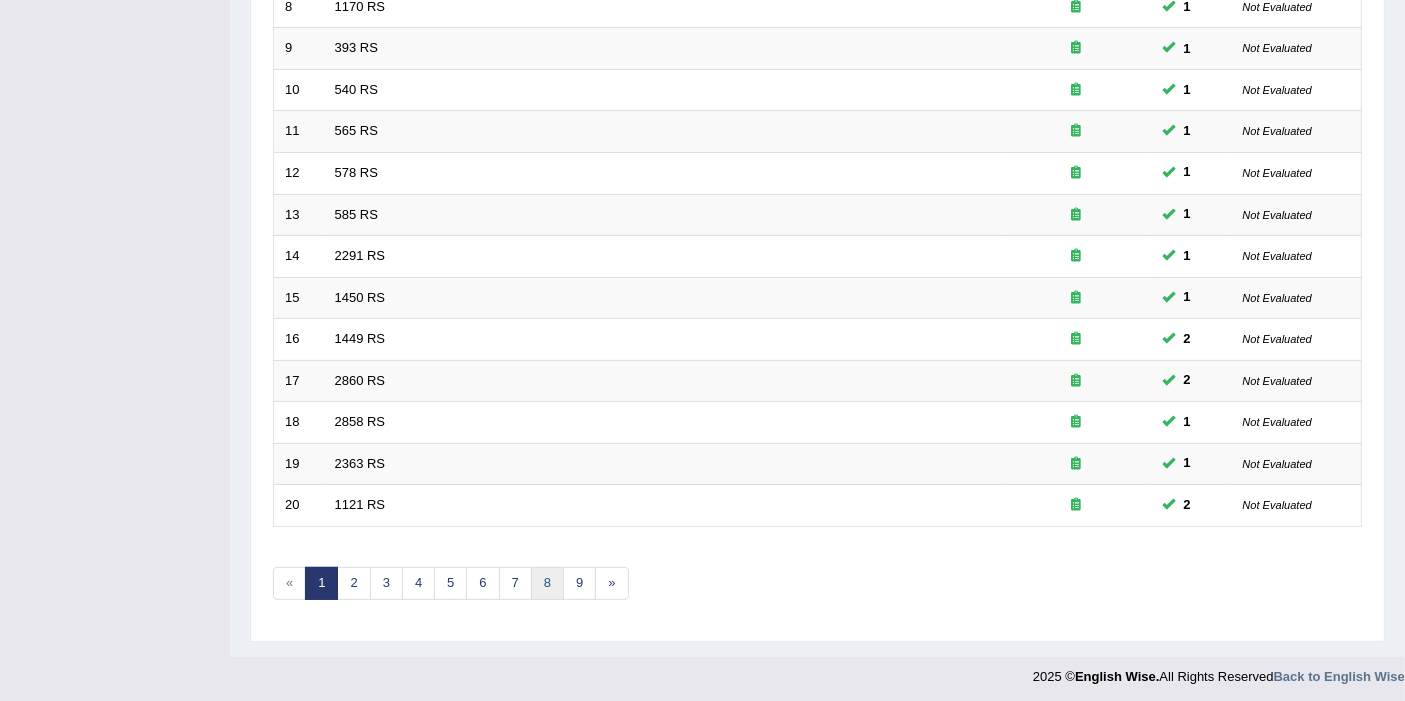 click on "8" at bounding box center [547, 583] 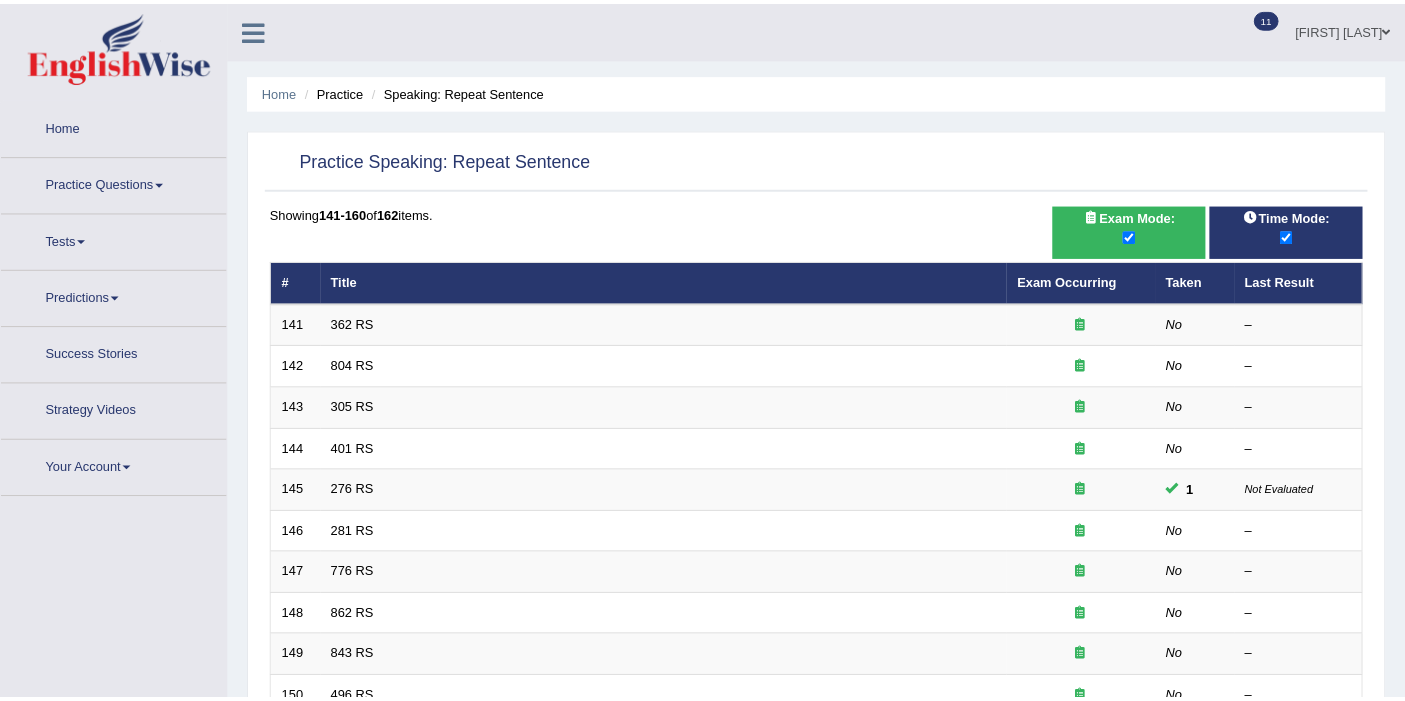 scroll, scrollTop: 0, scrollLeft: 0, axis: both 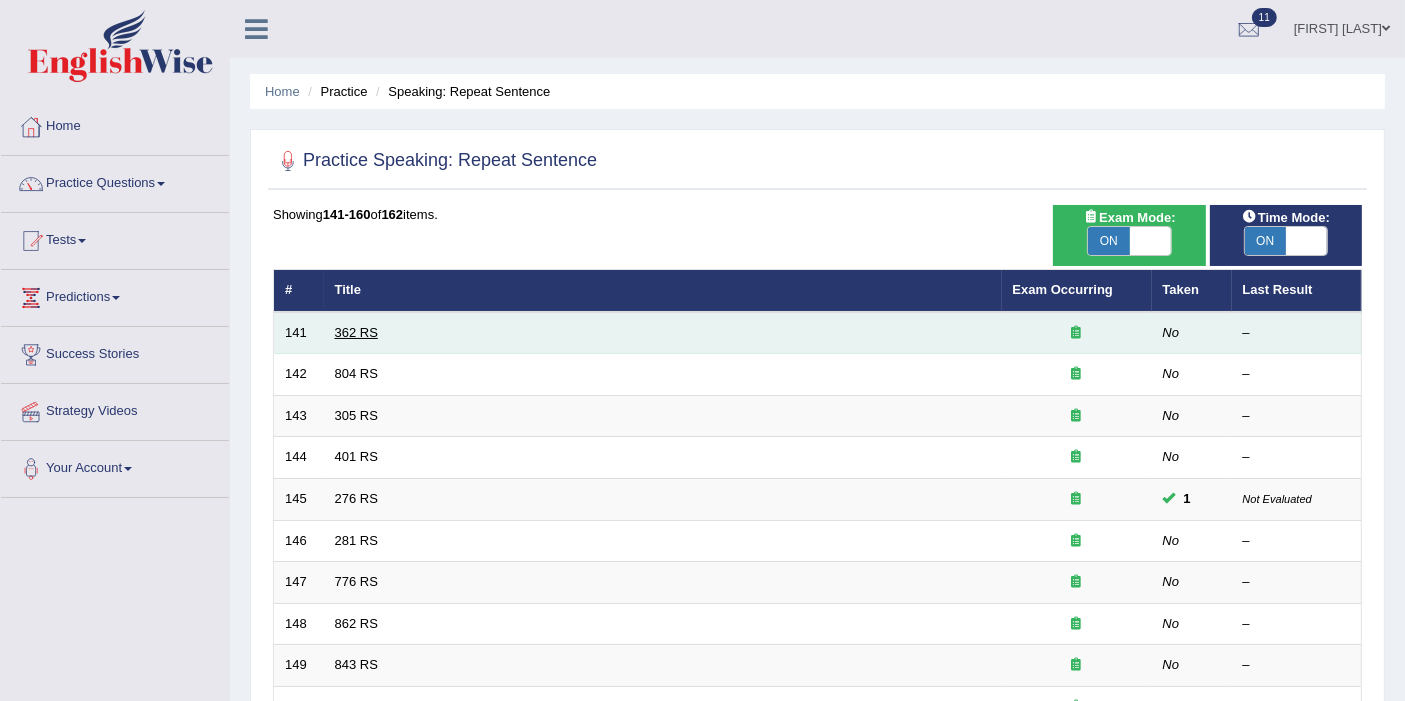 click on "362 RS" at bounding box center [356, 332] 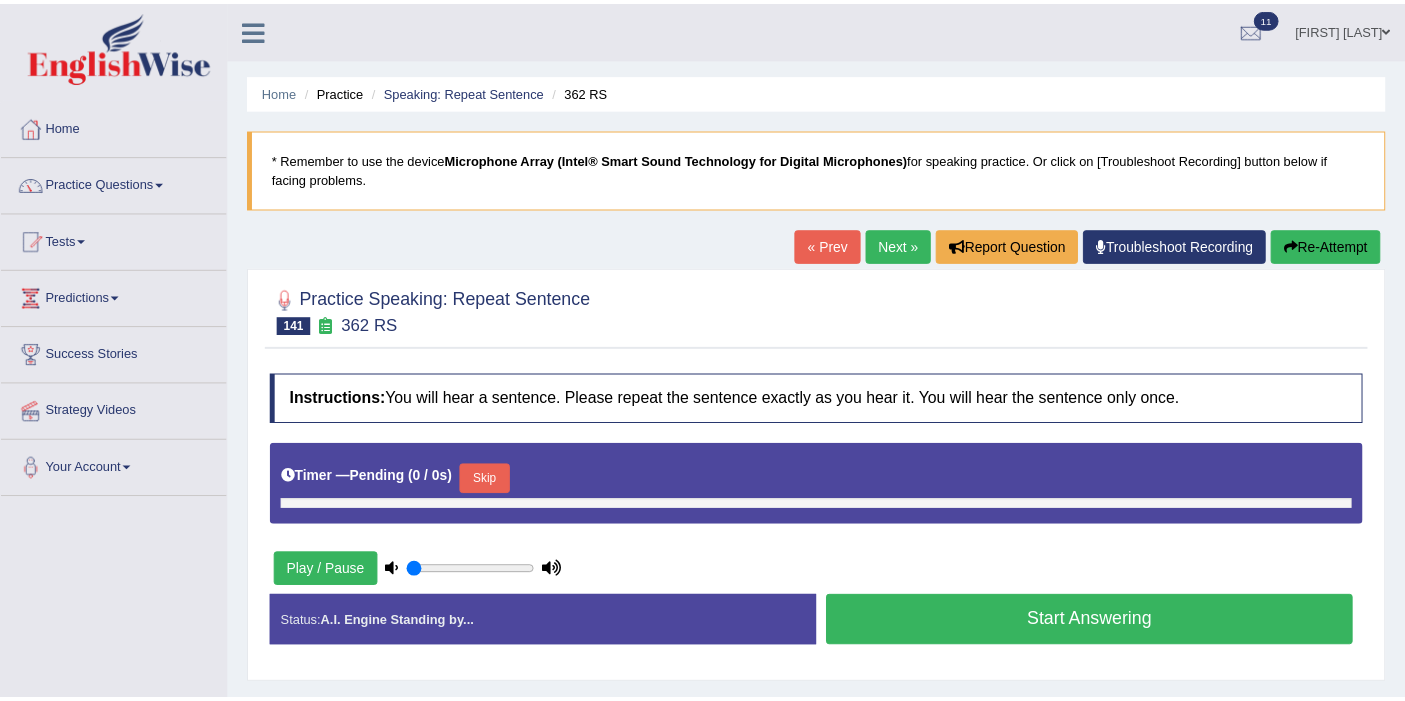 scroll, scrollTop: 0, scrollLeft: 0, axis: both 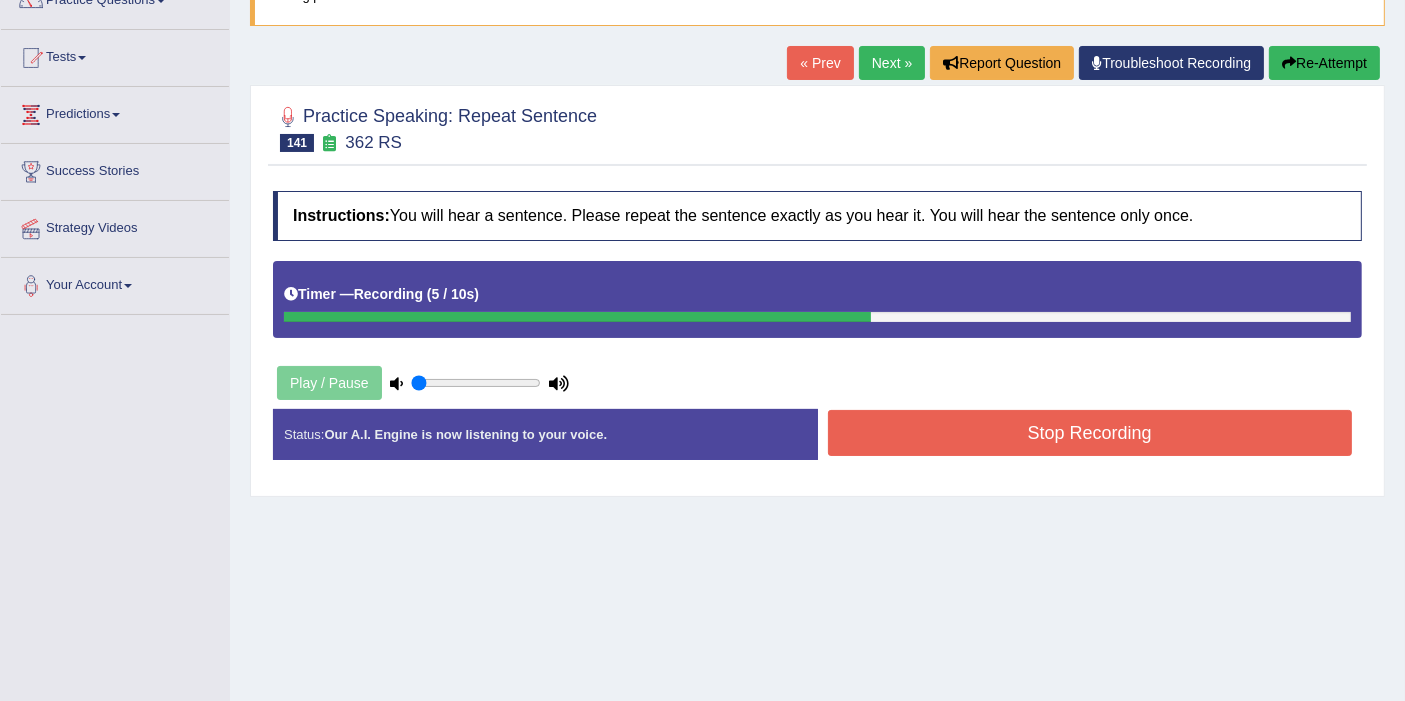 click on "Stop Recording" at bounding box center [1090, 433] 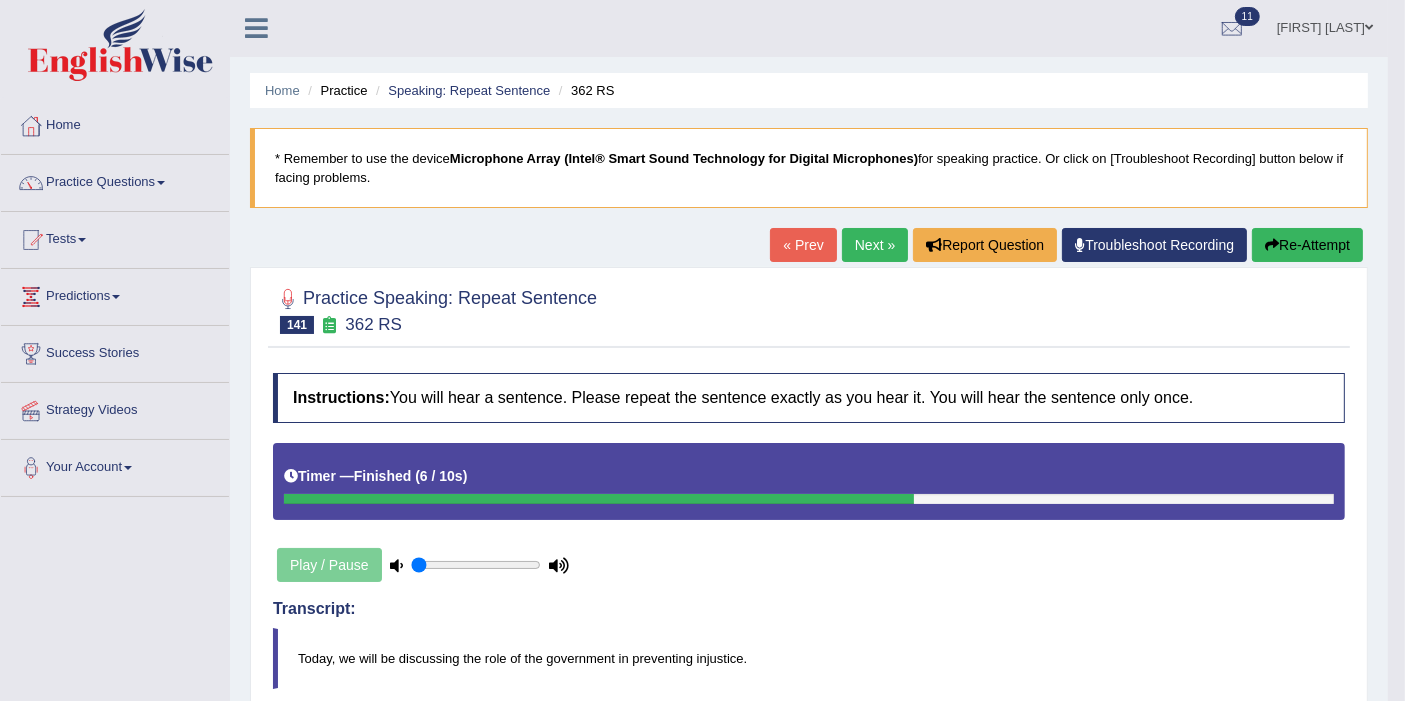 scroll, scrollTop: 0, scrollLeft: 0, axis: both 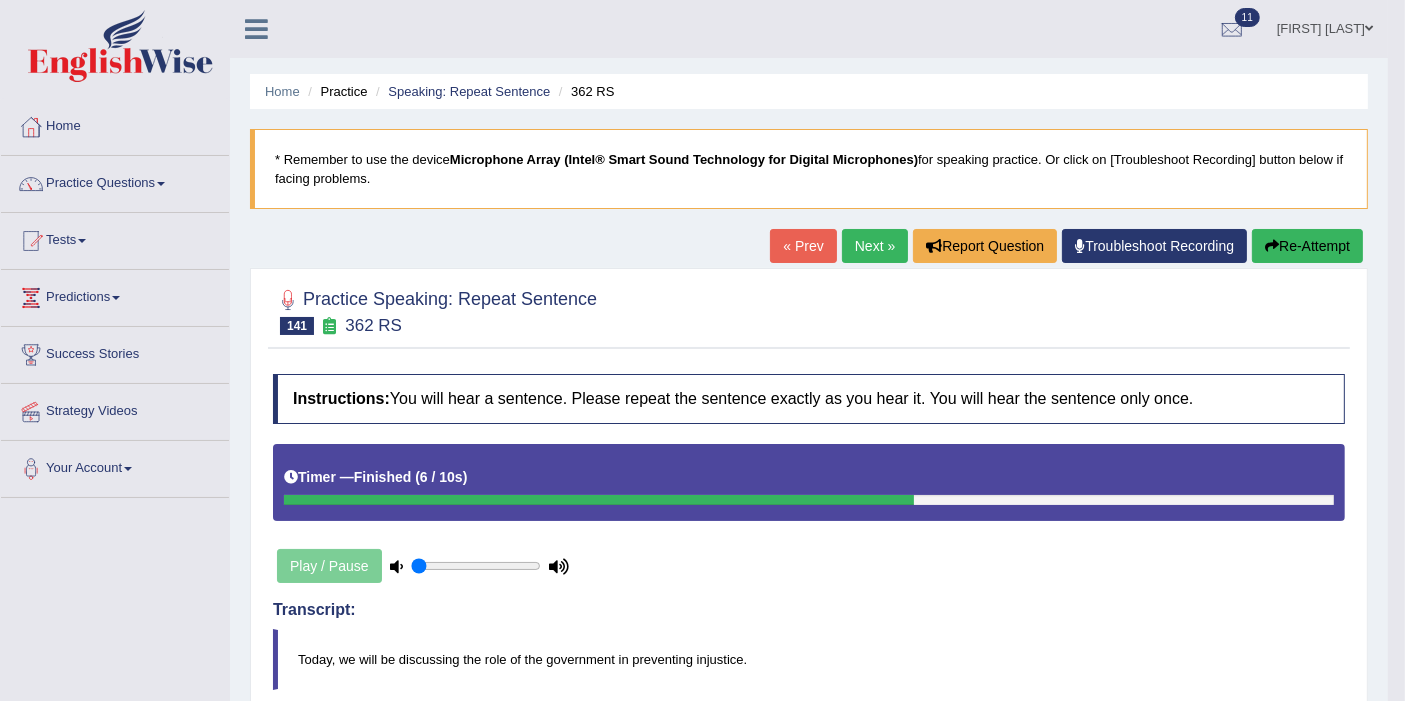 click on "Next »" at bounding box center [875, 246] 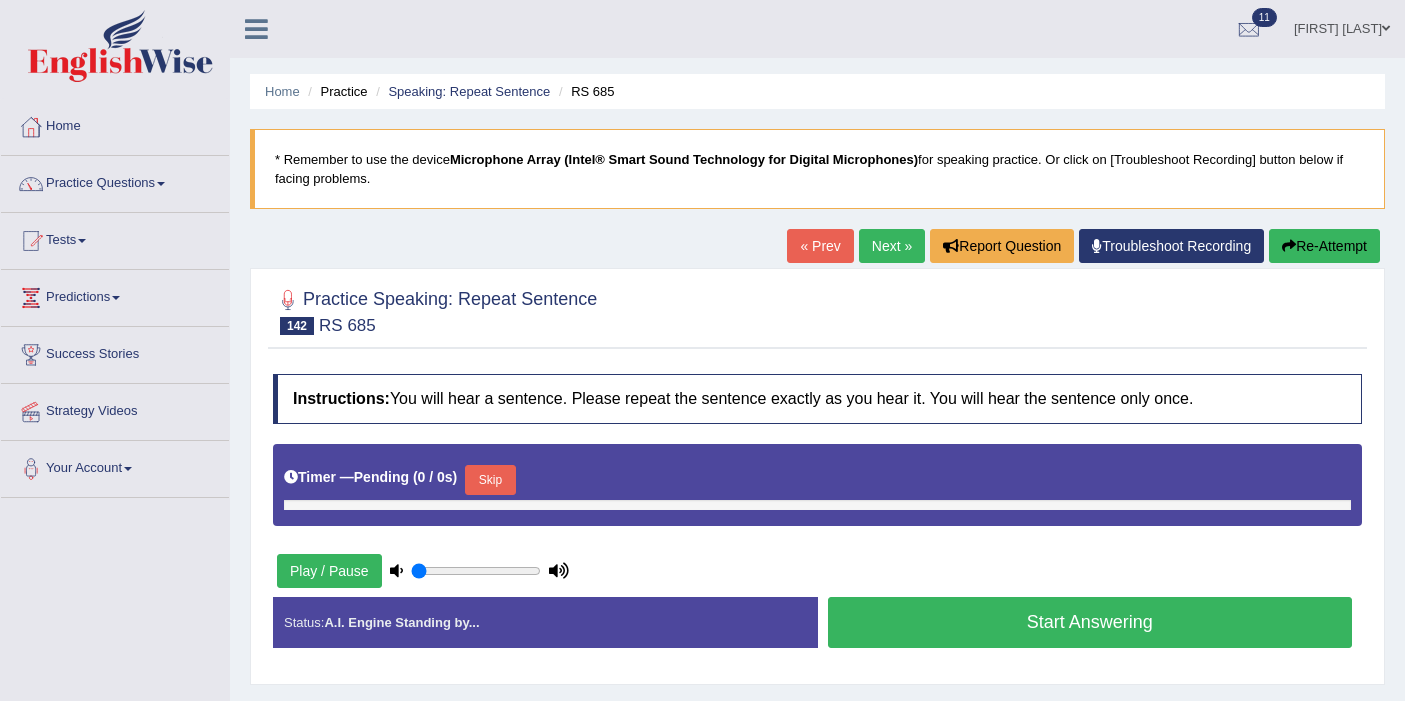 scroll, scrollTop: 0, scrollLeft: 0, axis: both 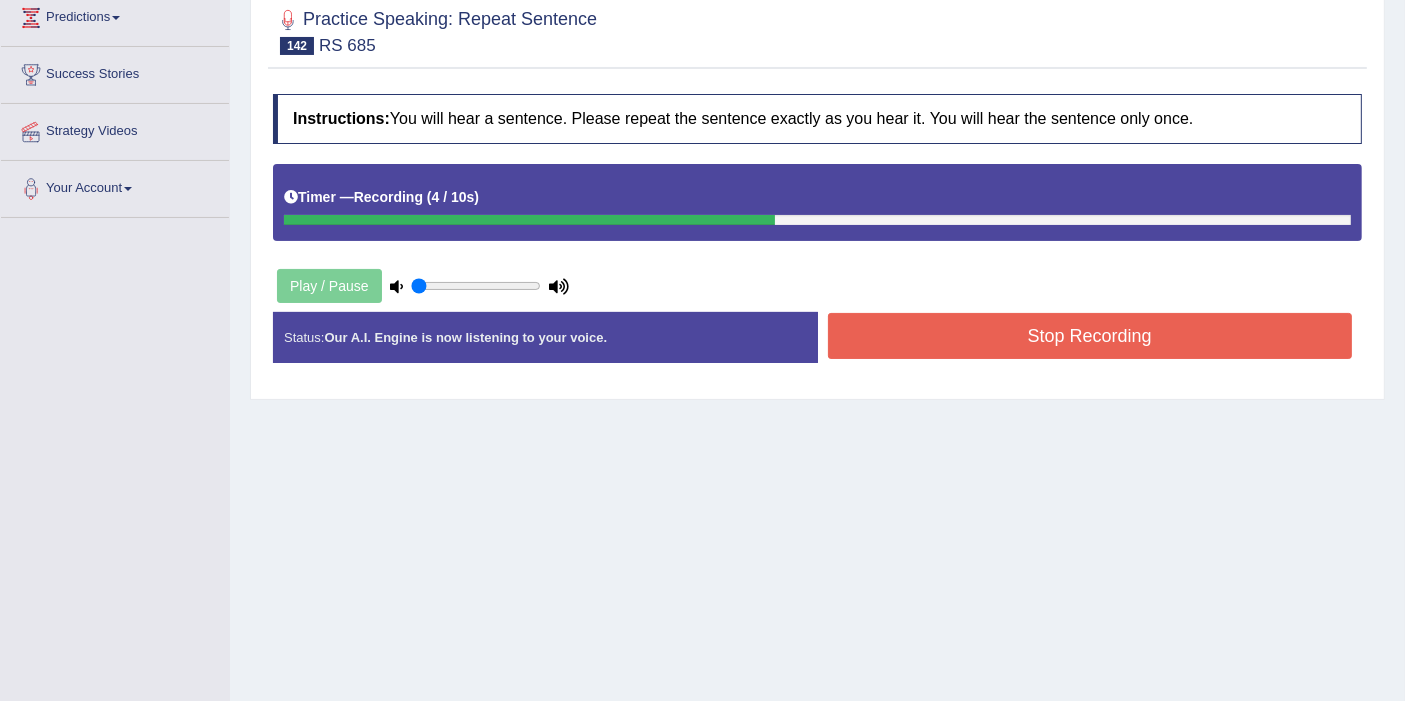 click on "Stop Recording" at bounding box center [1090, 336] 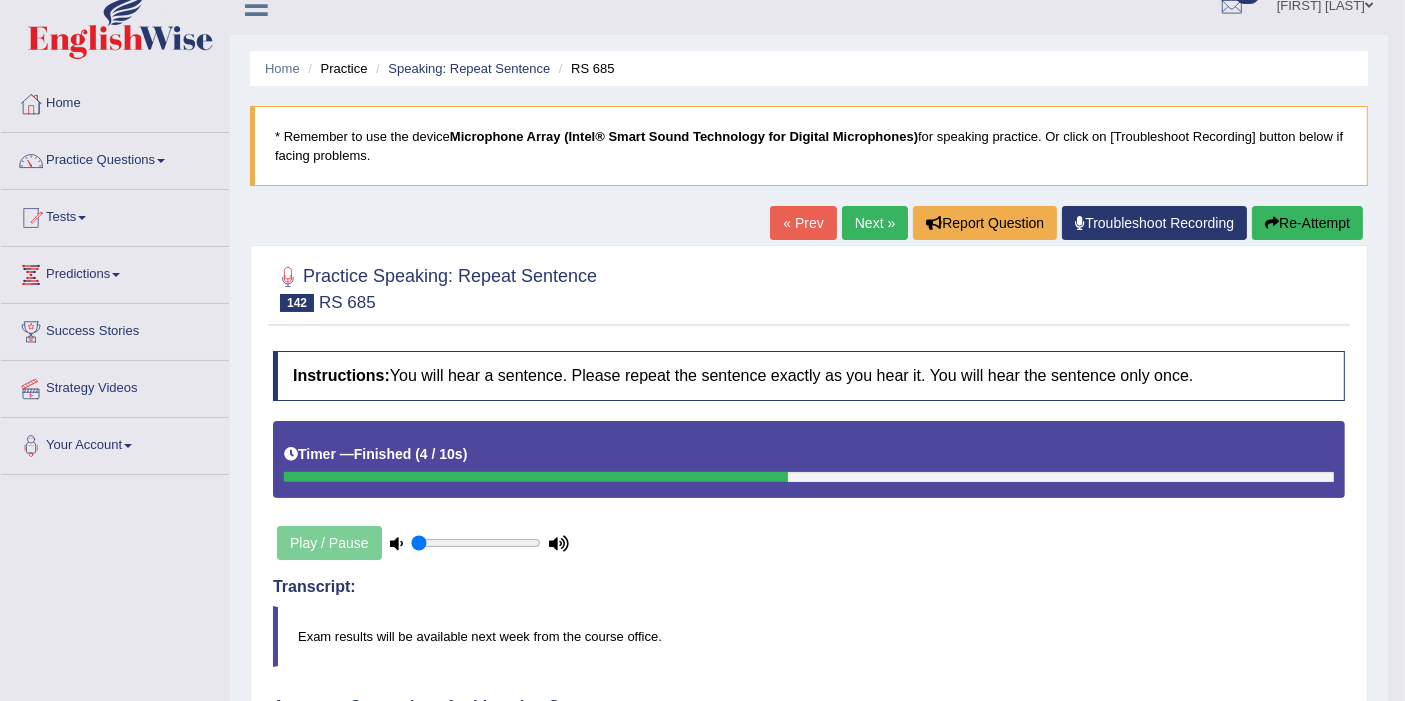 scroll, scrollTop: 17, scrollLeft: 0, axis: vertical 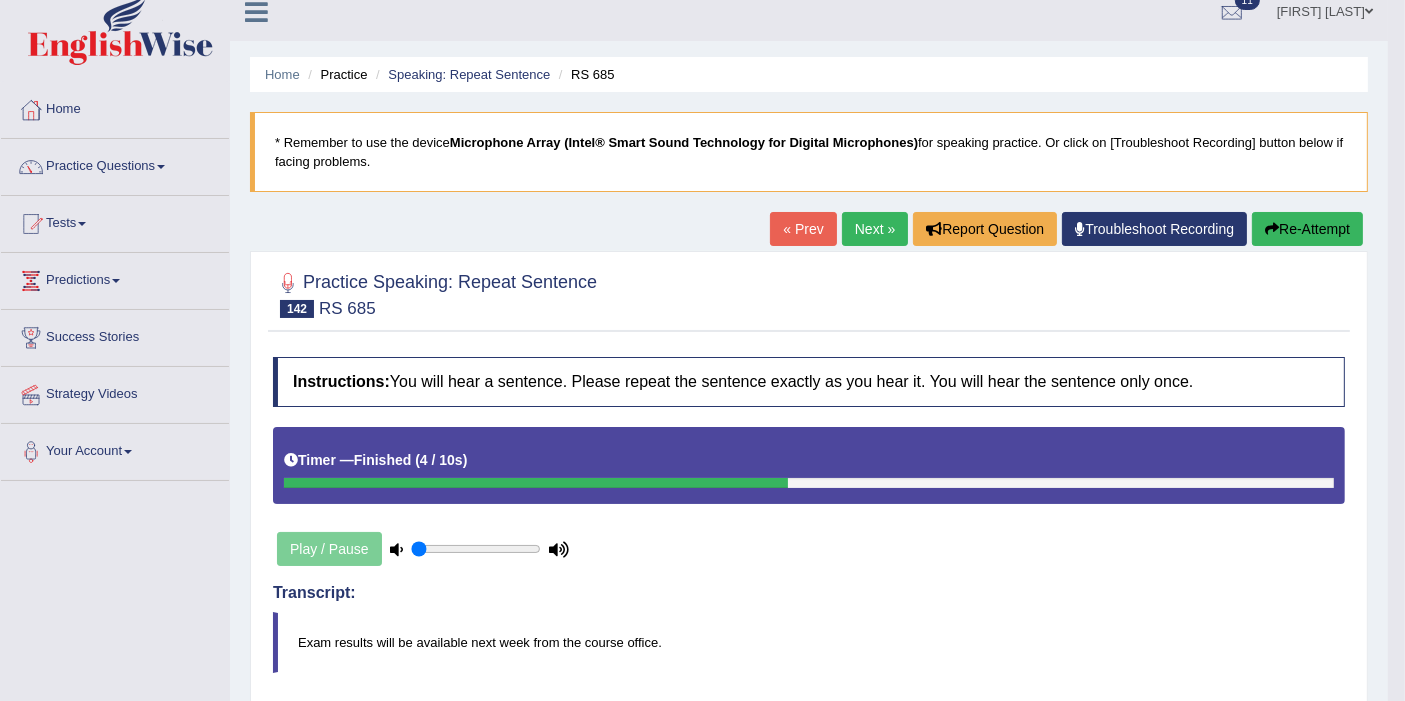 drag, startPoint x: 852, startPoint y: 207, endPoint x: 868, endPoint y: 235, distance: 32.24903 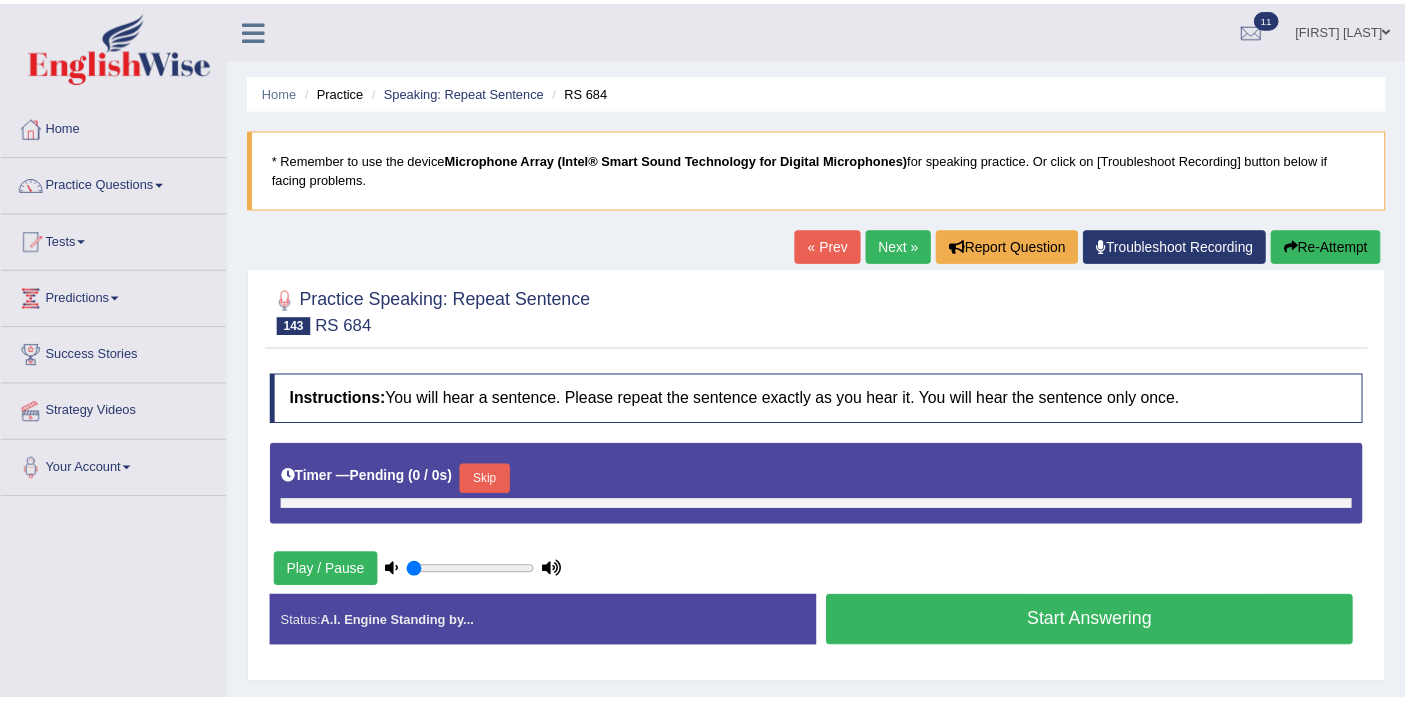 scroll, scrollTop: 0, scrollLeft: 0, axis: both 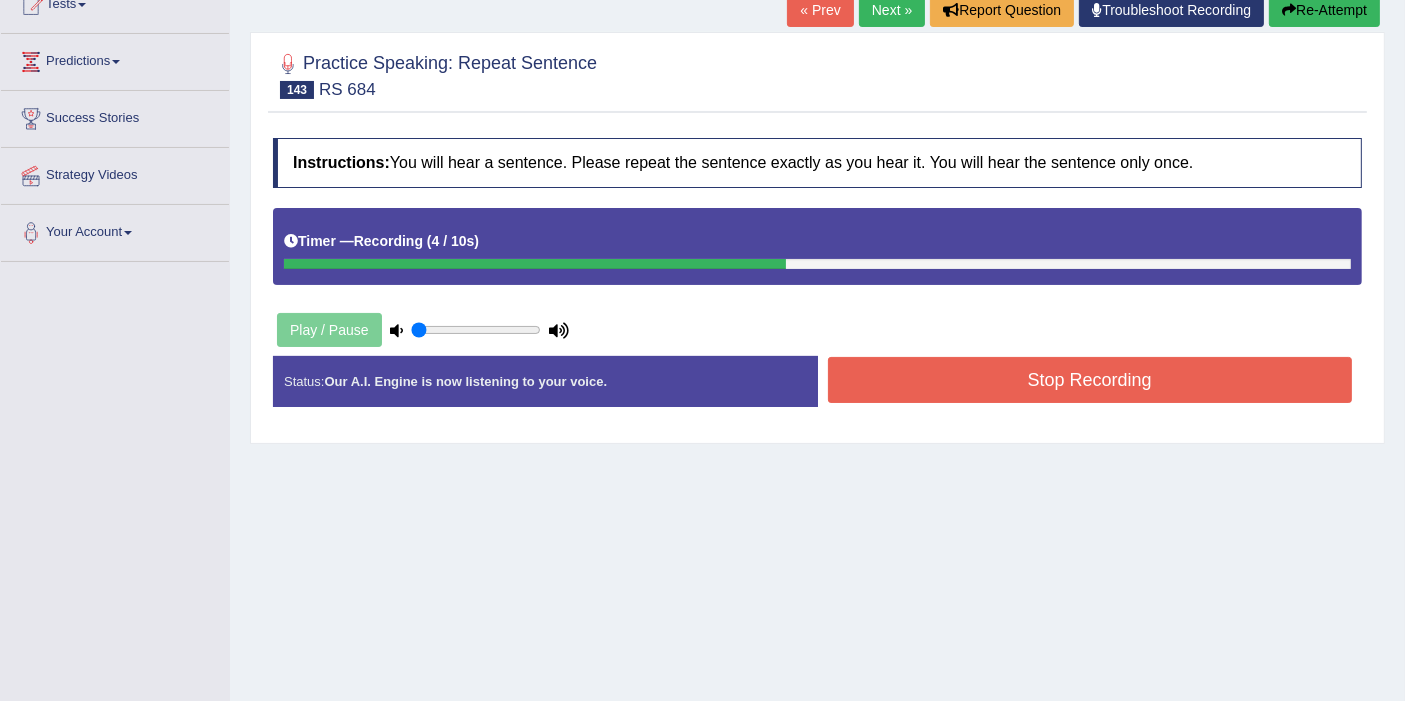 click on "Stop Recording" at bounding box center (1090, 380) 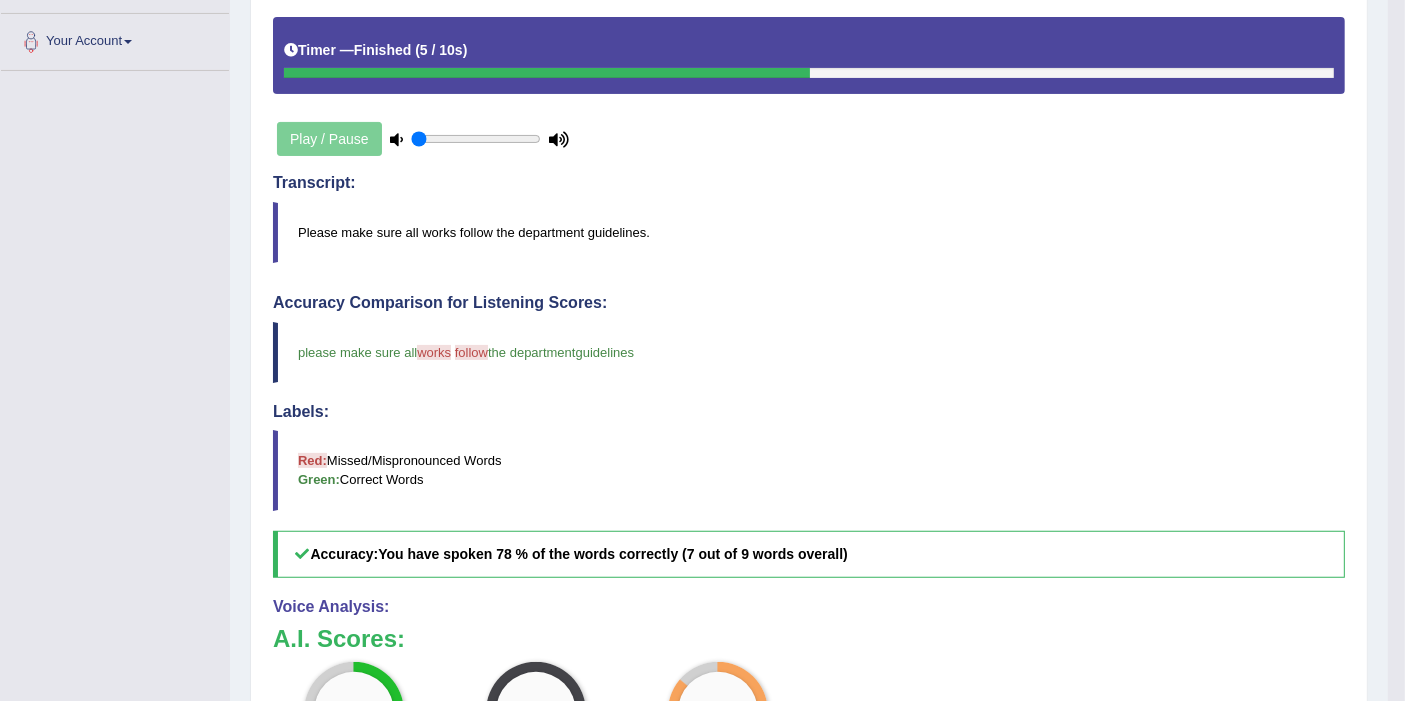 scroll, scrollTop: 0, scrollLeft: 0, axis: both 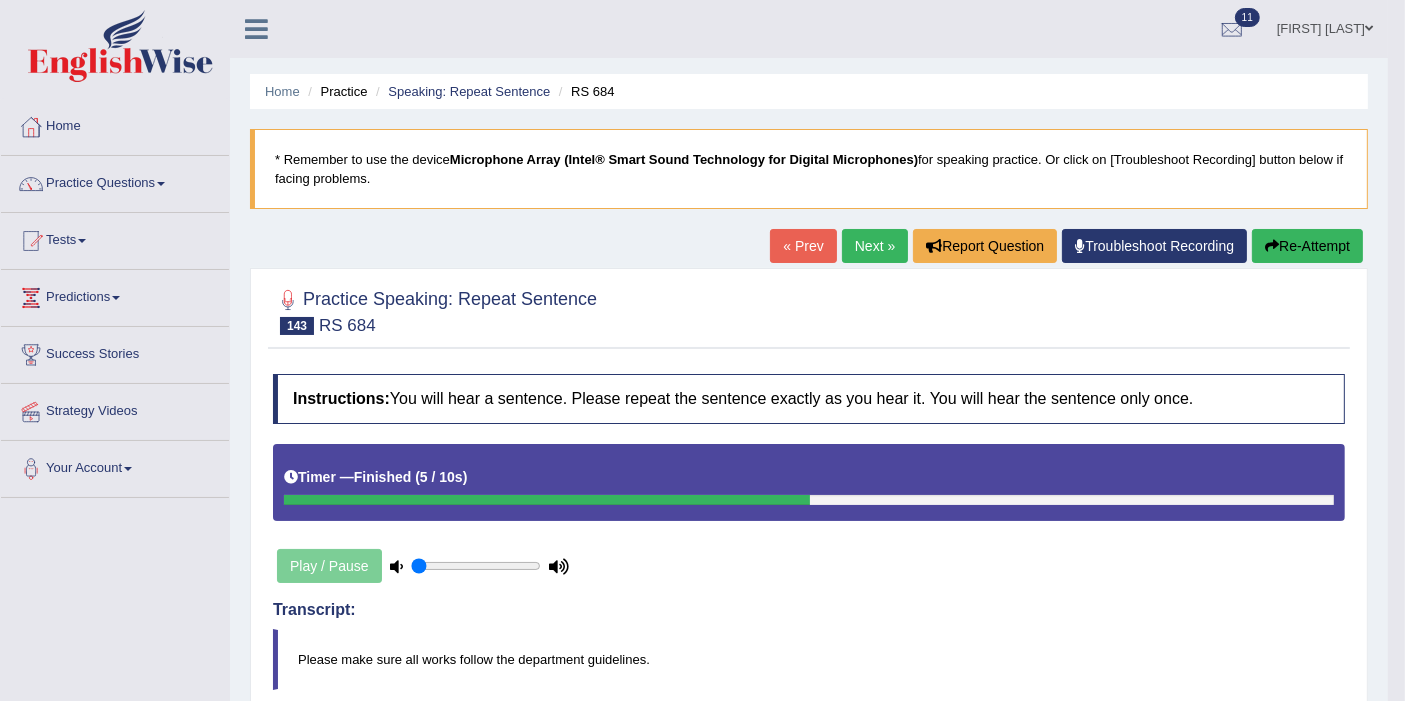 click on "Next »" at bounding box center (875, 246) 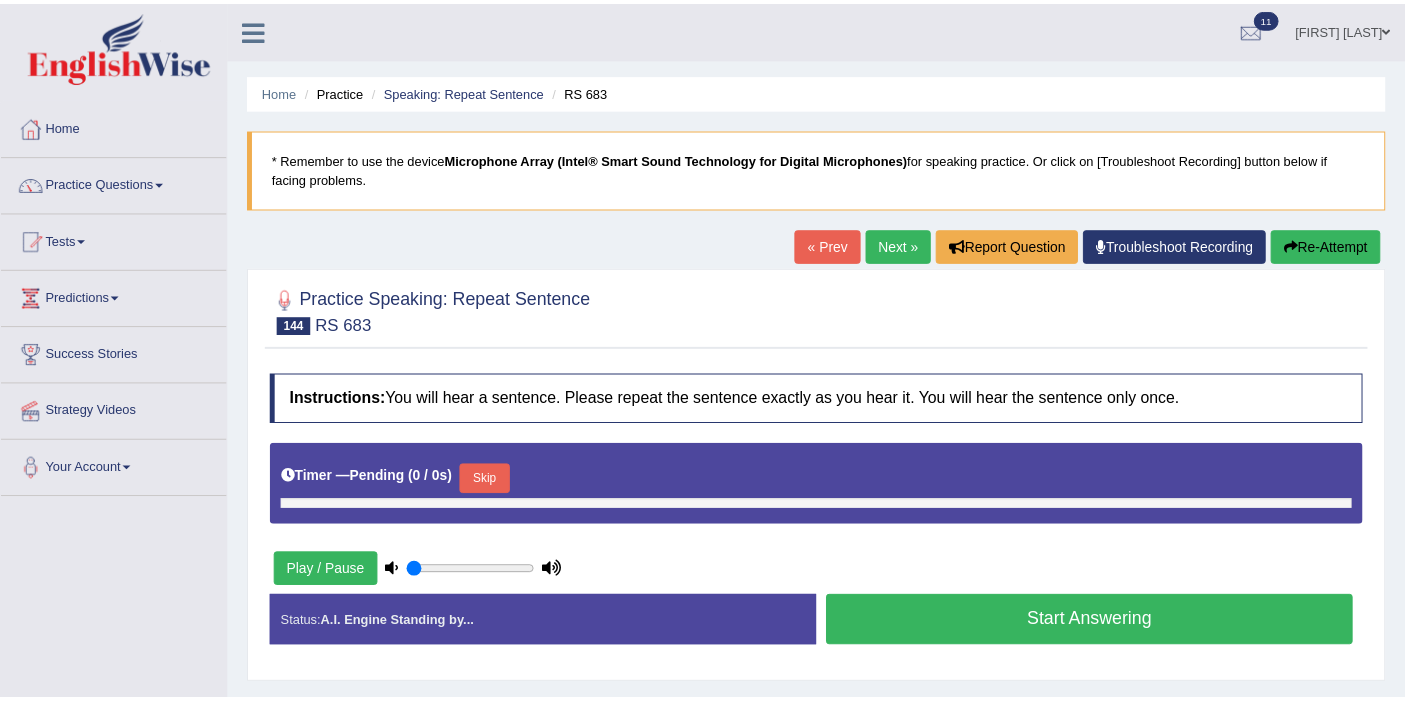 scroll, scrollTop: 0, scrollLeft: 0, axis: both 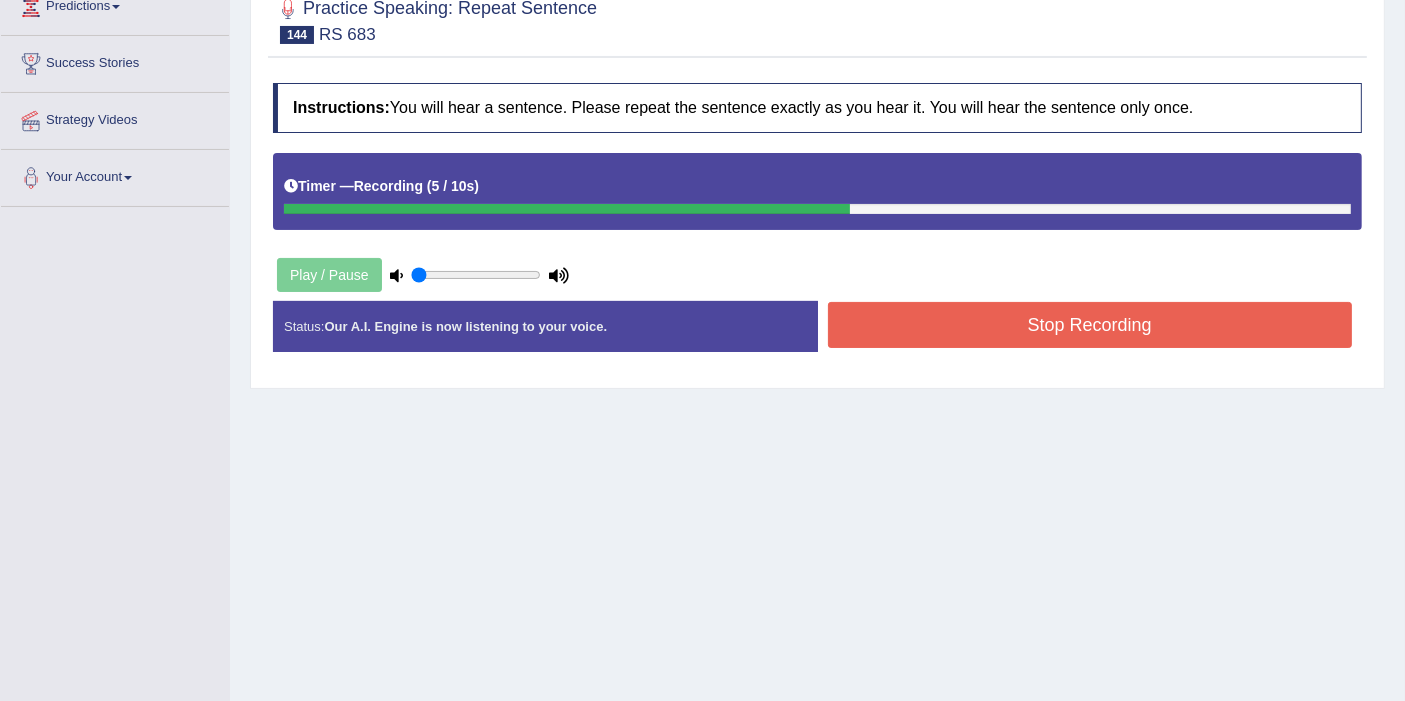 click on "Stop Recording" at bounding box center (1090, 325) 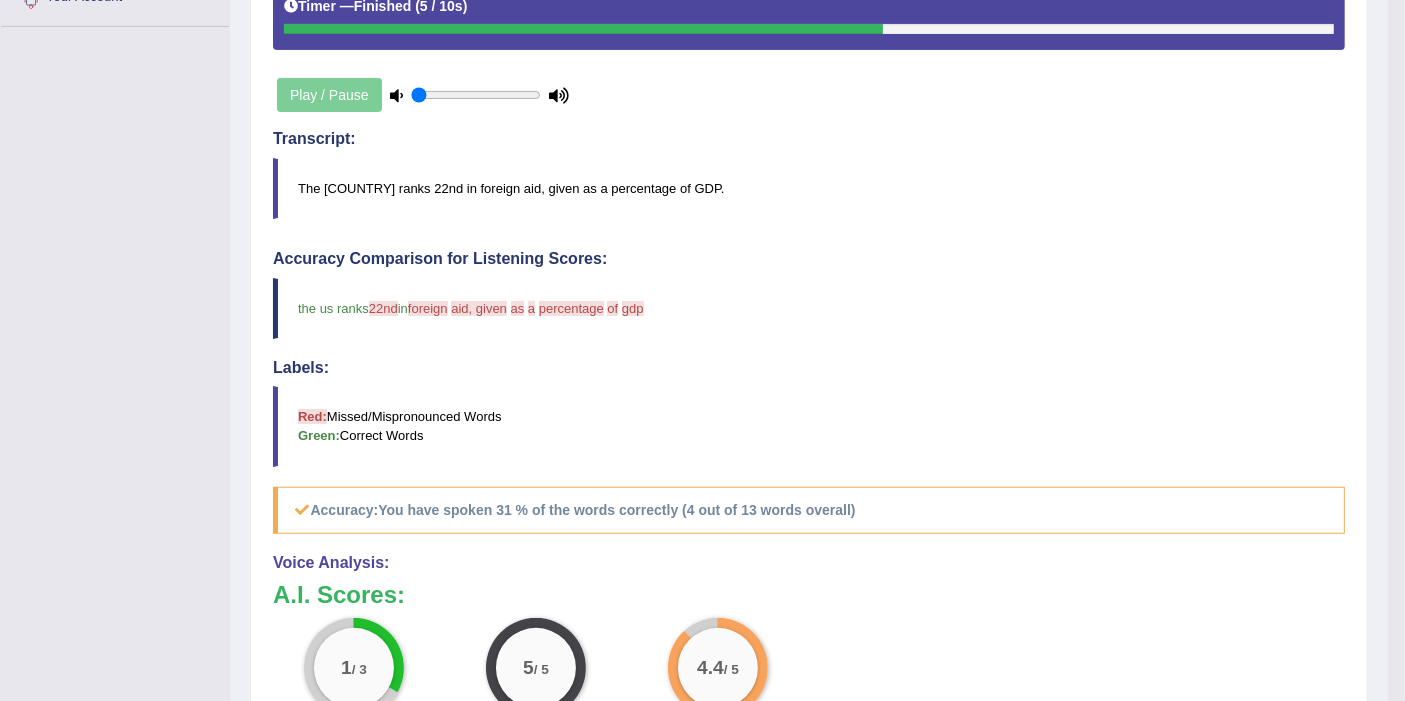 scroll, scrollTop: 0, scrollLeft: 0, axis: both 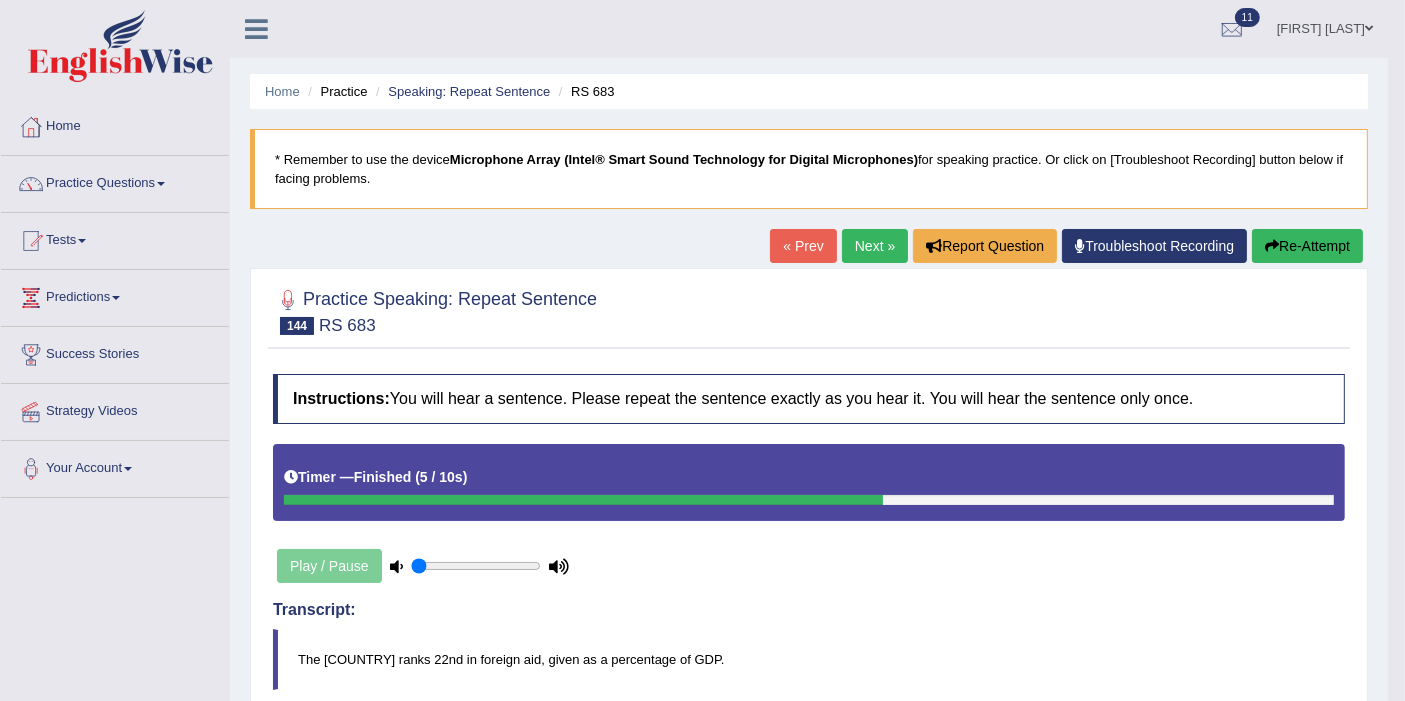 click on "Next »" at bounding box center (875, 246) 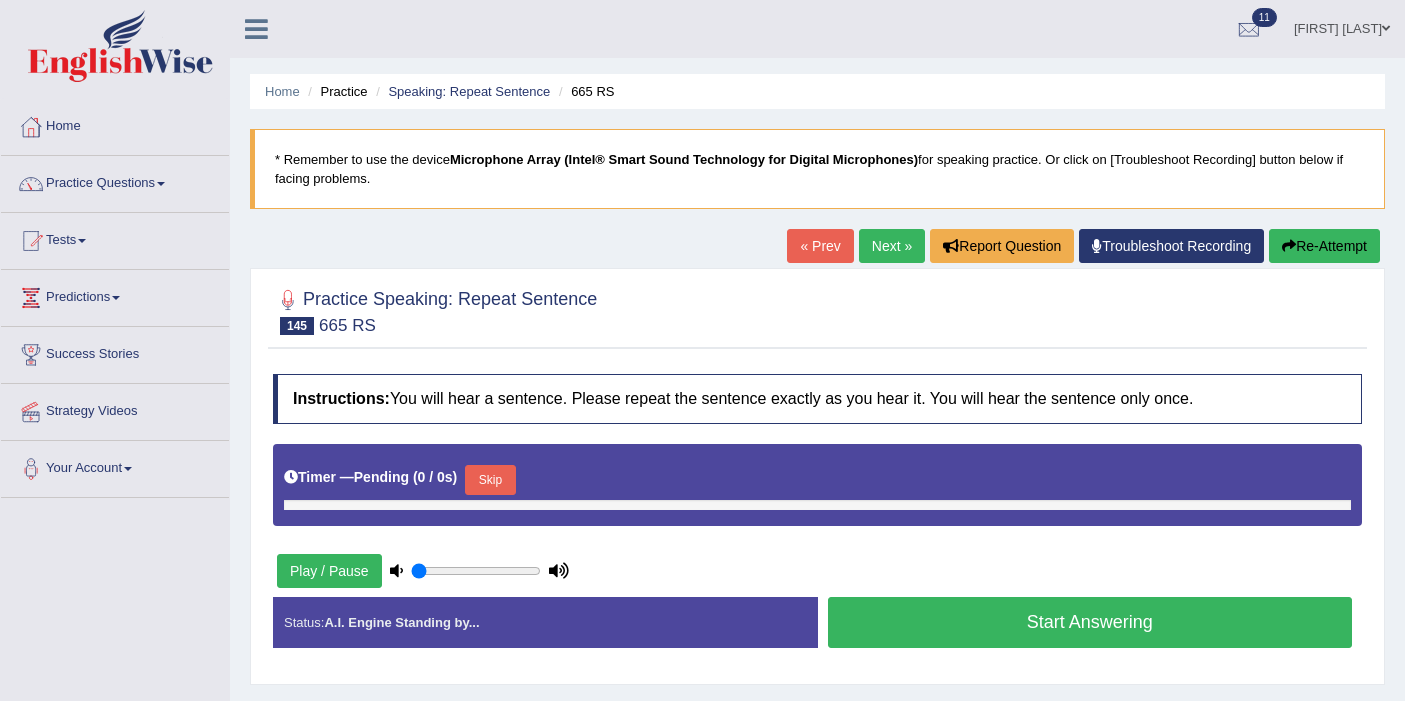 scroll, scrollTop: 0, scrollLeft: 0, axis: both 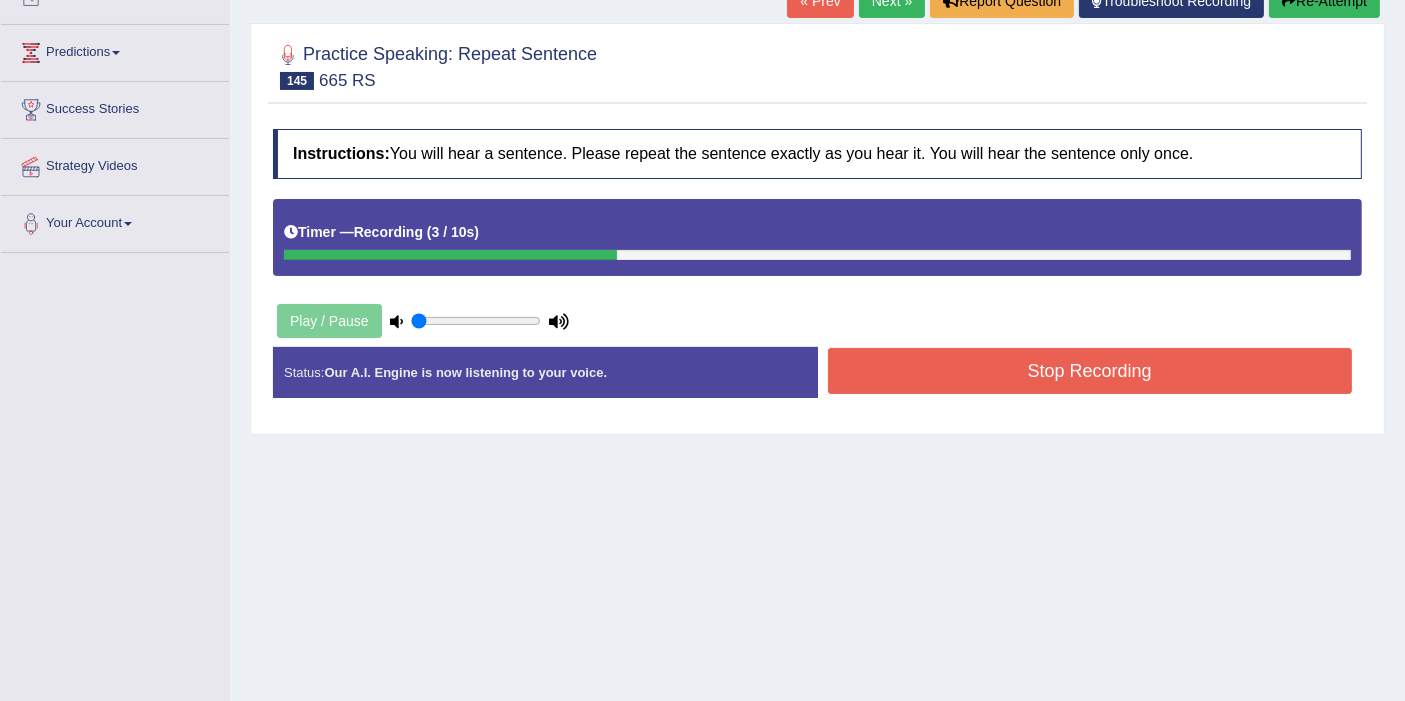 click on "Stop Recording" at bounding box center [1090, 371] 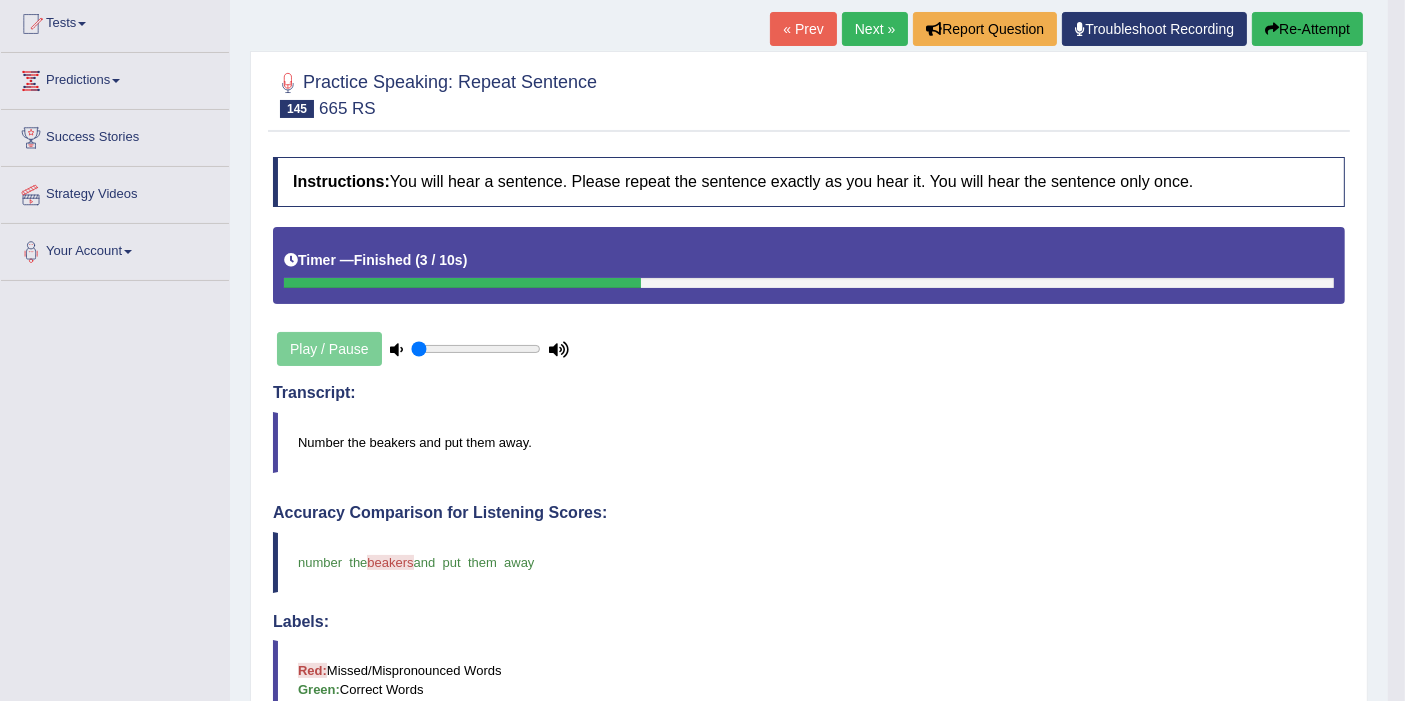 scroll, scrollTop: 0, scrollLeft: 0, axis: both 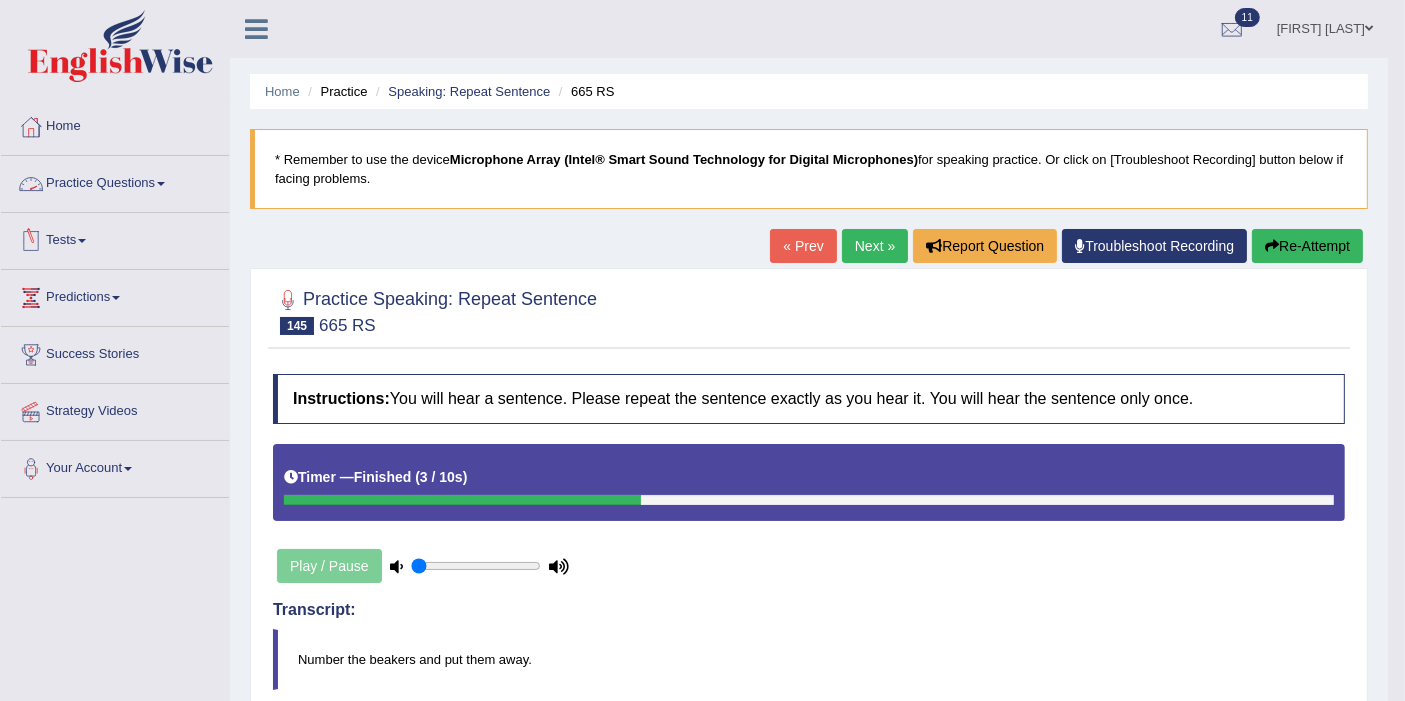 click on "Practice Questions" at bounding box center [115, 181] 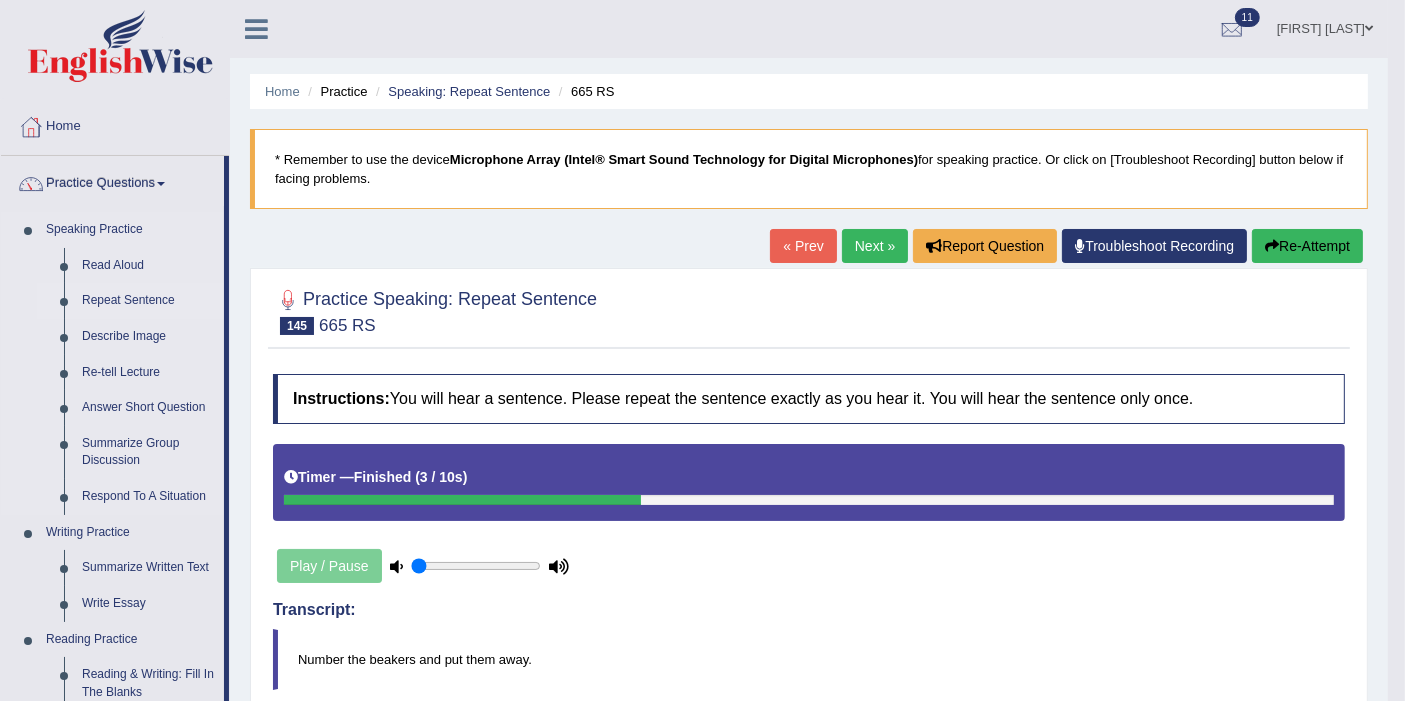 click on "Repeat Sentence" at bounding box center [148, 301] 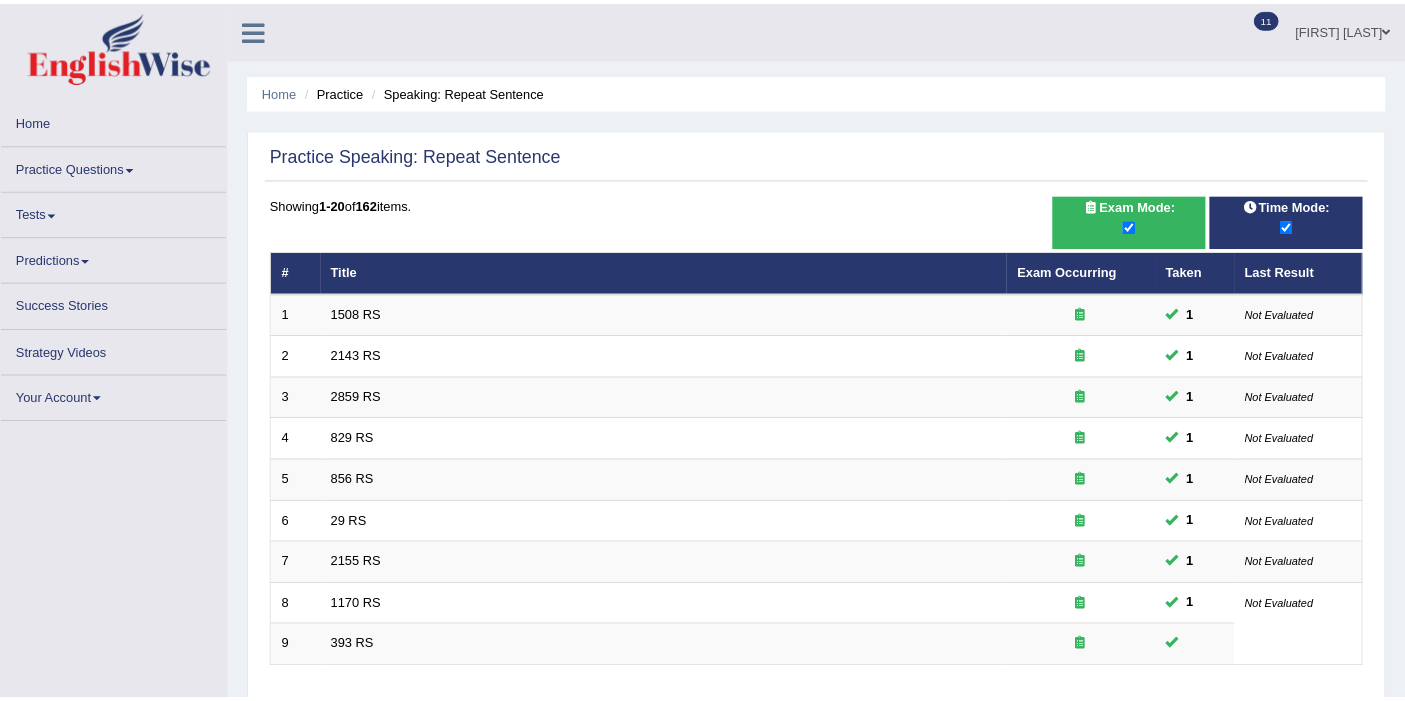 scroll, scrollTop: 0, scrollLeft: 0, axis: both 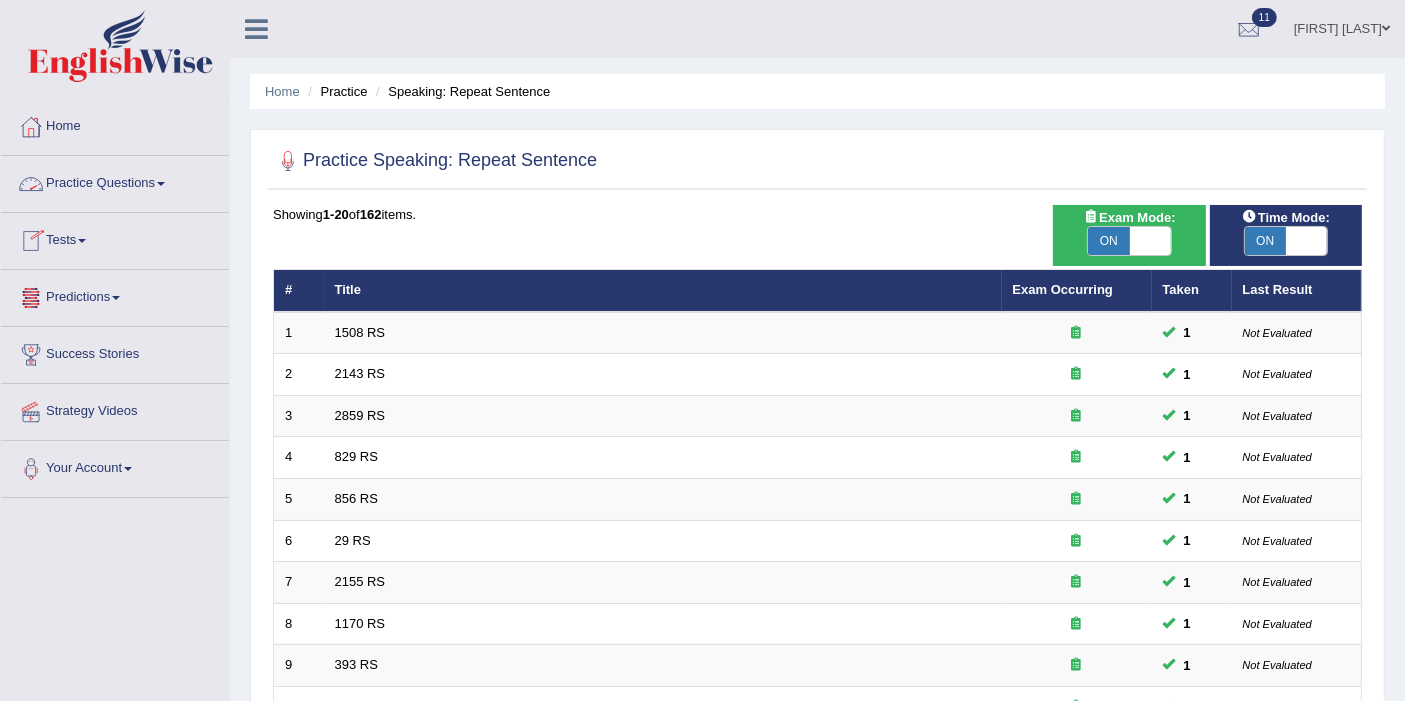 click on "Practice Questions" at bounding box center [115, 181] 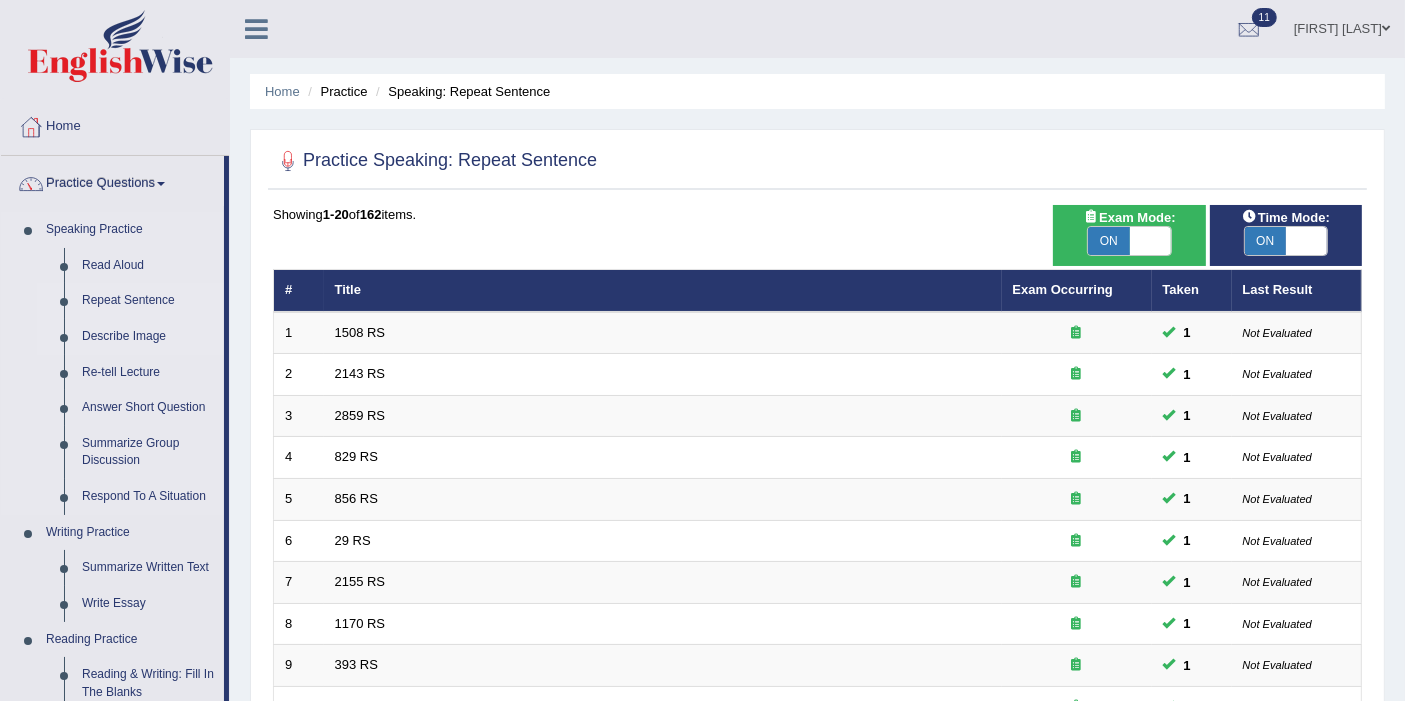 click on "Describe Image" at bounding box center (148, 337) 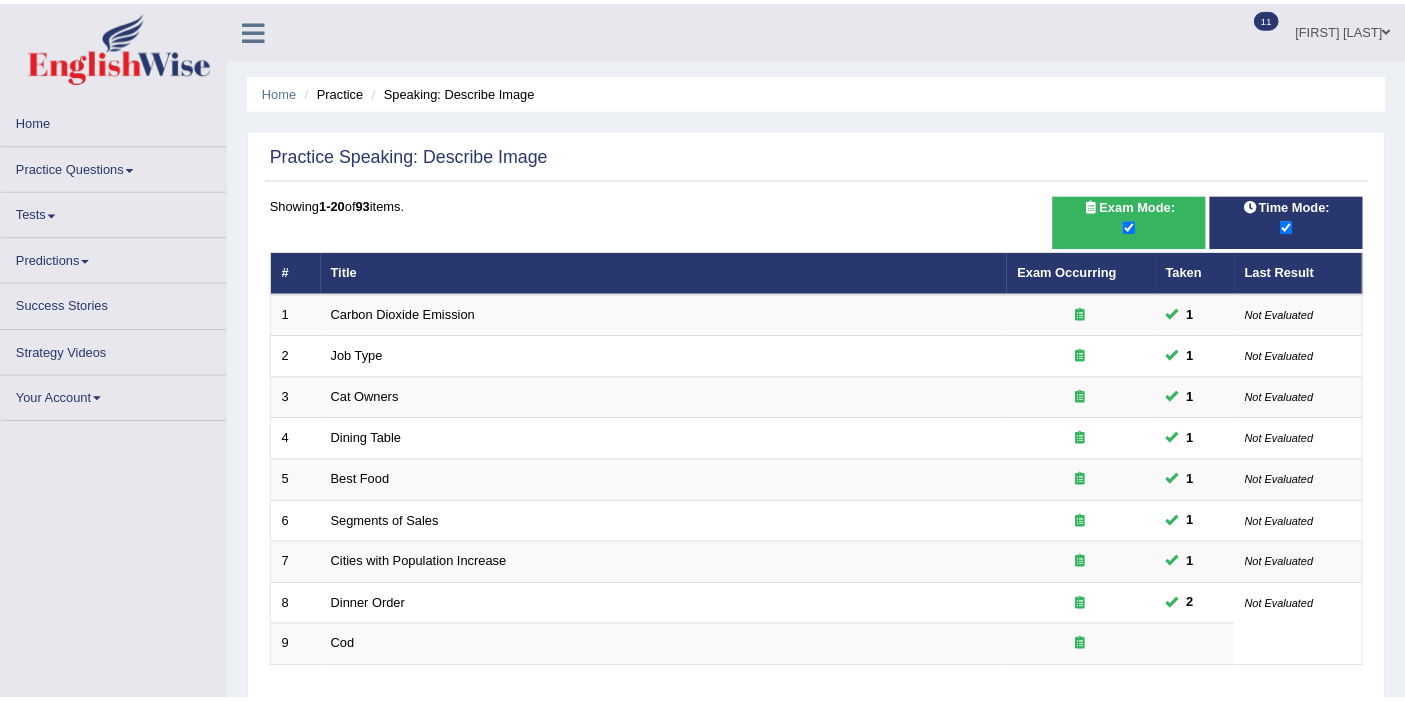 scroll, scrollTop: 0, scrollLeft: 0, axis: both 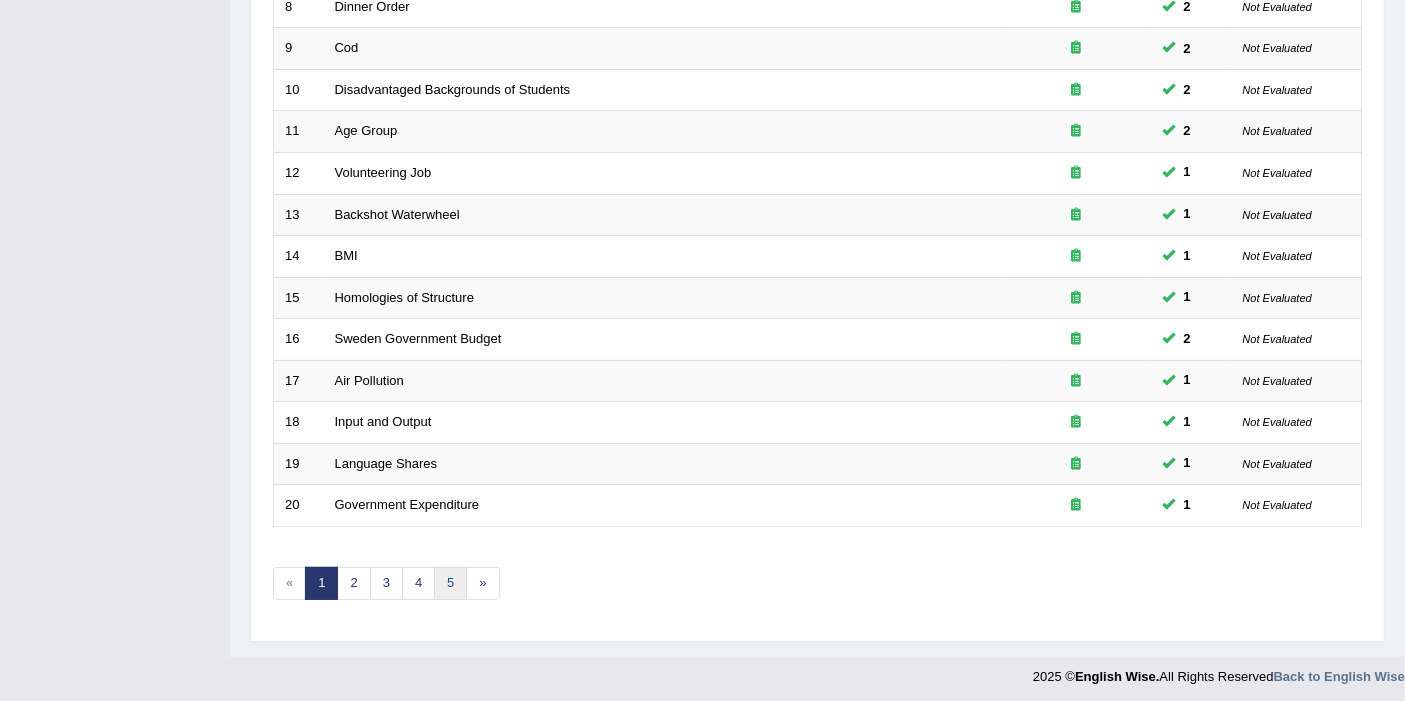 click on "5" at bounding box center (450, 583) 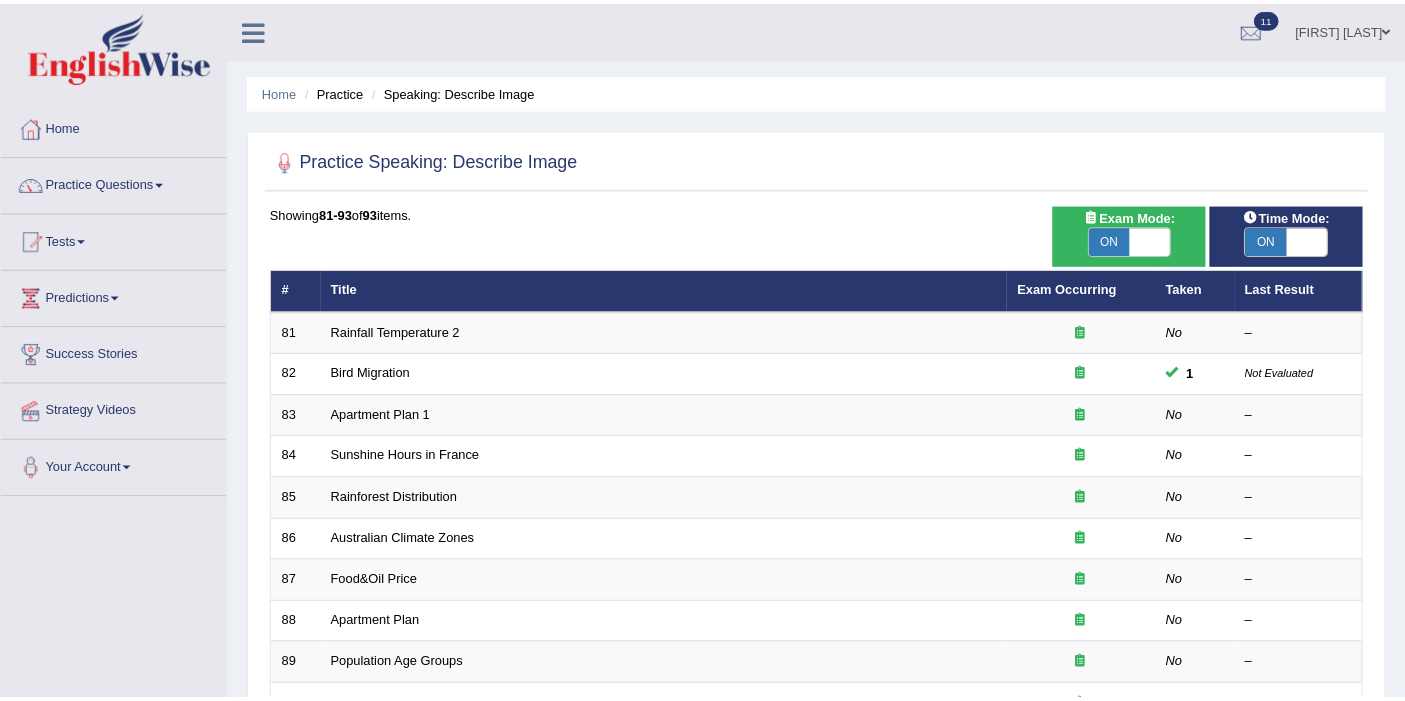 scroll, scrollTop: 0, scrollLeft: 0, axis: both 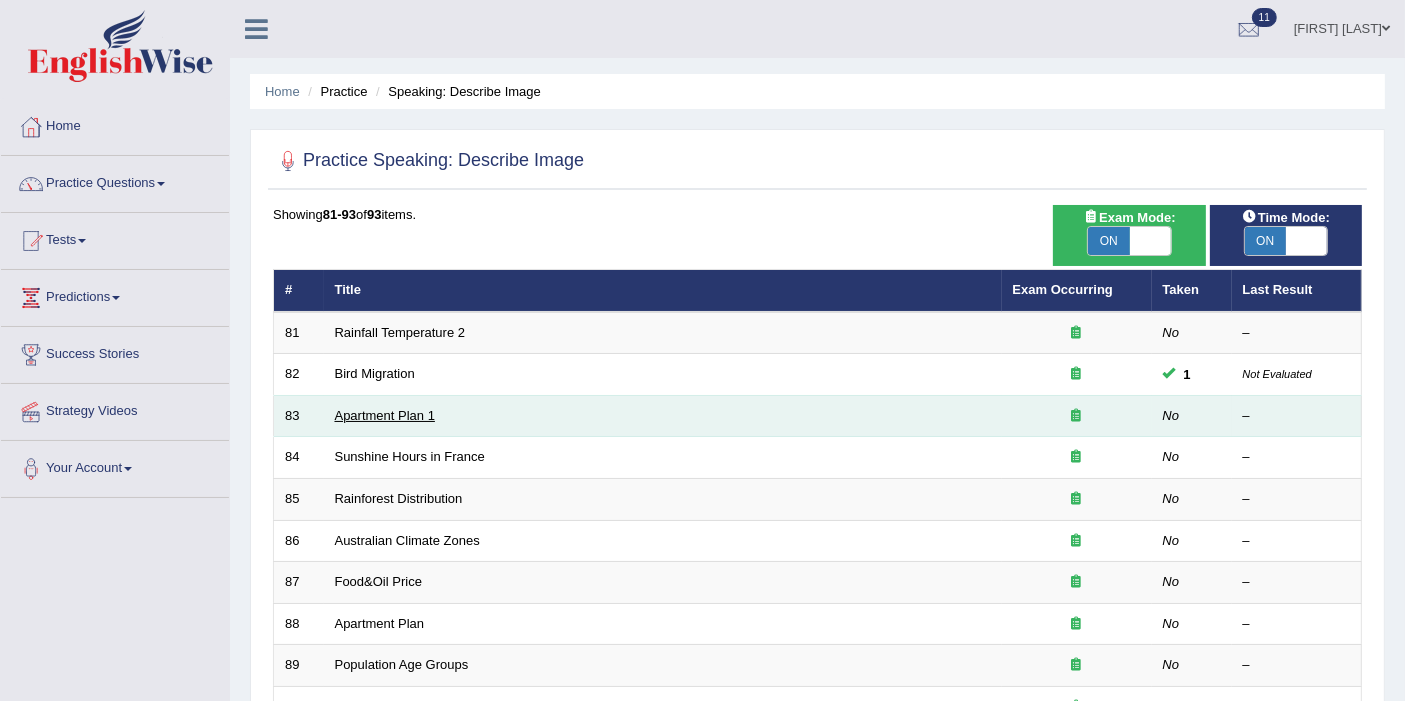 click on "Apartment Plan 1" at bounding box center [385, 415] 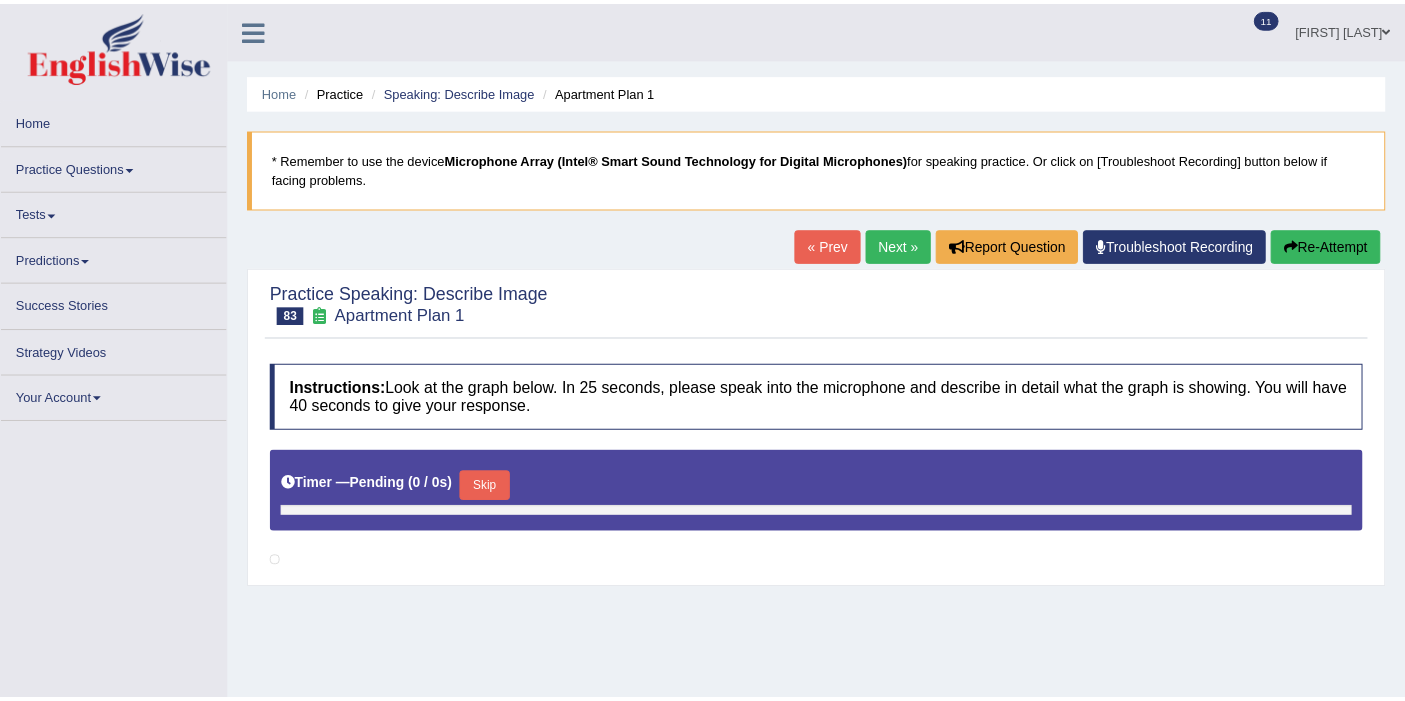 scroll, scrollTop: 0, scrollLeft: 0, axis: both 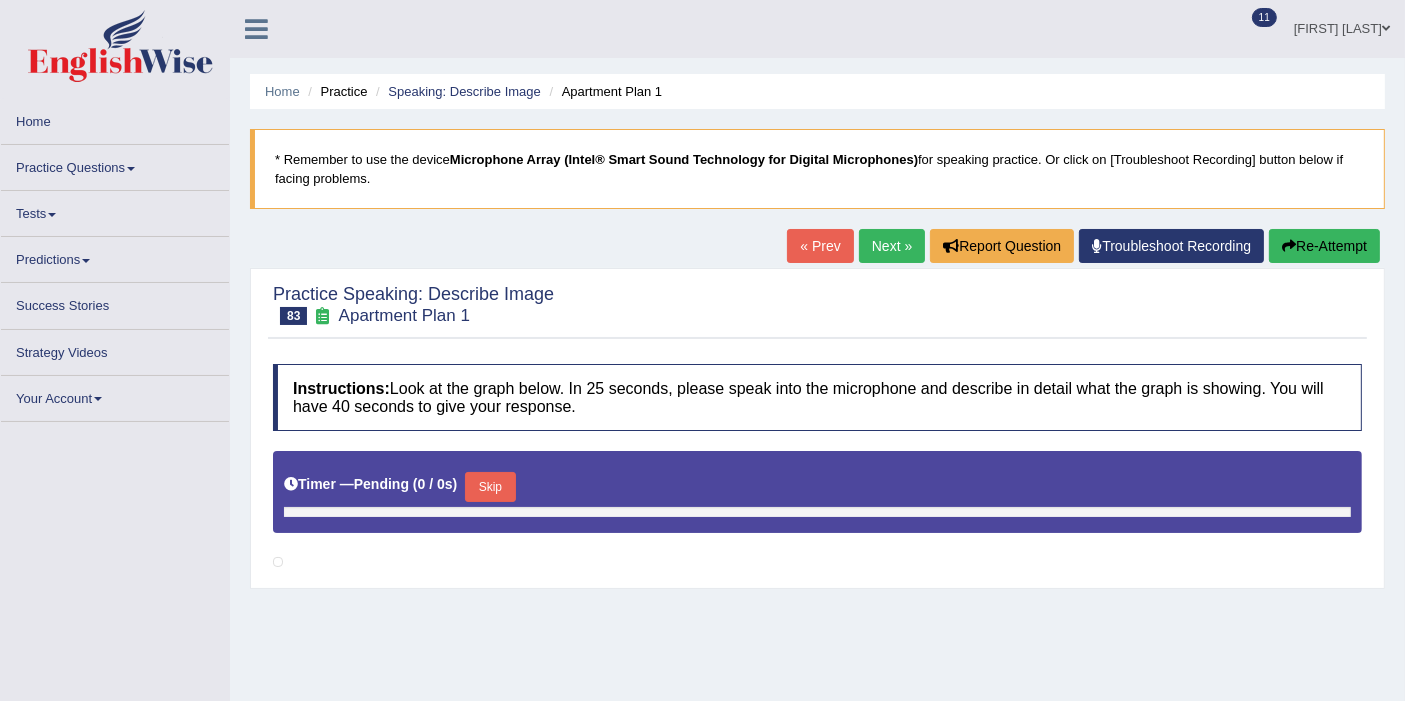 click on "Timer —  Pending   ( 0 / 0s ) Skip" at bounding box center [817, 492] 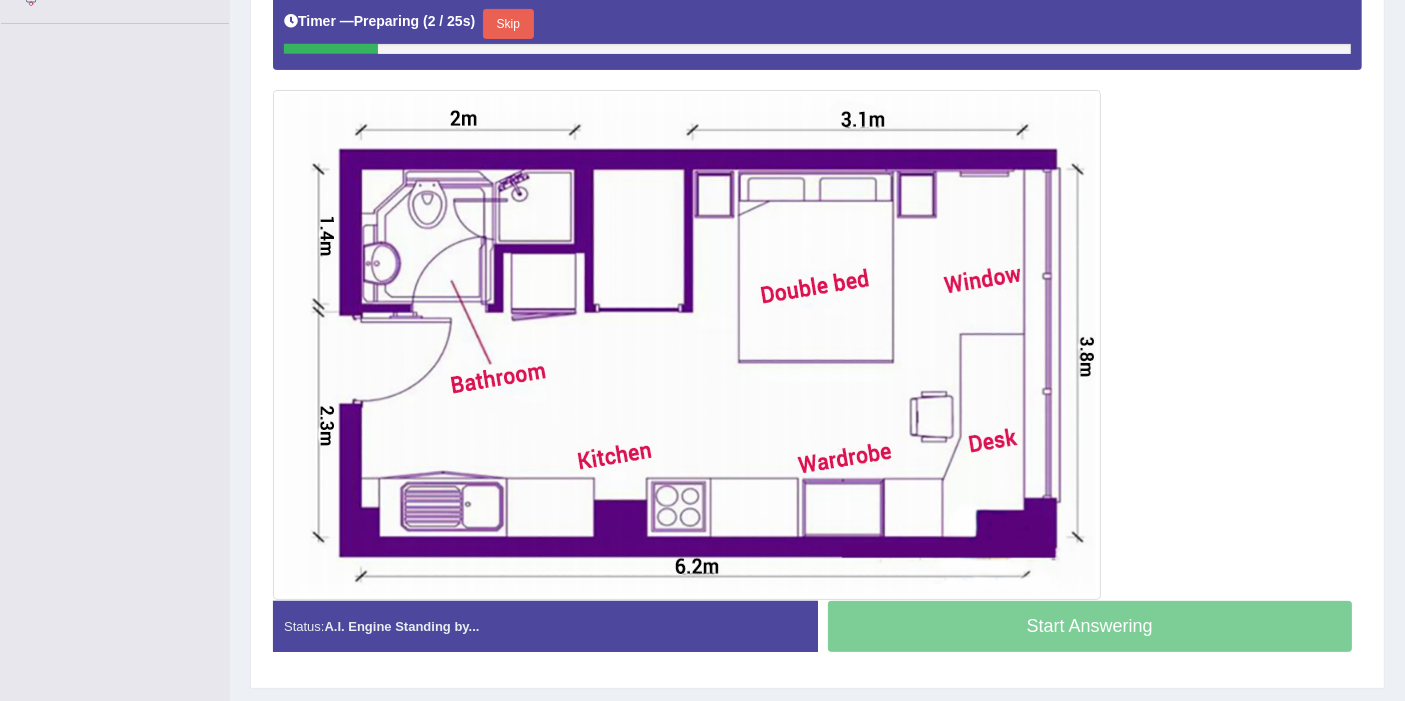 scroll, scrollTop: 473, scrollLeft: 0, axis: vertical 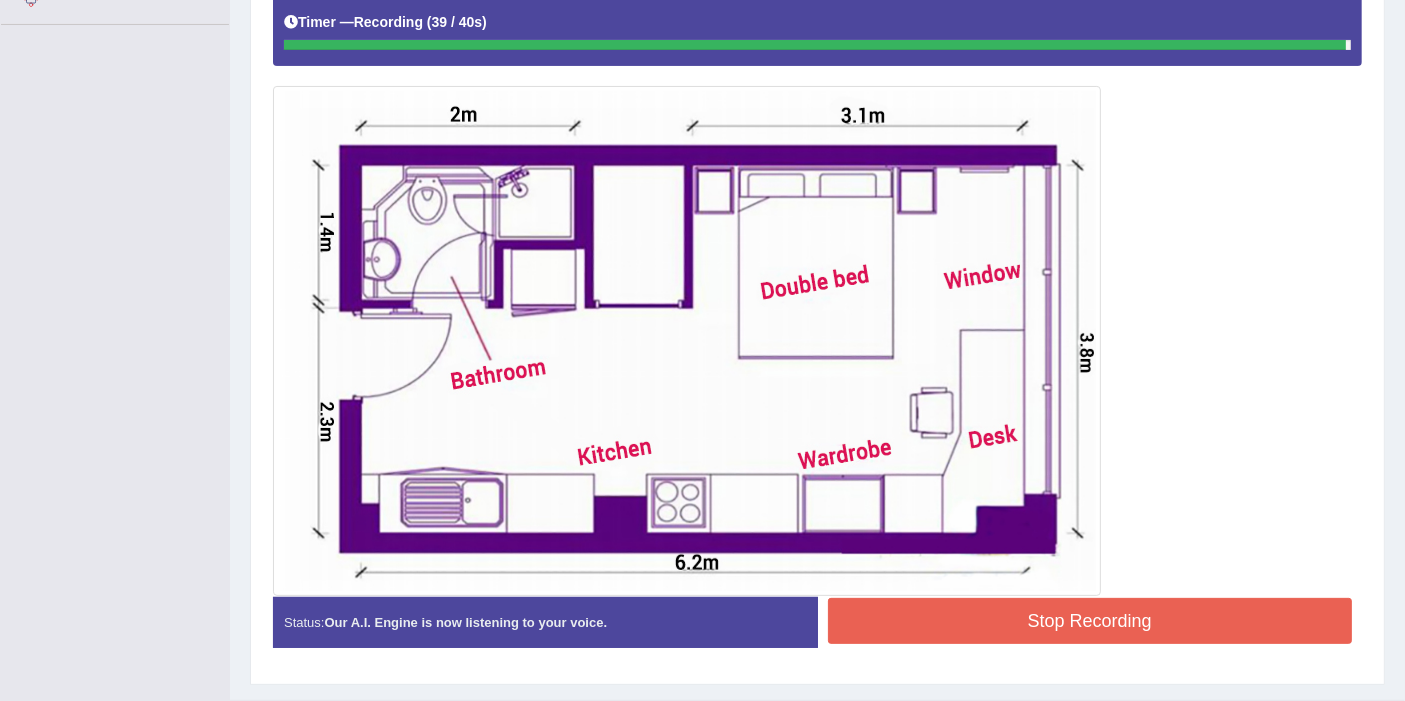 click on "Instructions:  Look at the graph below. In 25 seconds, please speak into the microphone and describe in detail what the graph is showing. You will have 40 seconds to give your response.
Timer —  Recording   ( 39 / 40s ) Created with Highcharts 7.1.2 Too low Too high Time Pitch meter: 0 10 20 30 40 Created with Highcharts 7.1.2 Great Too slow Too fast Time Speech pace meter: 0 10 20 30 40 Spoken Keywords: Voice Analysis: Your Response: Sample Answer: . Explanation:  Status:  Our A.I. Engine is now listening to your voice. Start Answering Stop Recording" at bounding box center (817, 282) 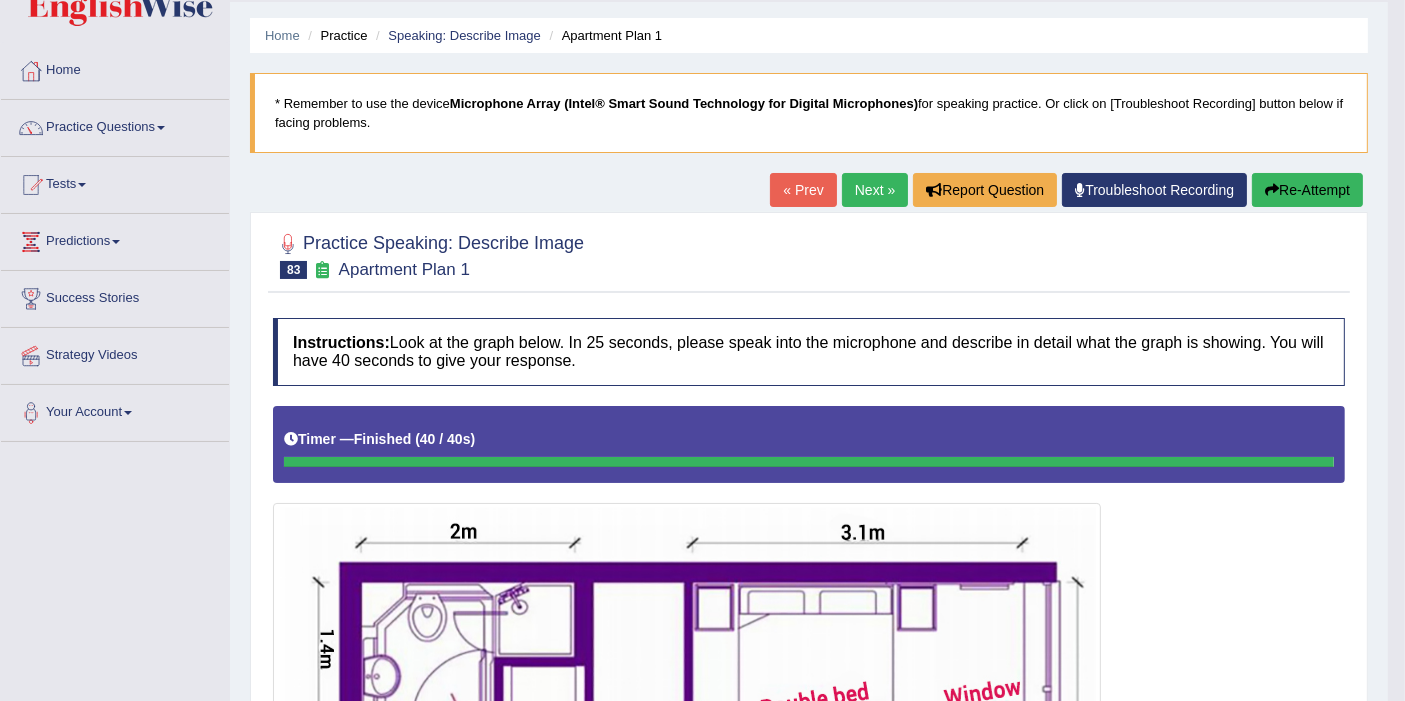 scroll, scrollTop: 0, scrollLeft: 0, axis: both 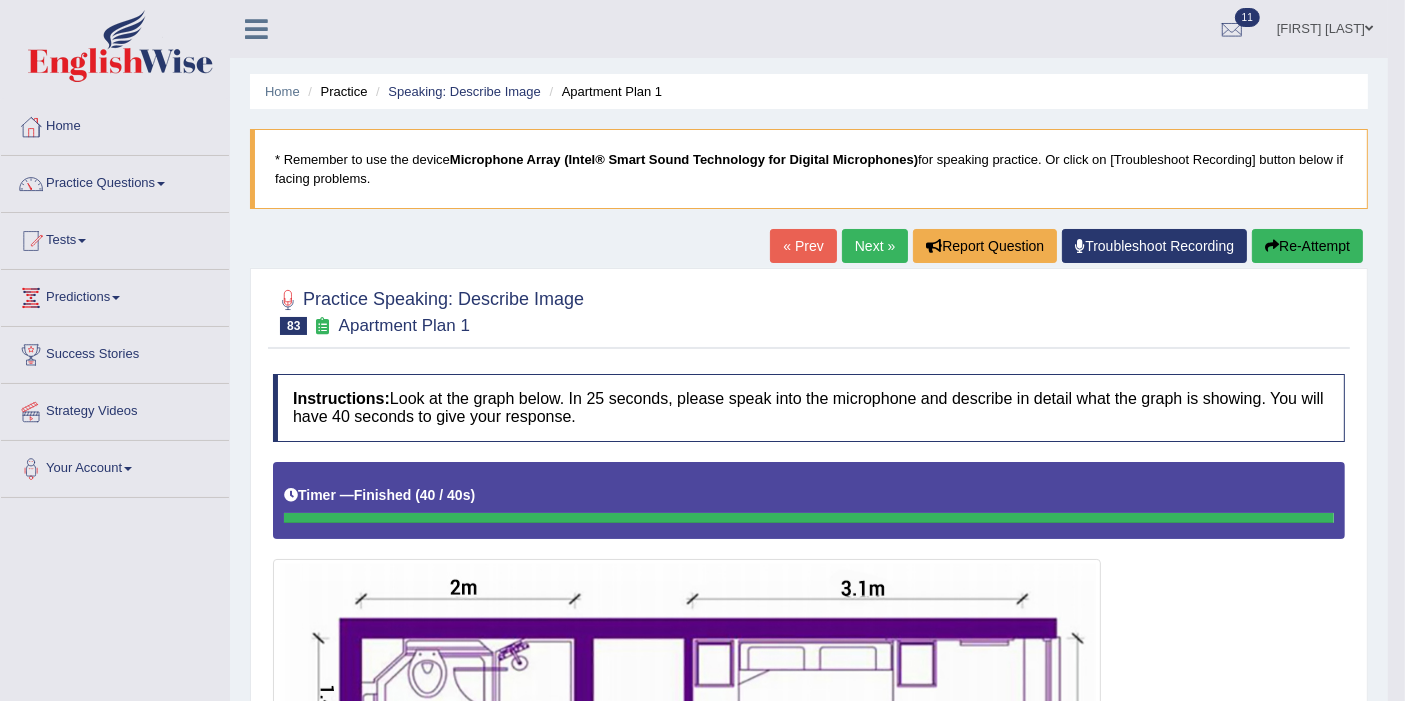 click on "Next »" at bounding box center [875, 246] 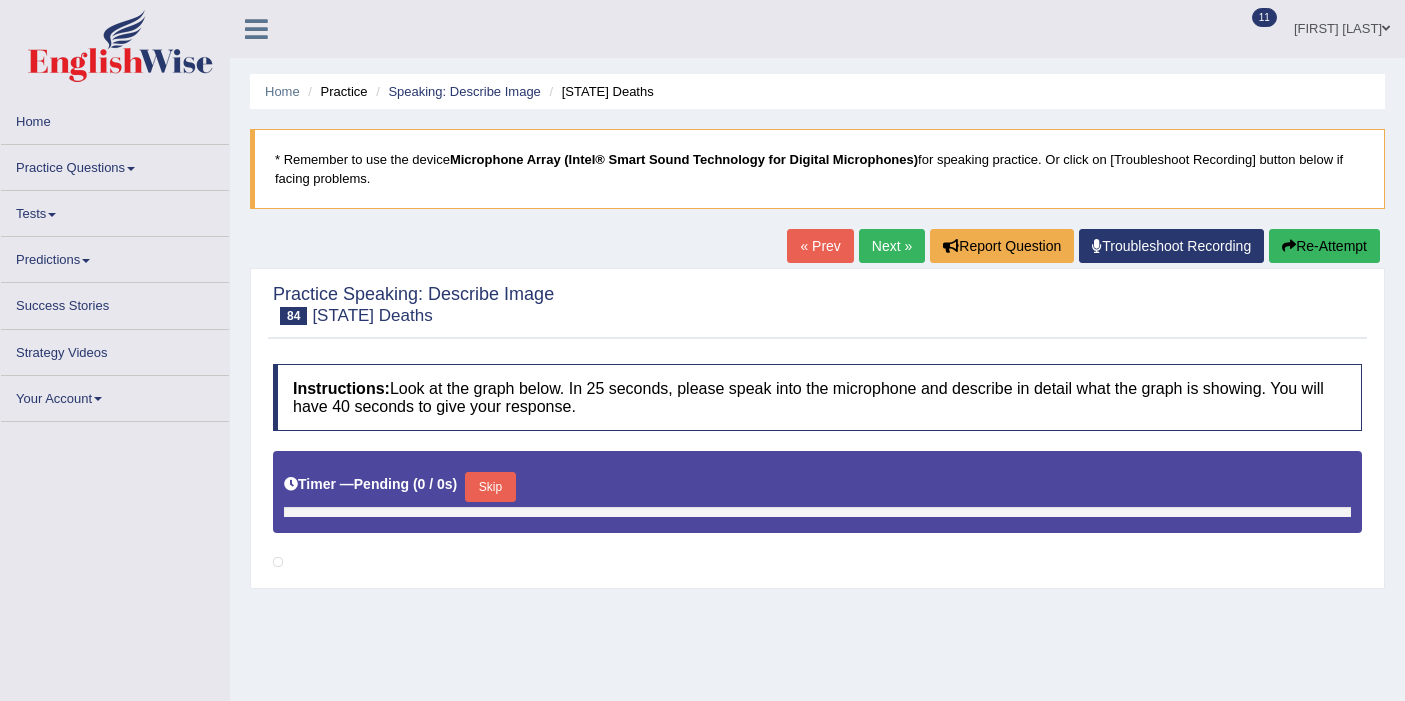 scroll, scrollTop: 0, scrollLeft: 0, axis: both 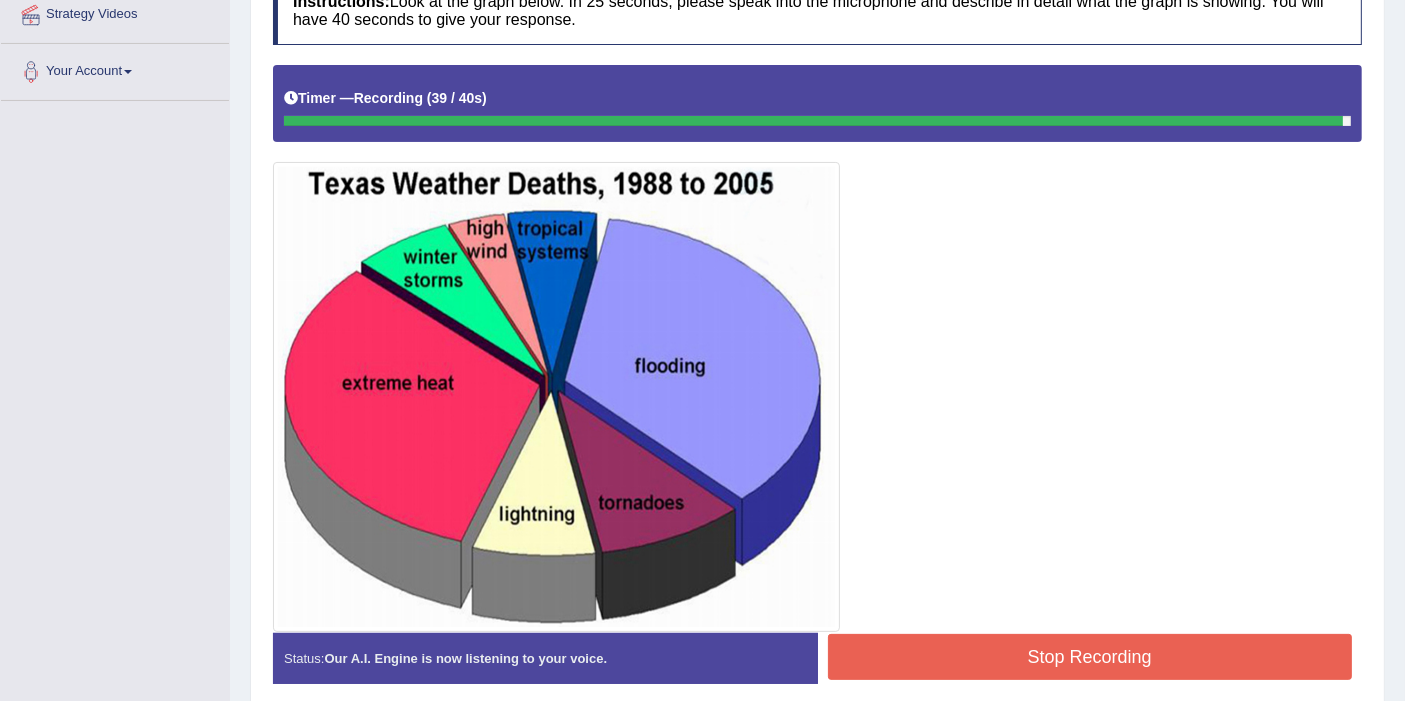click on "Stop Recording" at bounding box center (1090, 657) 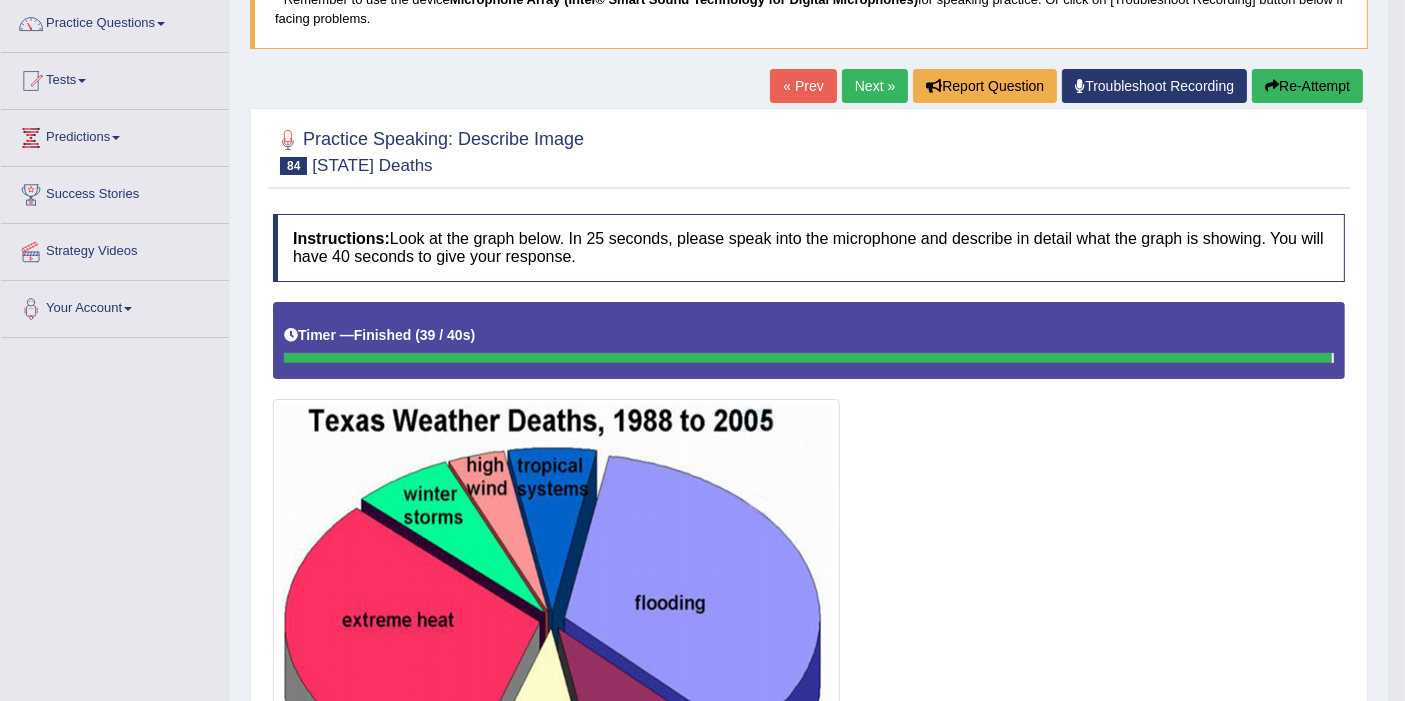 scroll, scrollTop: 0, scrollLeft: 0, axis: both 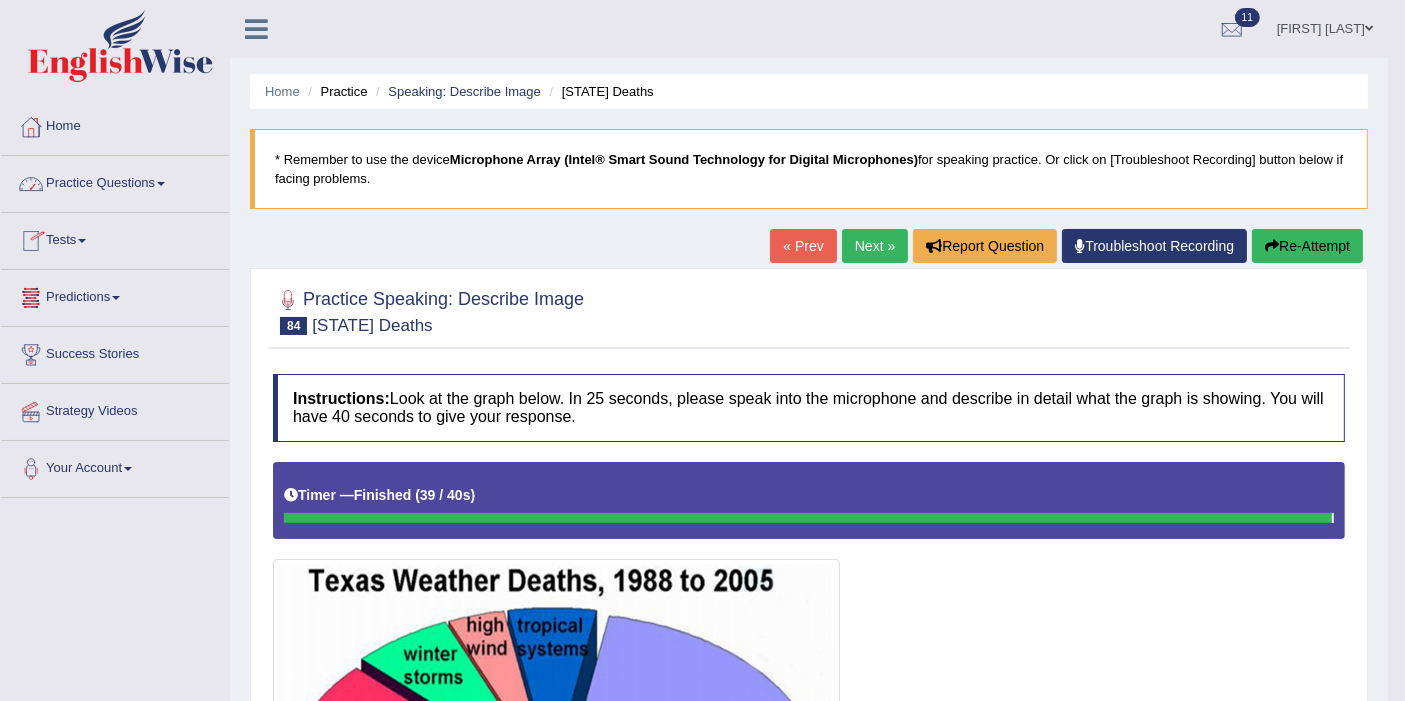 click on "Practice Questions" at bounding box center [115, 181] 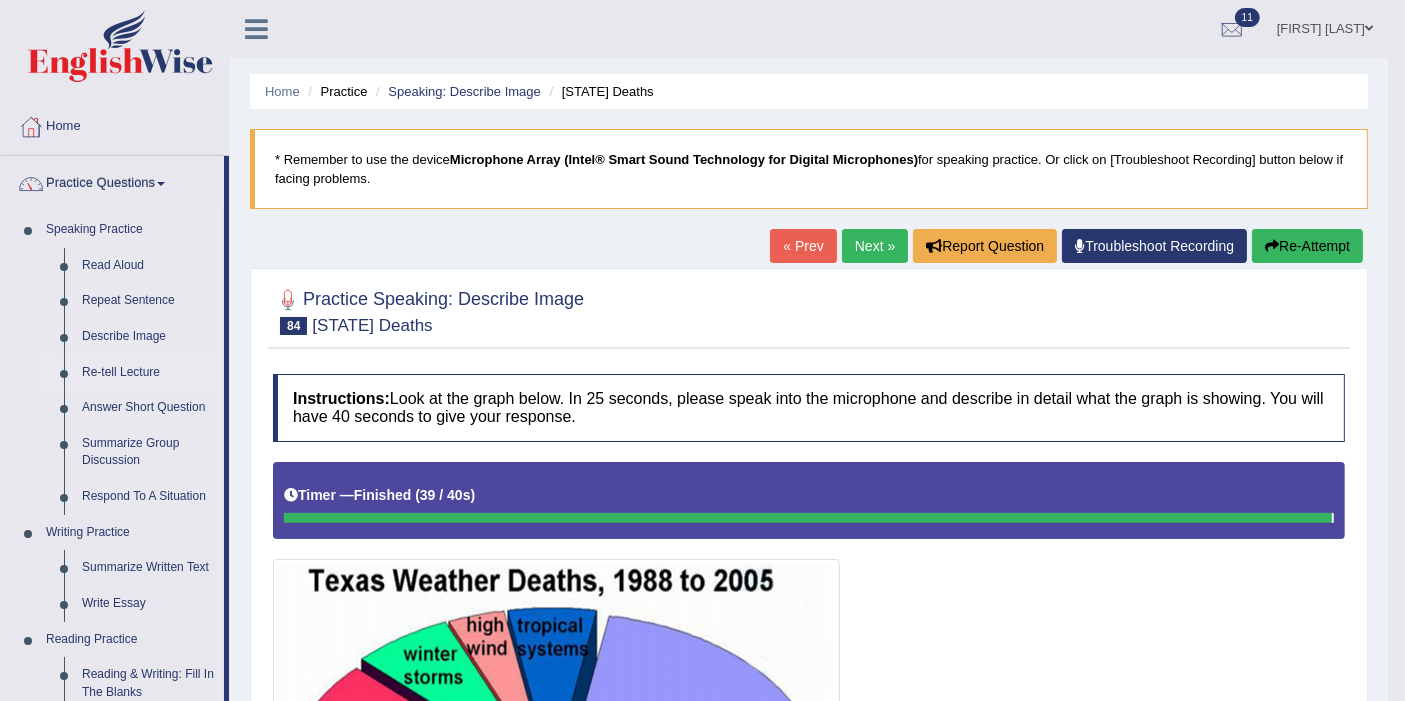 click on "Re-tell Lecture" at bounding box center [148, 373] 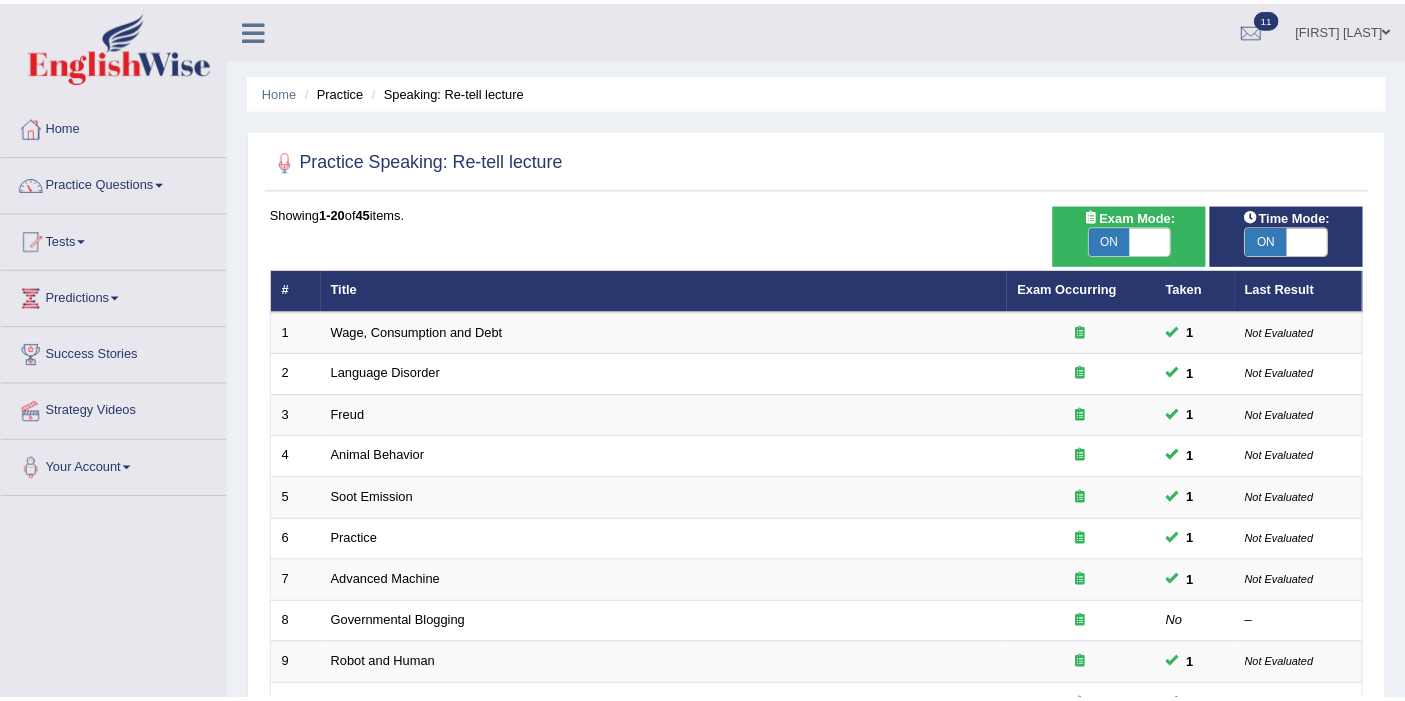 scroll, scrollTop: 0, scrollLeft: 0, axis: both 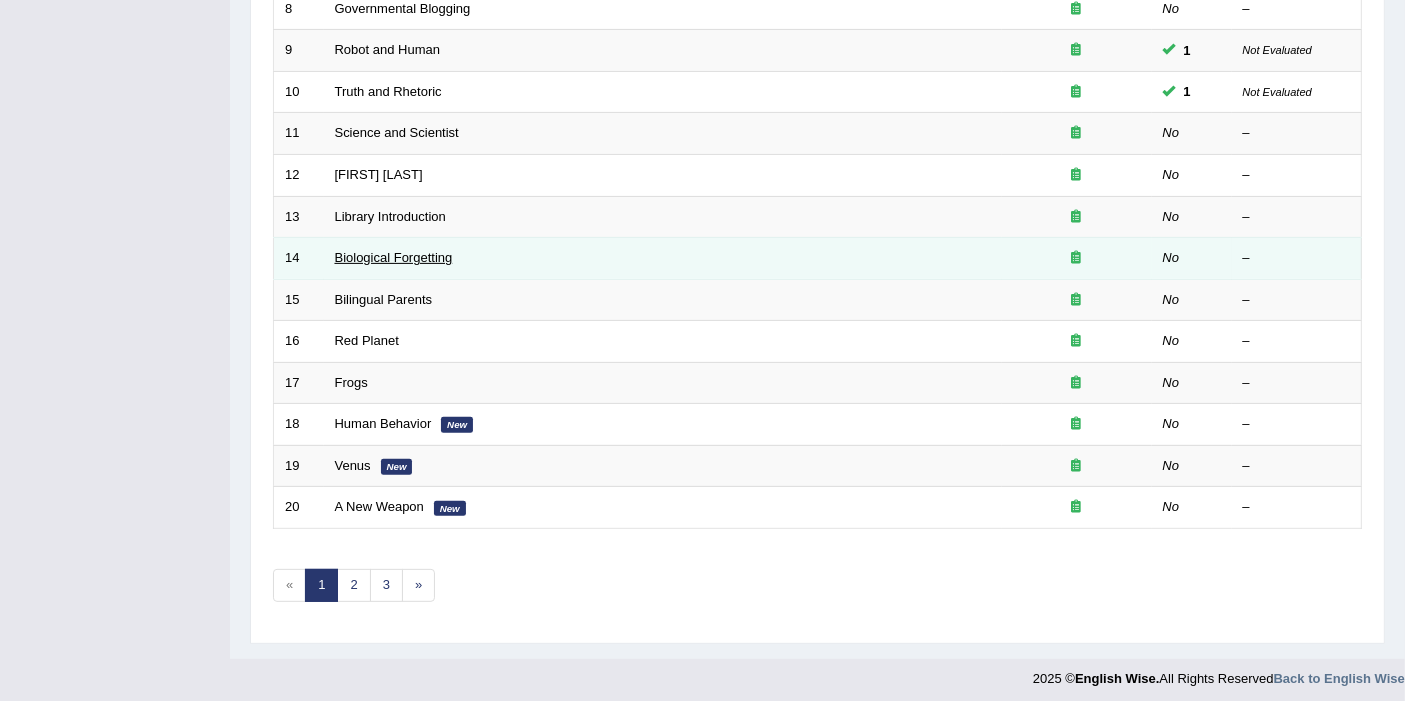 click on "Biological Forgetting" at bounding box center (394, 257) 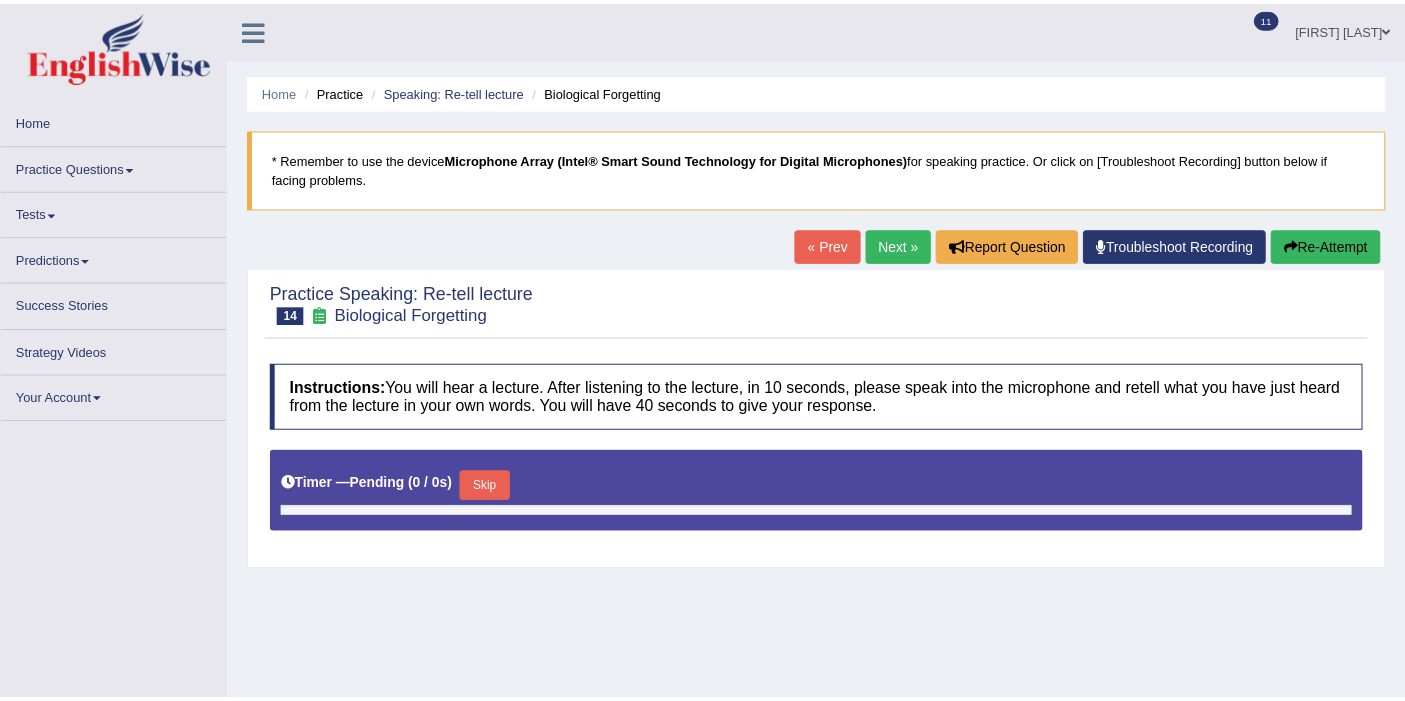 scroll, scrollTop: 0, scrollLeft: 0, axis: both 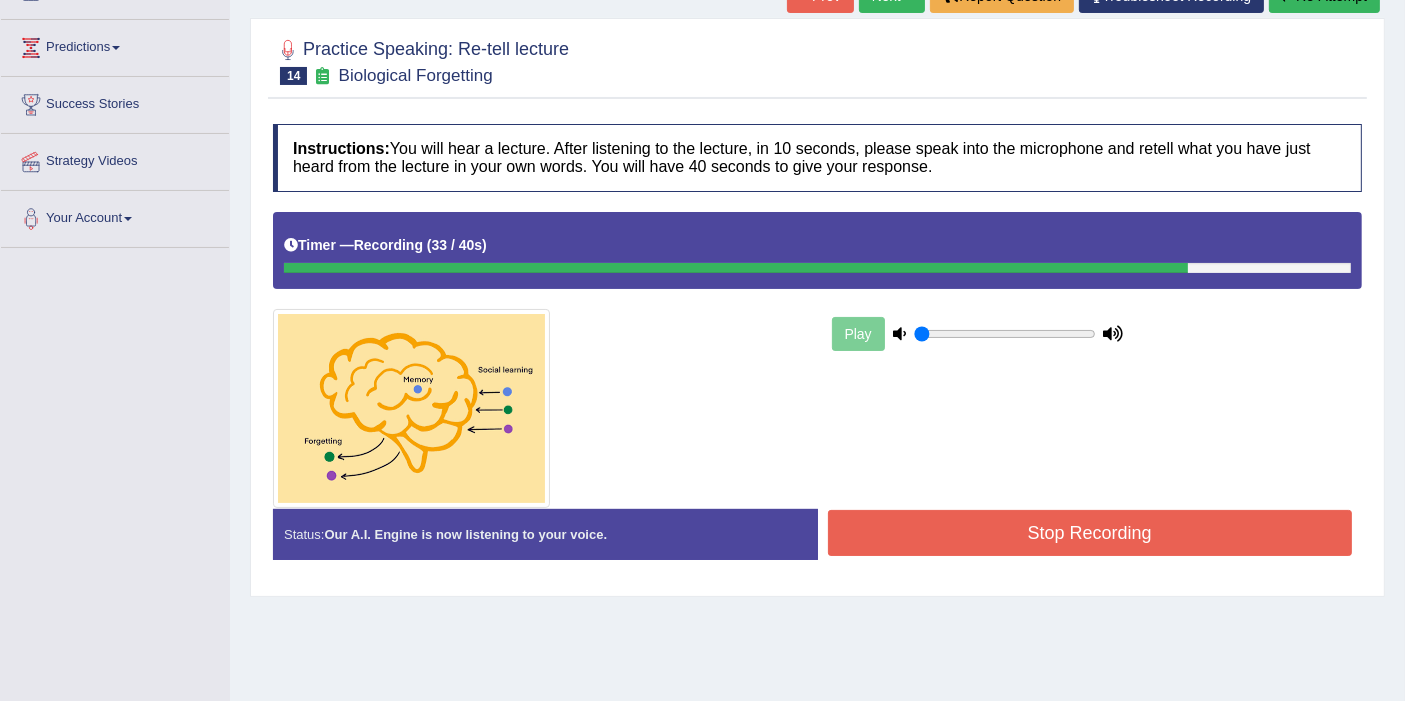 click on "Stop Recording" at bounding box center [1090, 533] 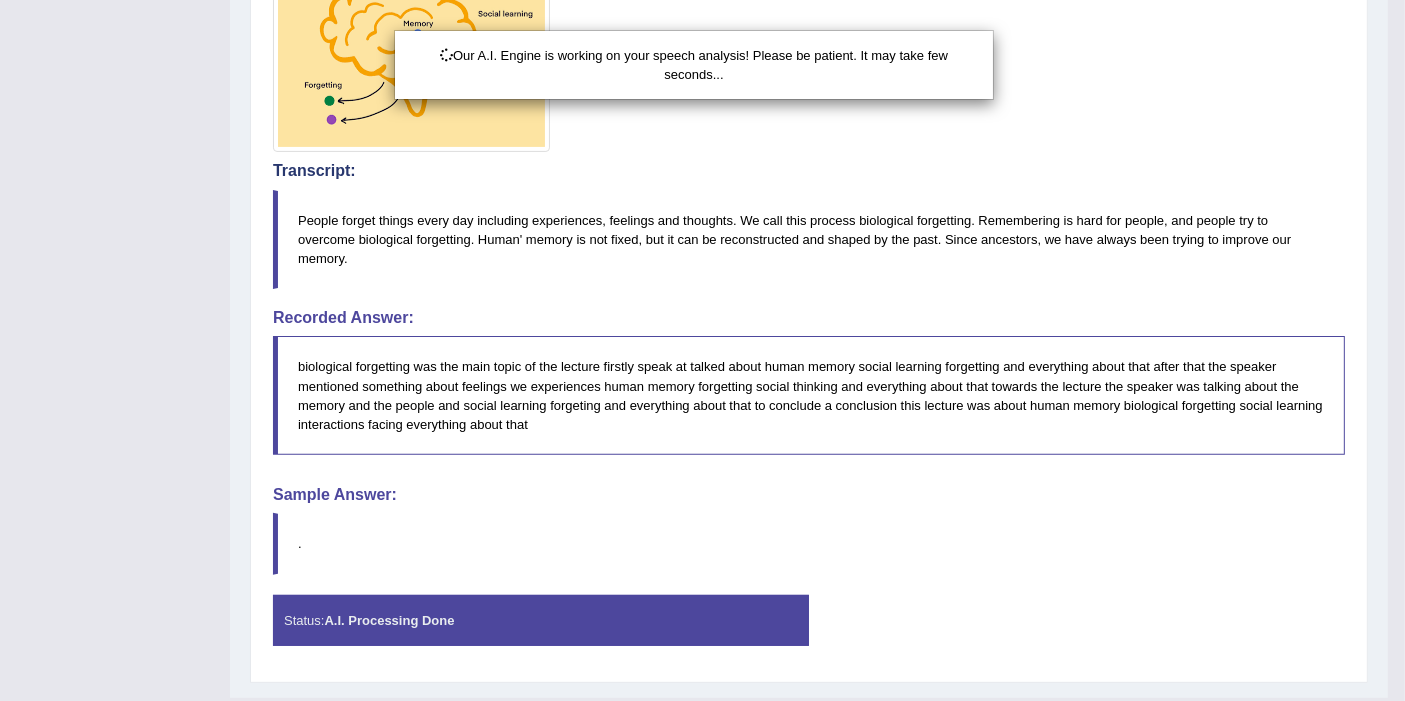 scroll, scrollTop: 611, scrollLeft: 0, axis: vertical 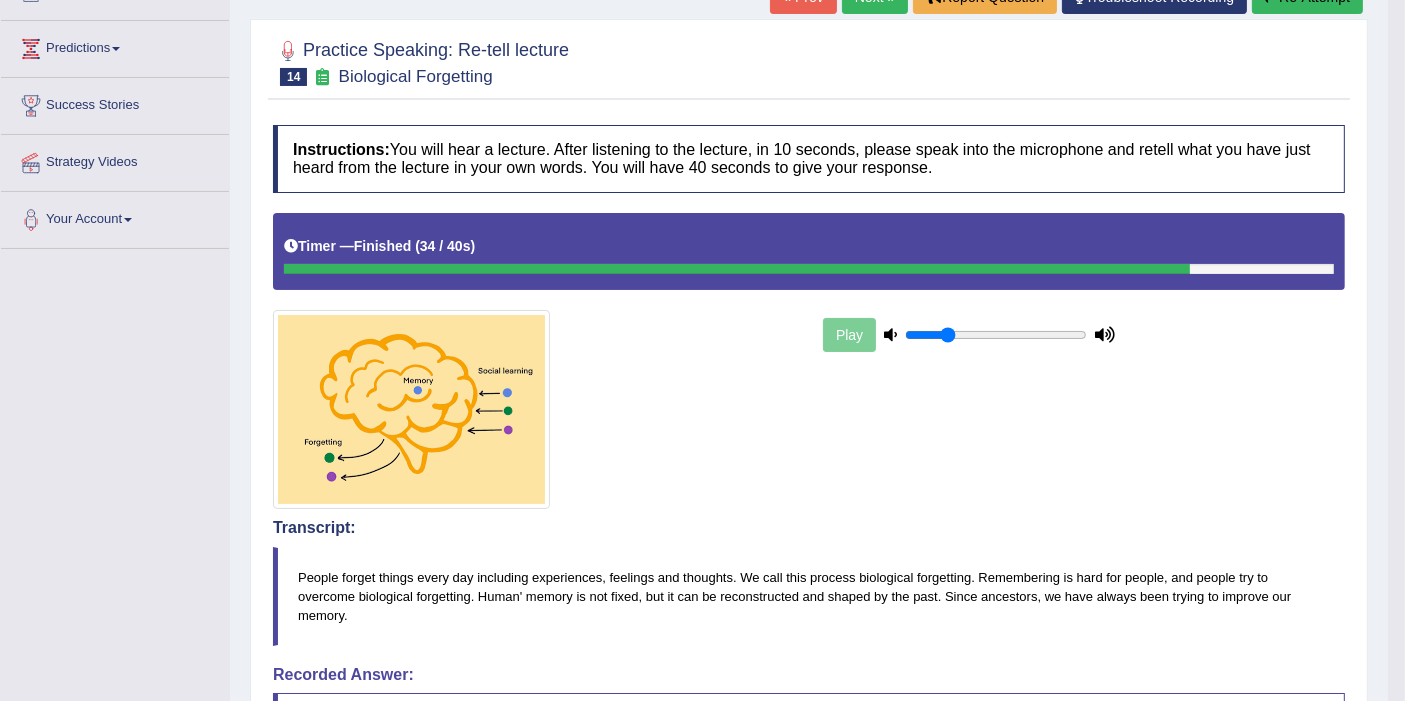 type on "0.25" 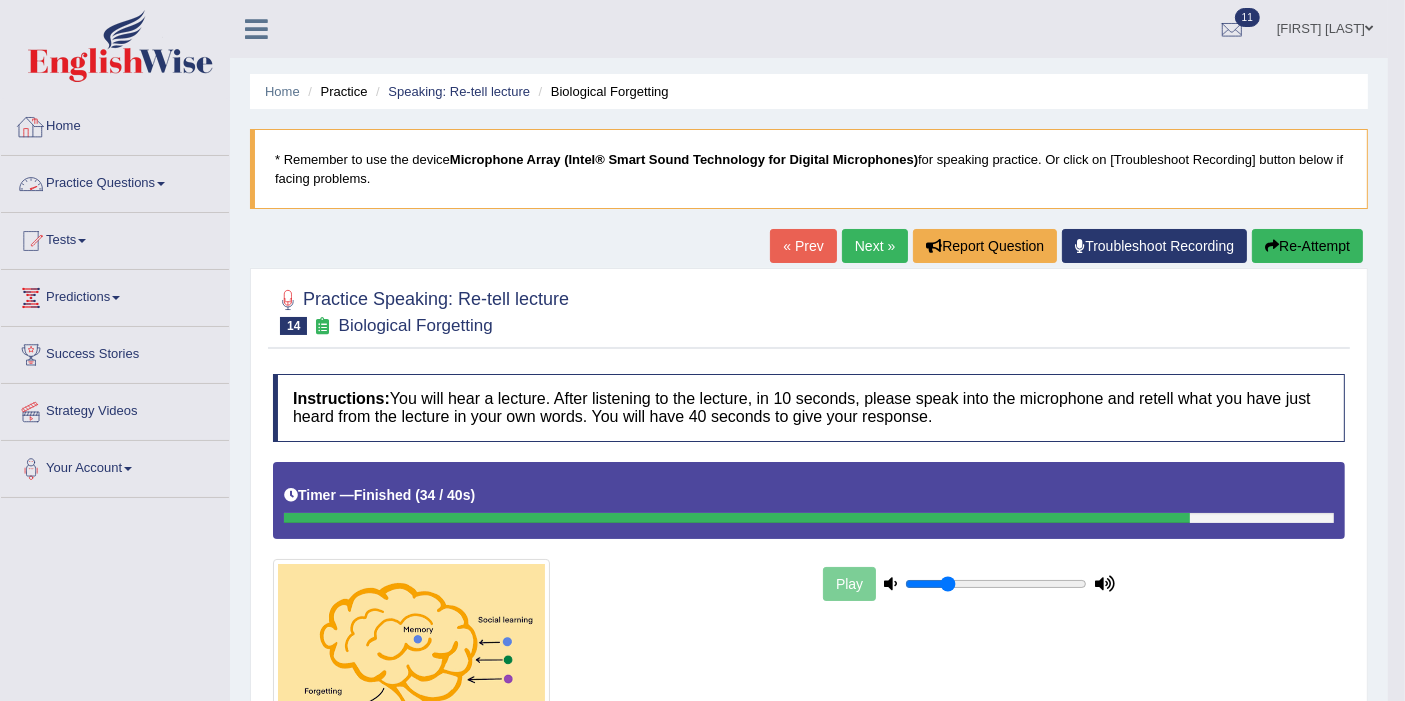 click at bounding box center (120, 46) 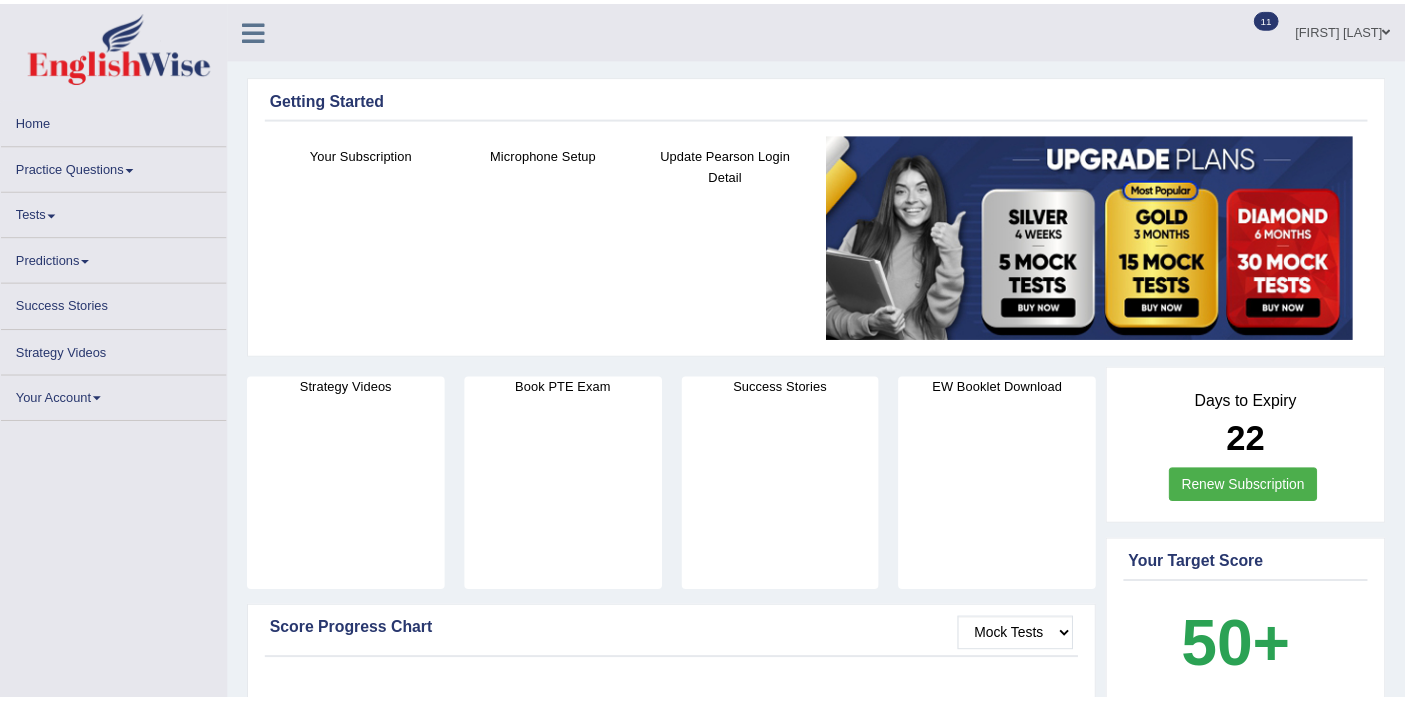 scroll, scrollTop: 0, scrollLeft: 0, axis: both 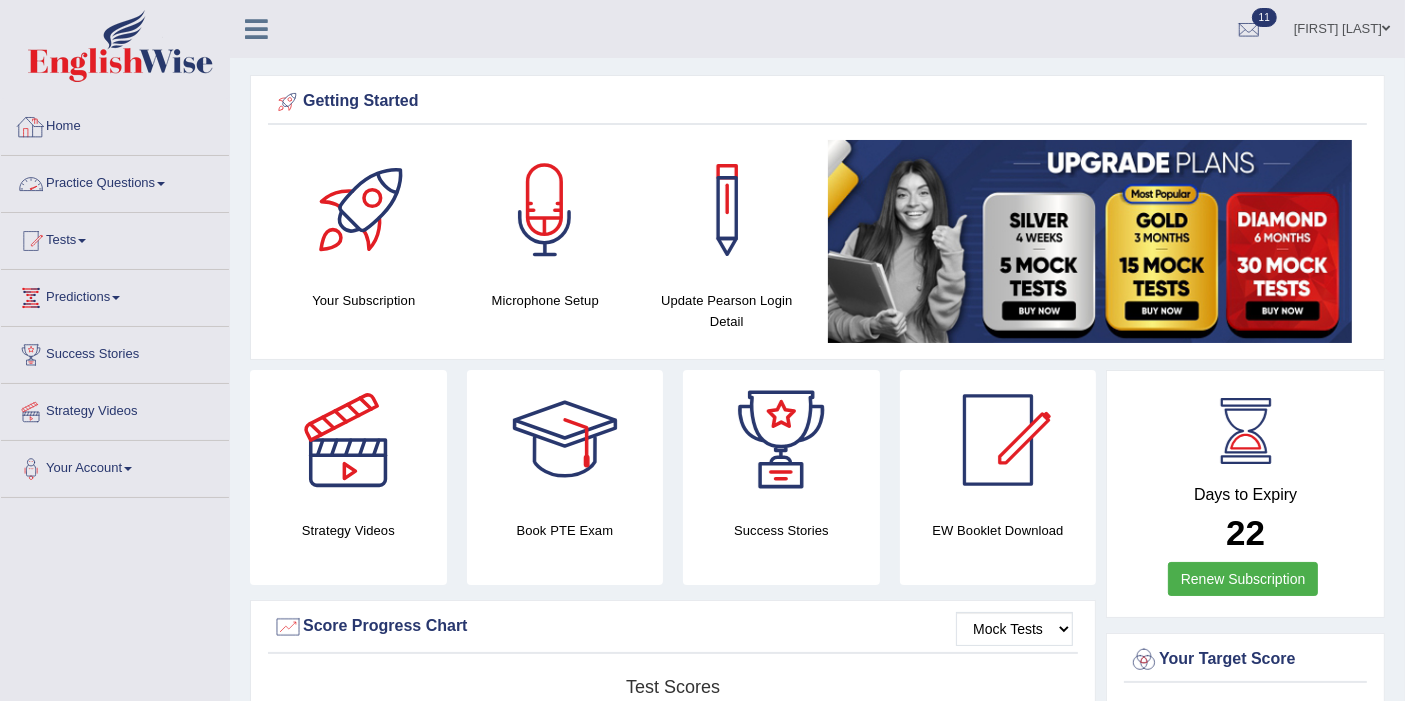 click on "Practice Questions" at bounding box center (115, 181) 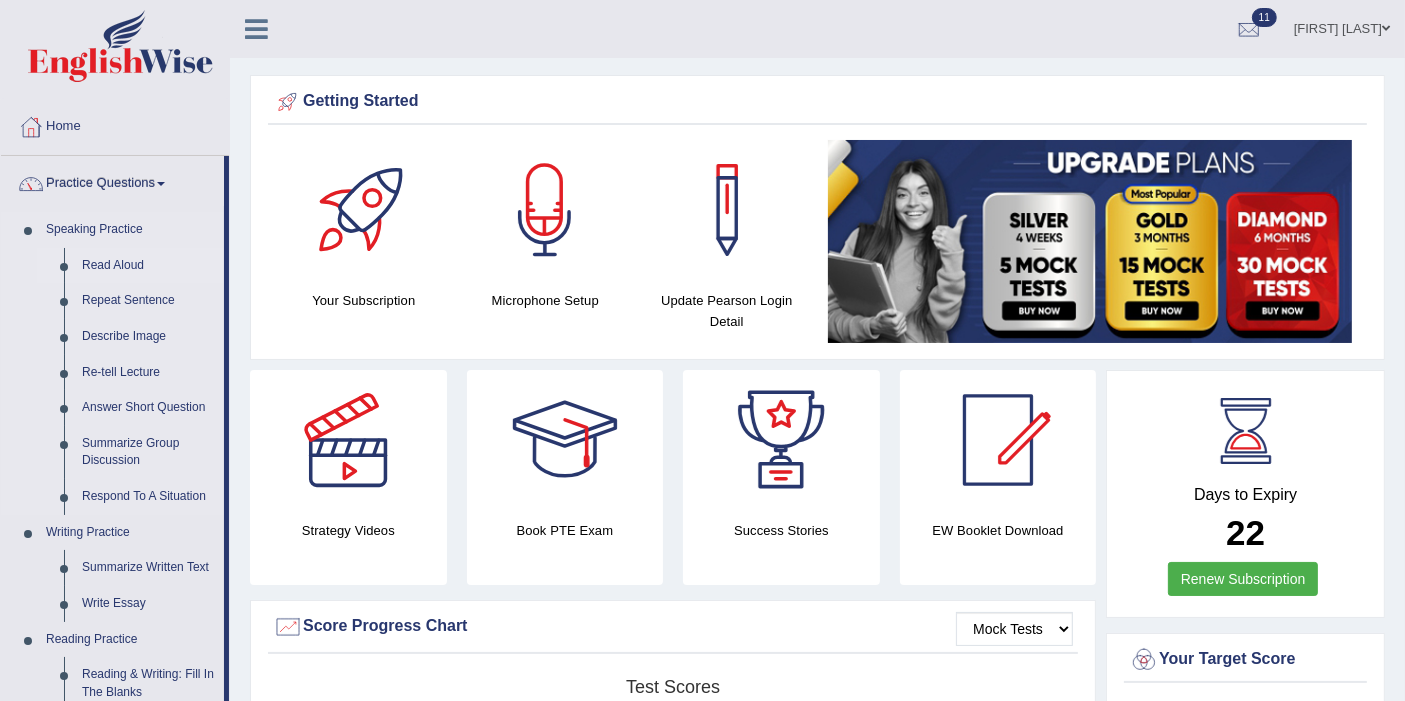 click on "Read Aloud" at bounding box center [148, 266] 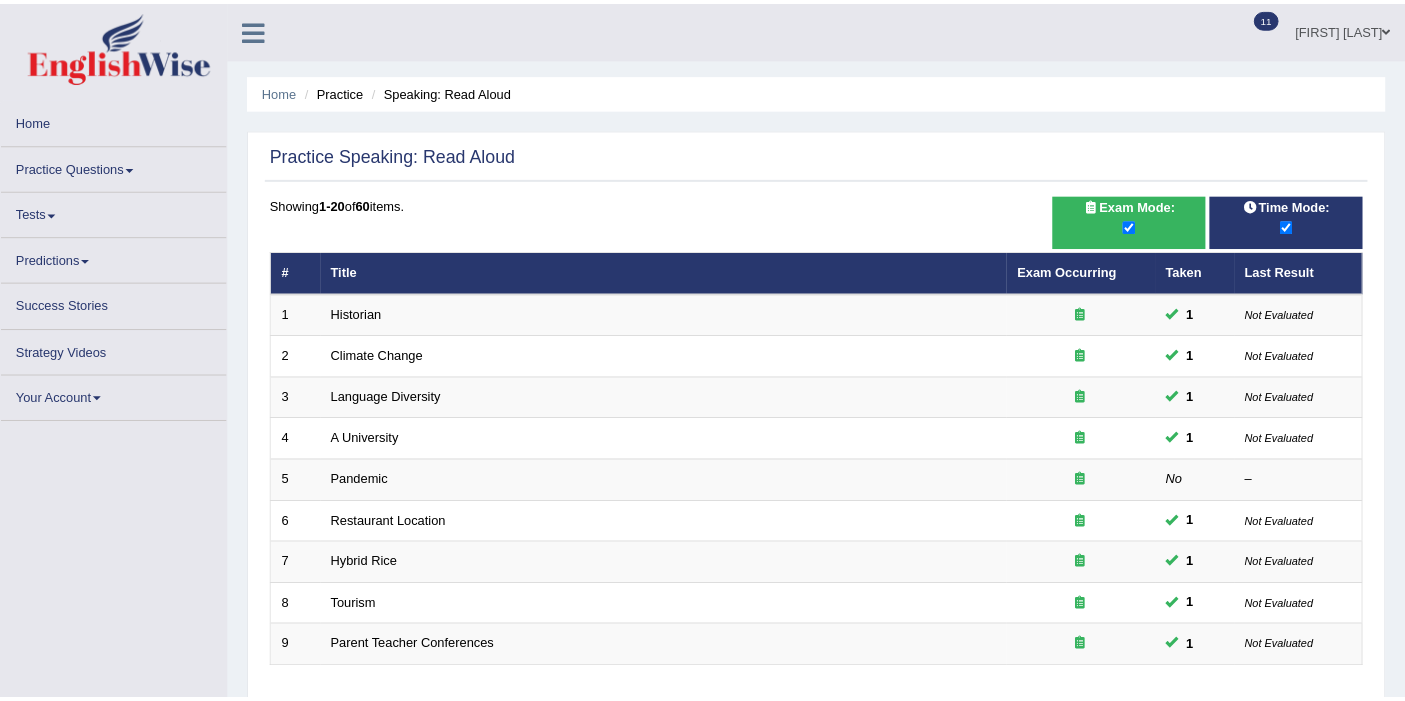 scroll, scrollTop: 0, scrollLeft: 0, axis: both 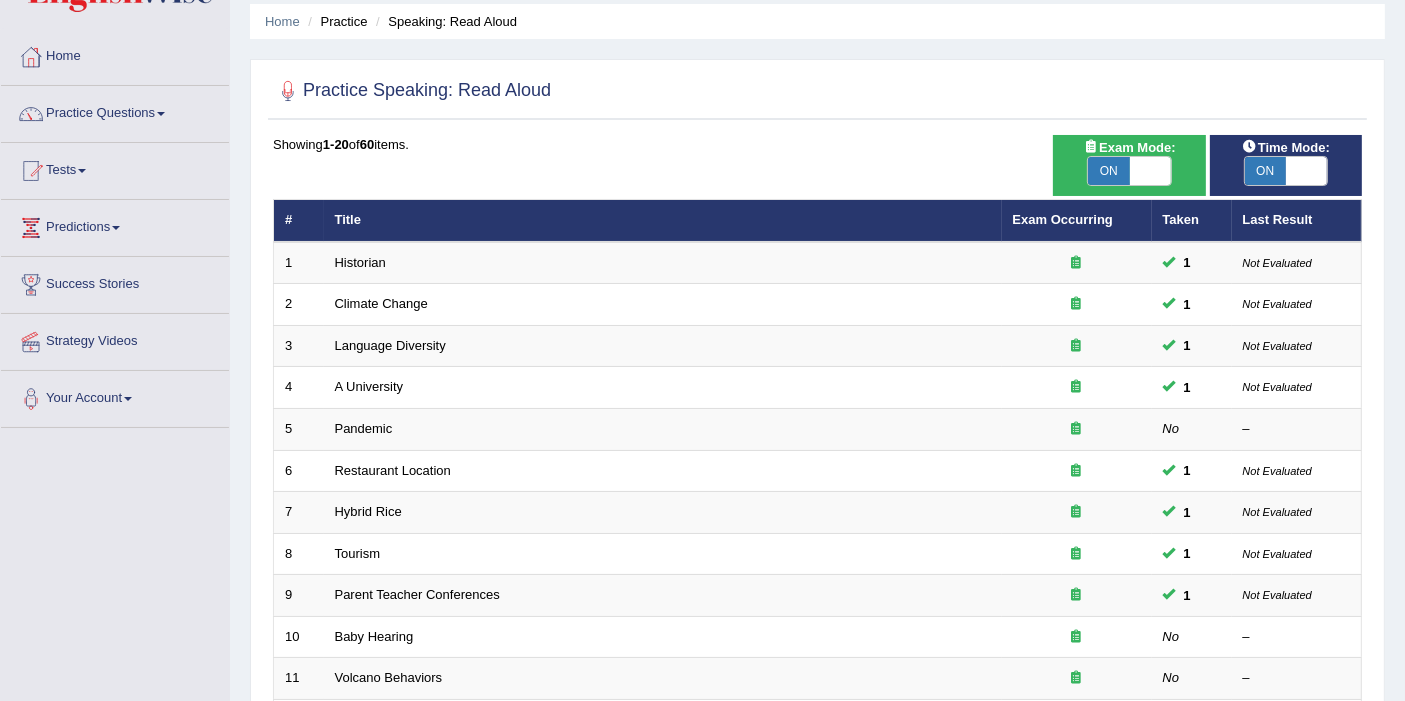 drag, startPoint x: 0, startPoint y: 0, endPoint x: 140, endPoint y: 267, distance: 301.47803 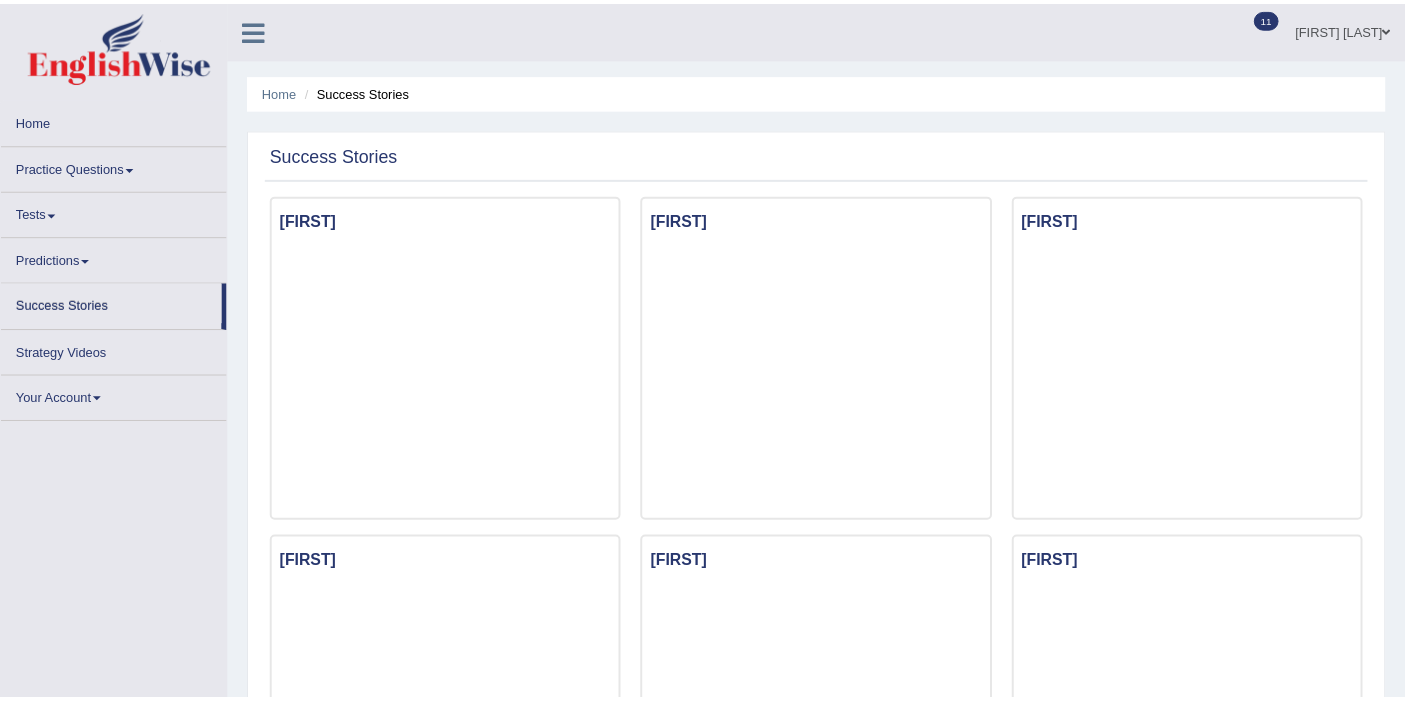scroll, scrollTop: 0, scrollLeft: 0, axis: both 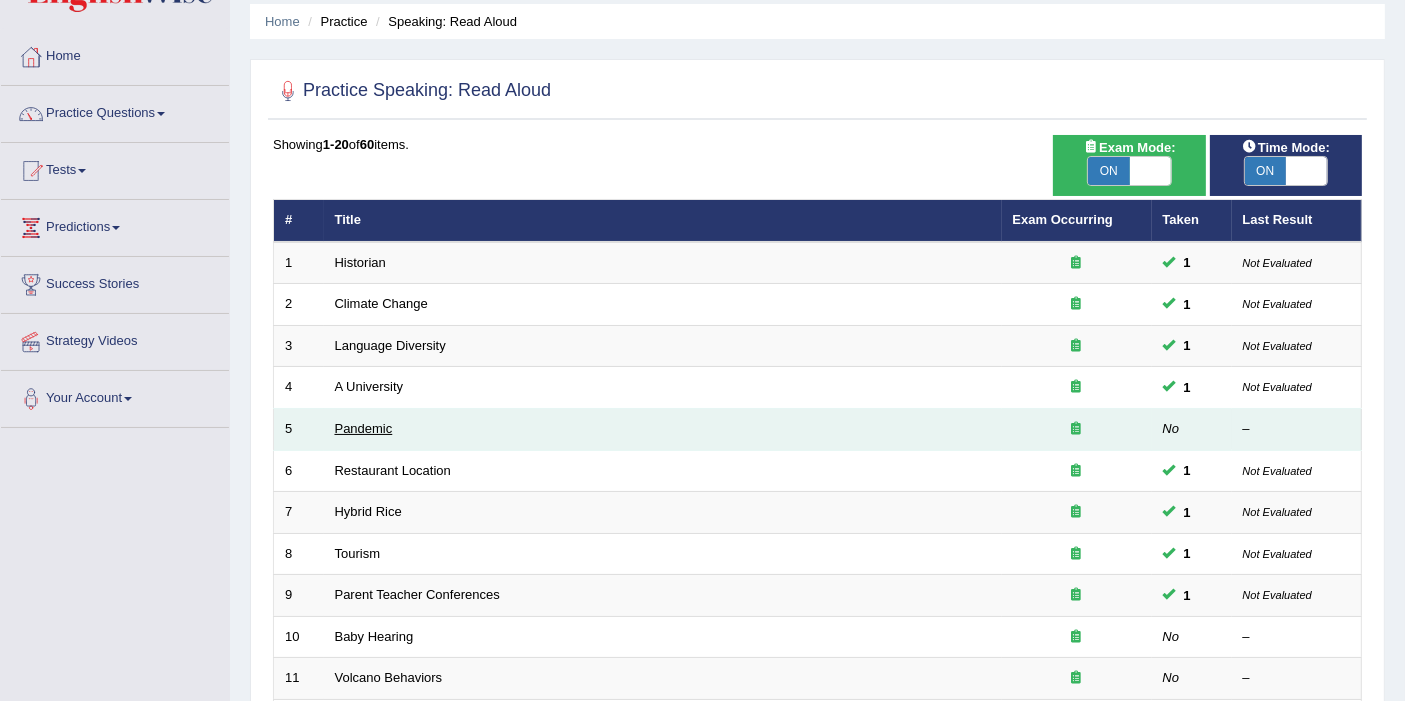 click on "Pandemic" at bounding box center [364, 428] 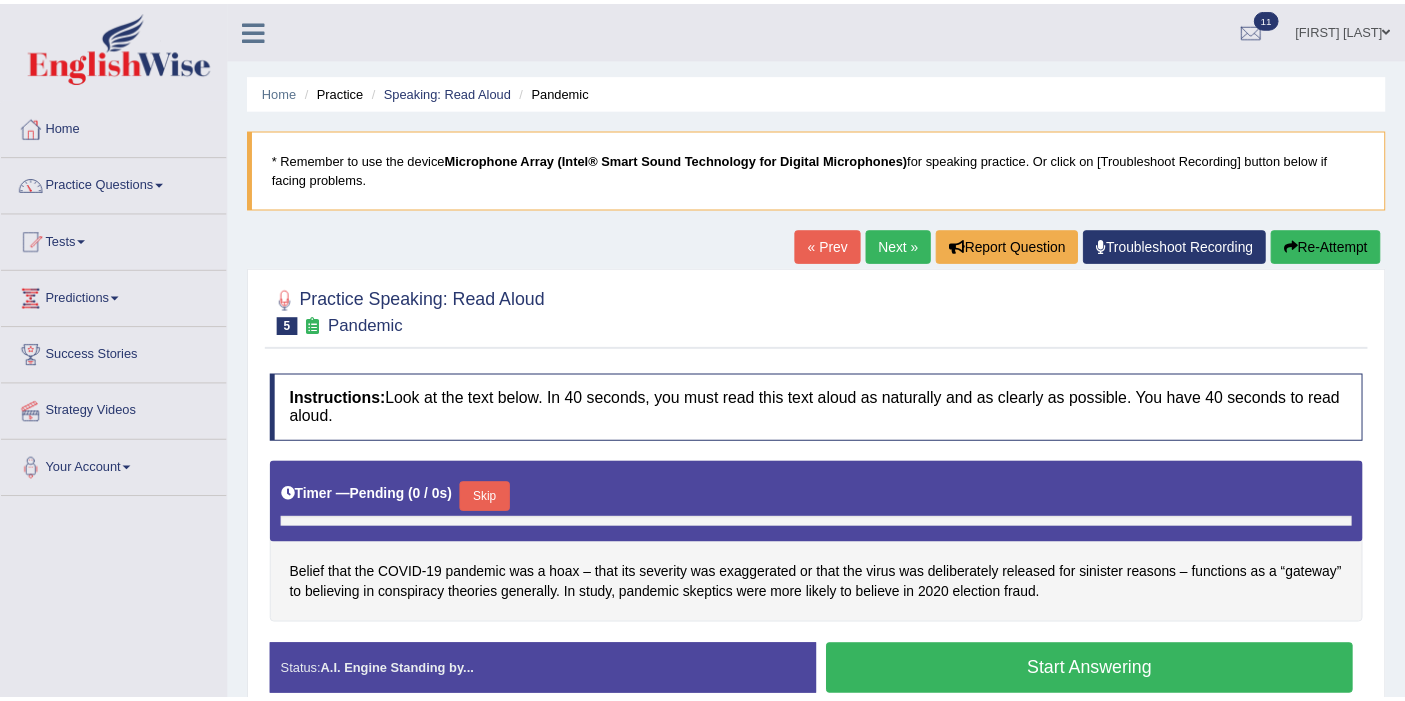 scroll, scrollTop: 0, scrollLeft: 0, axis: both 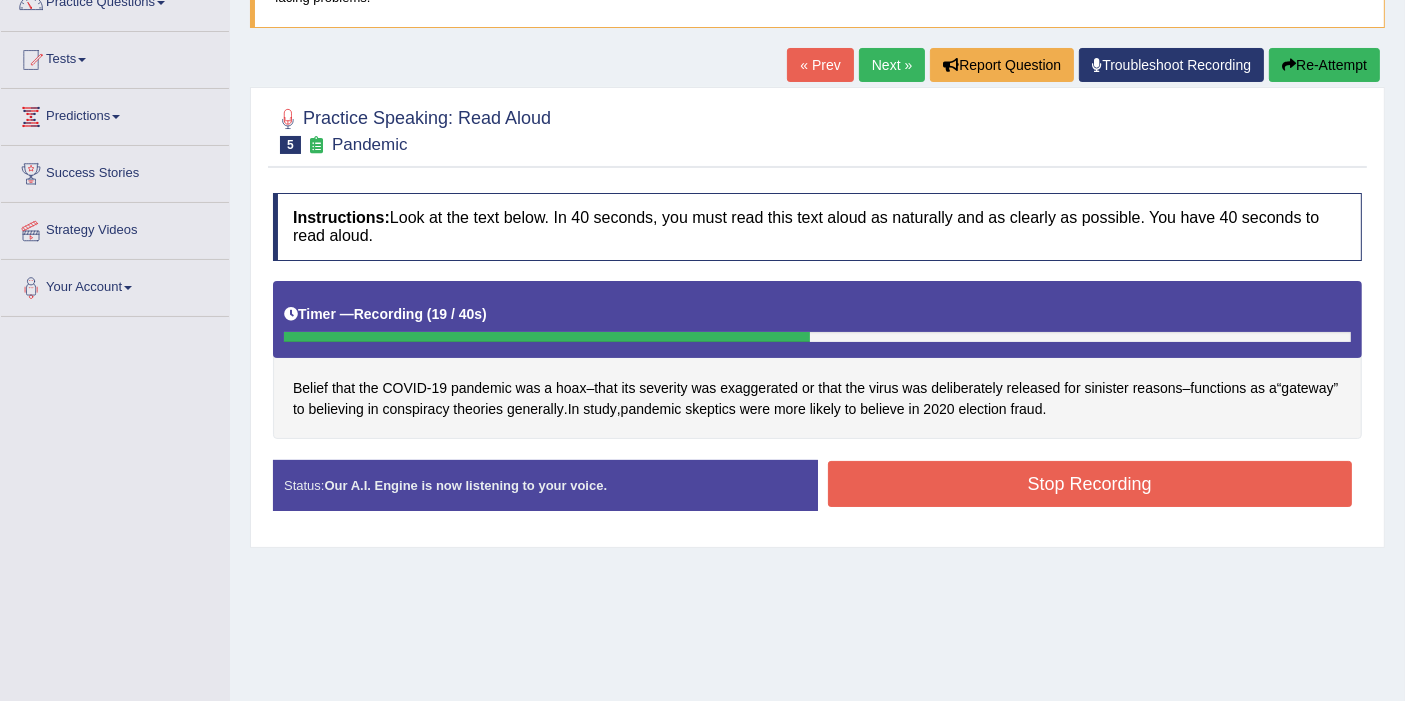 click on "Stop Recording" at bounding box center [1090, 484] 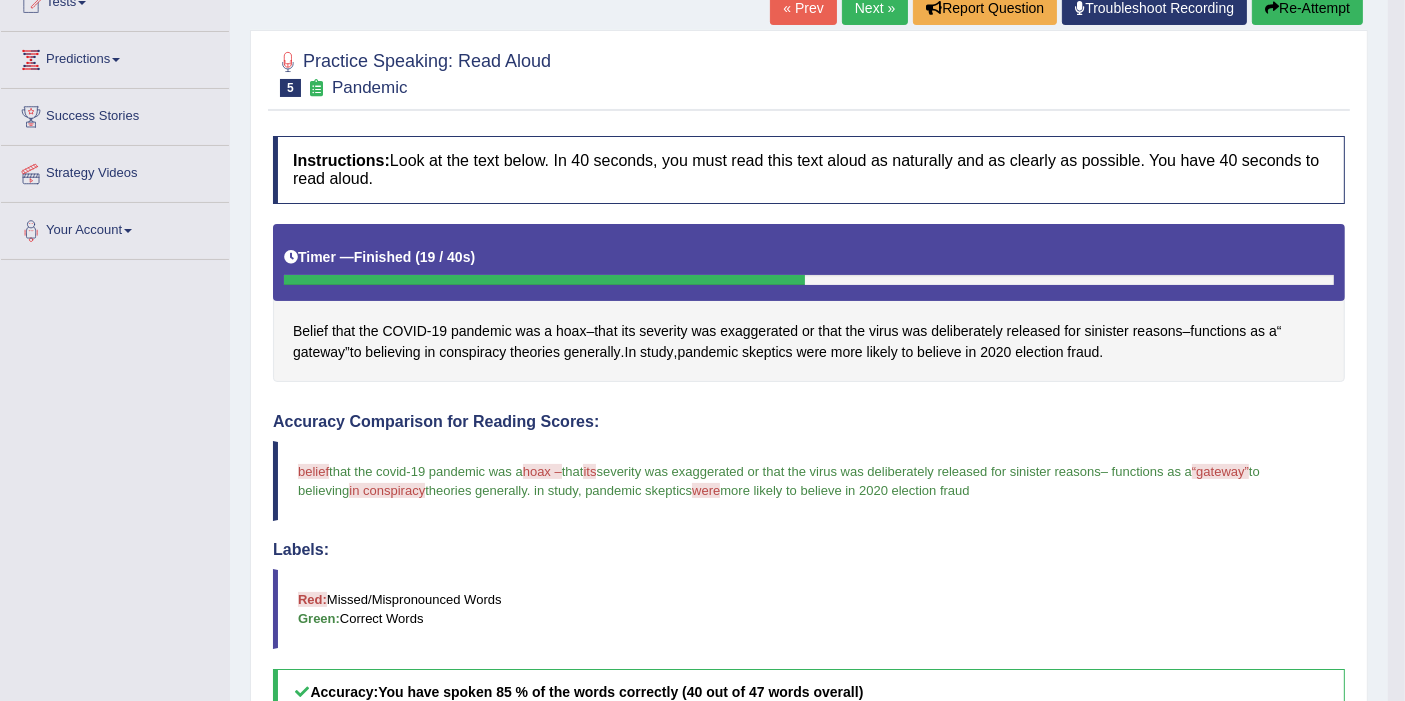 scroll, scrollTop: 0, scrollLeft: 0, axis: both 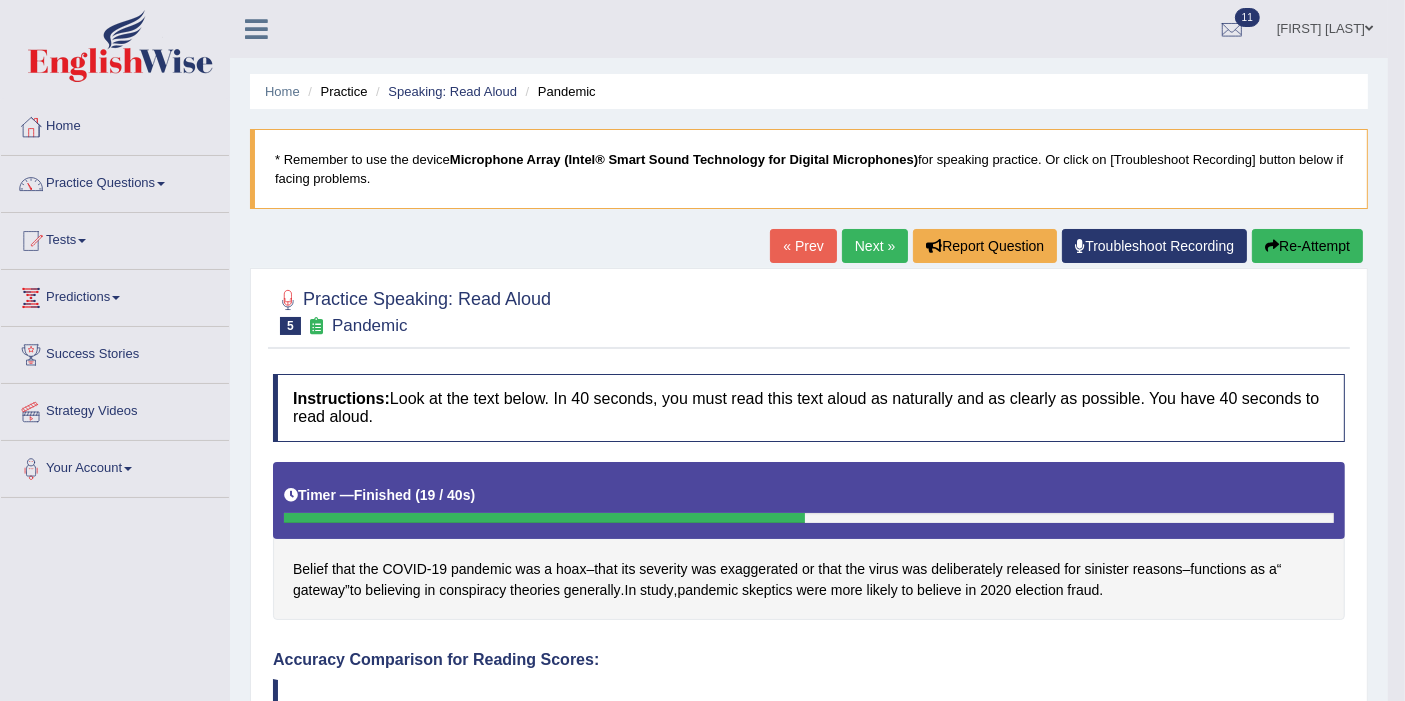 click on "Next »" at bounding box center (875, 246) 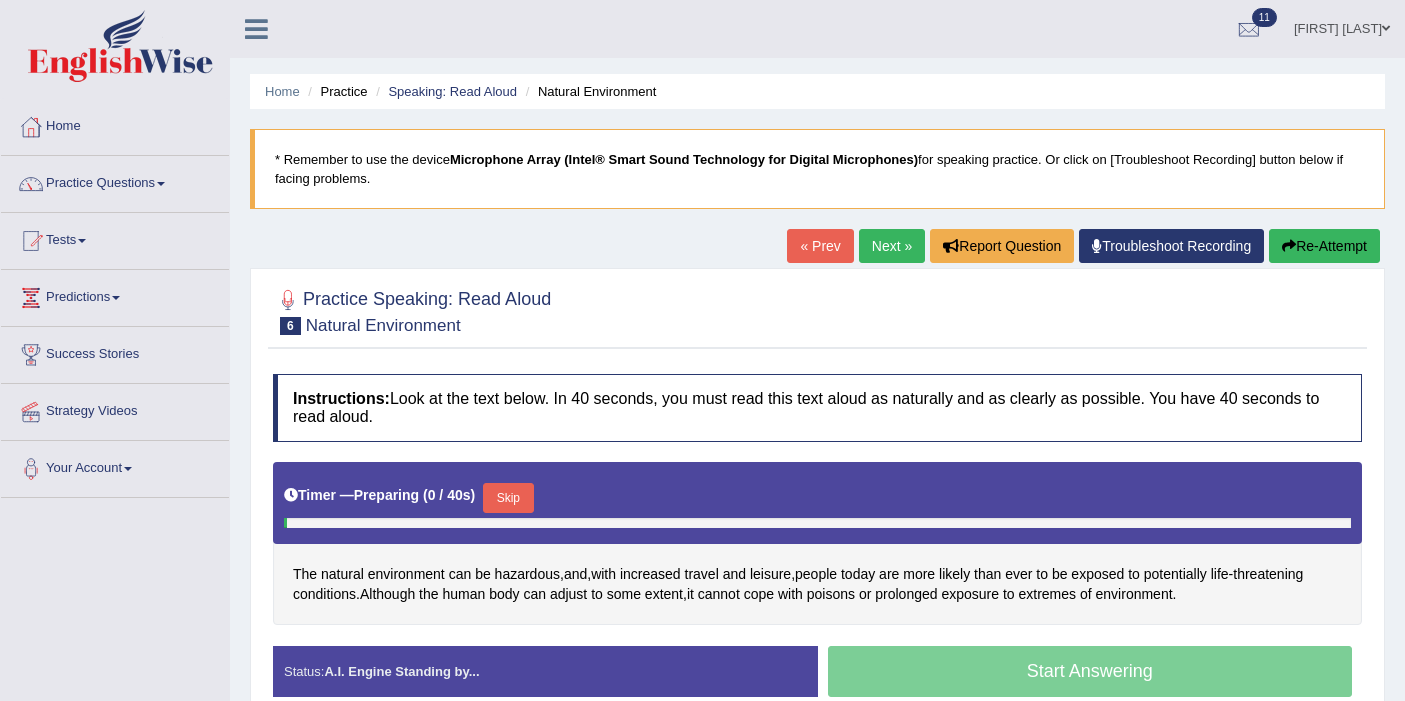 scroll, scrollTop: 0, scrollLeft: 0, axis: both 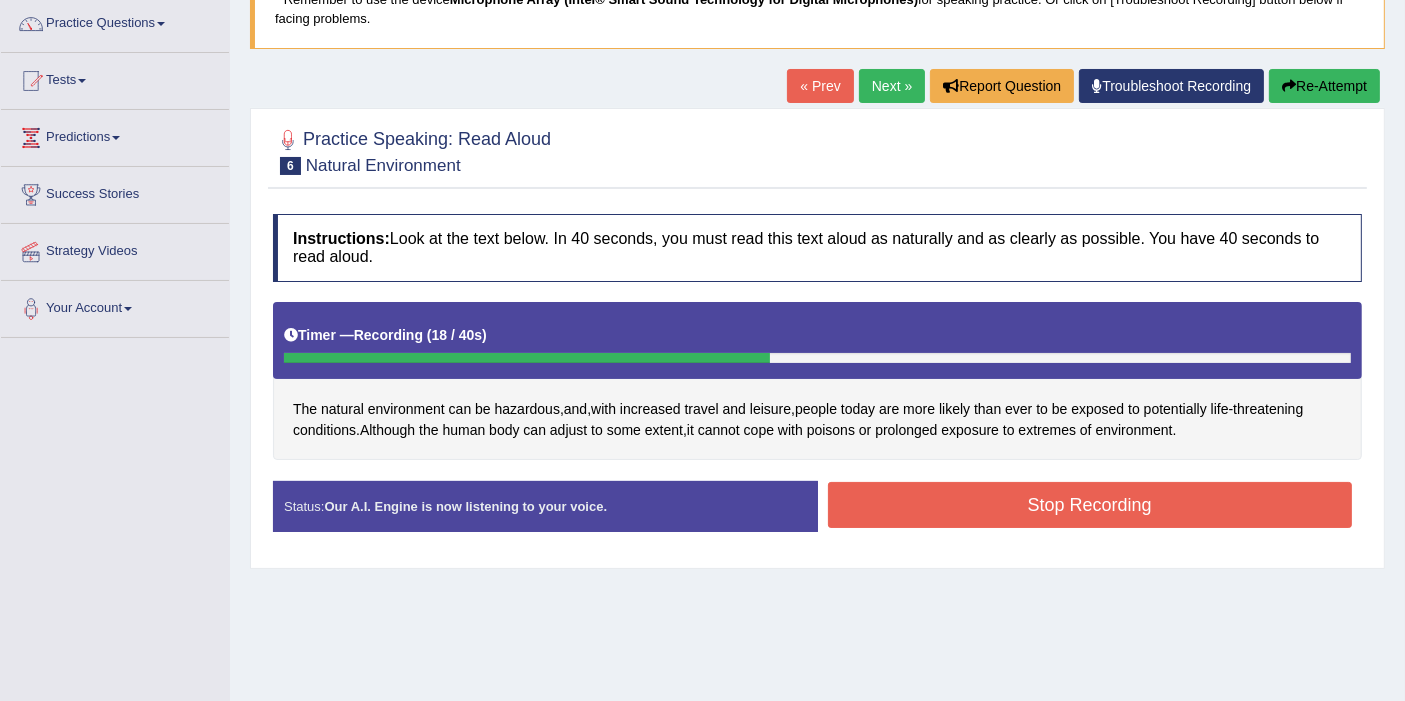 click on "Stop Recording" at bounding box center [1090, 505] 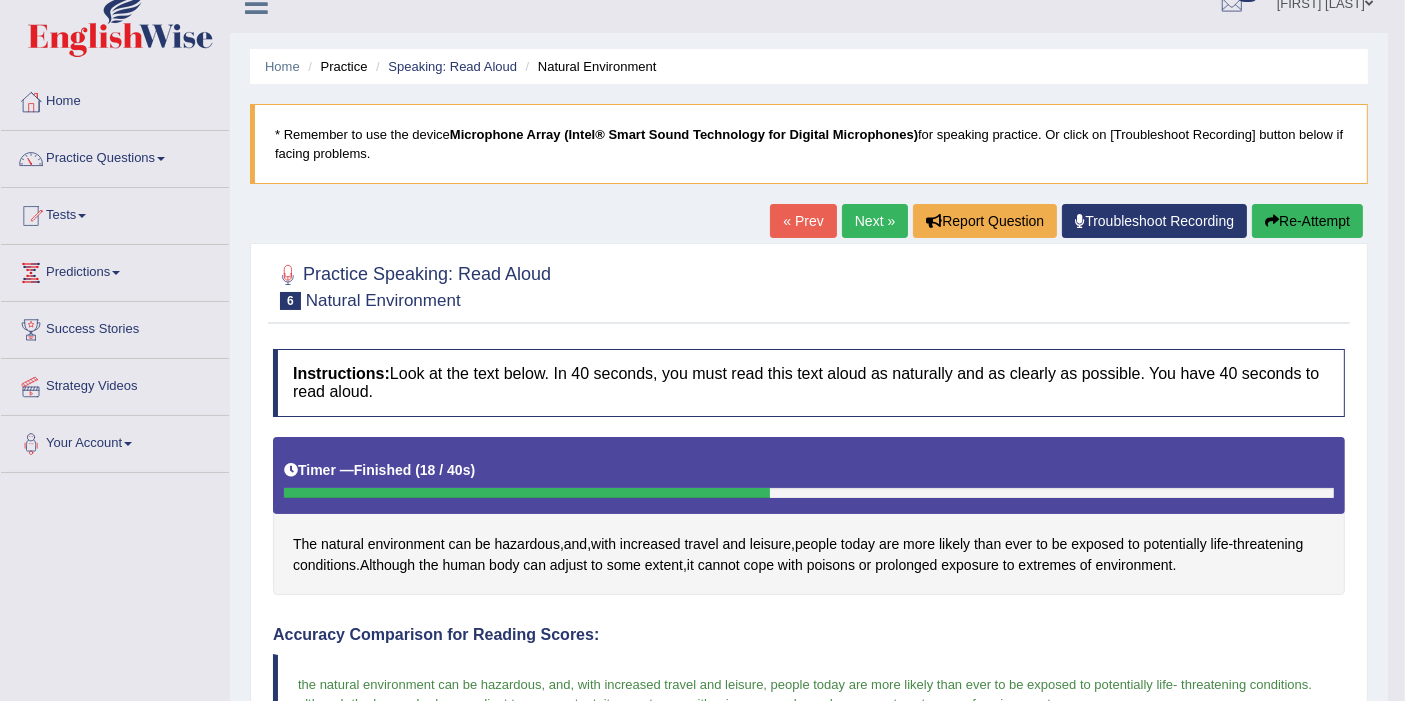 scroll, scrollTop: 0, scrollLeft: 0, axis: both 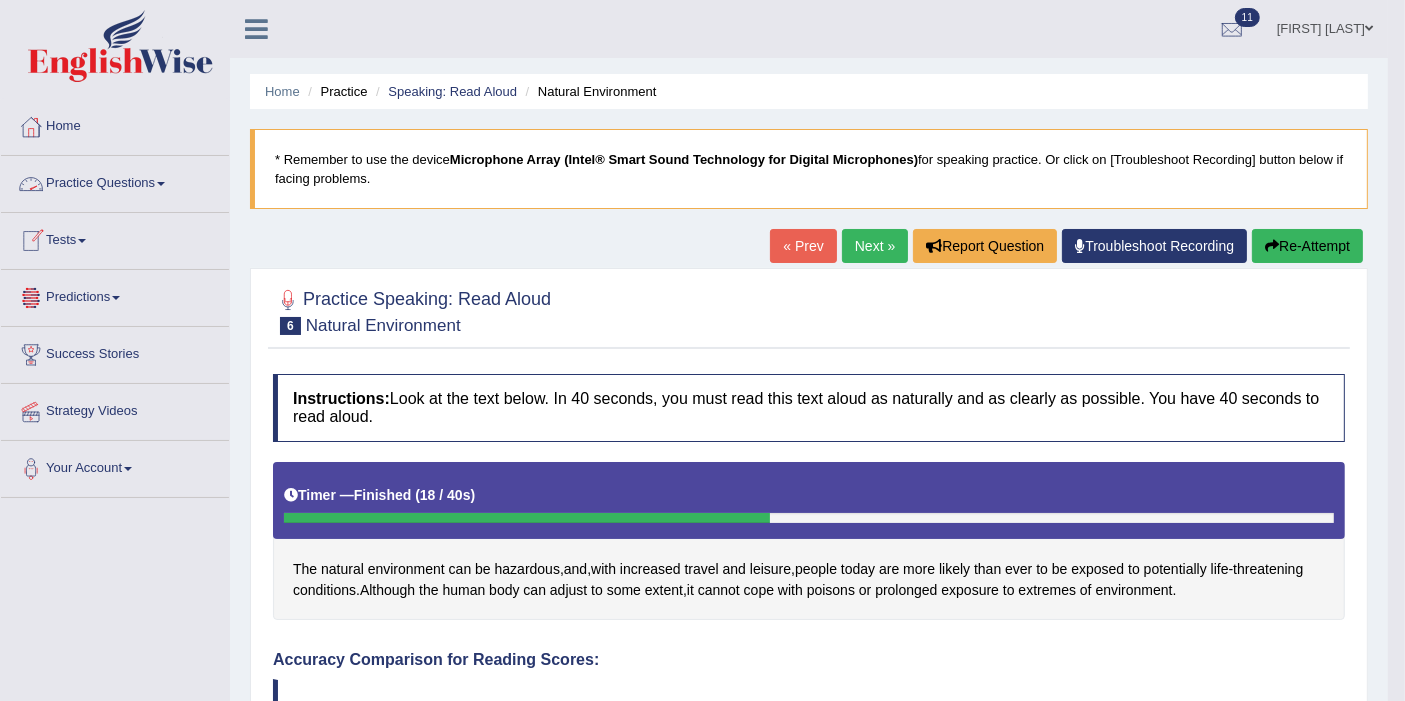 click on "Practice Questions" at bounding box center (115, 181) 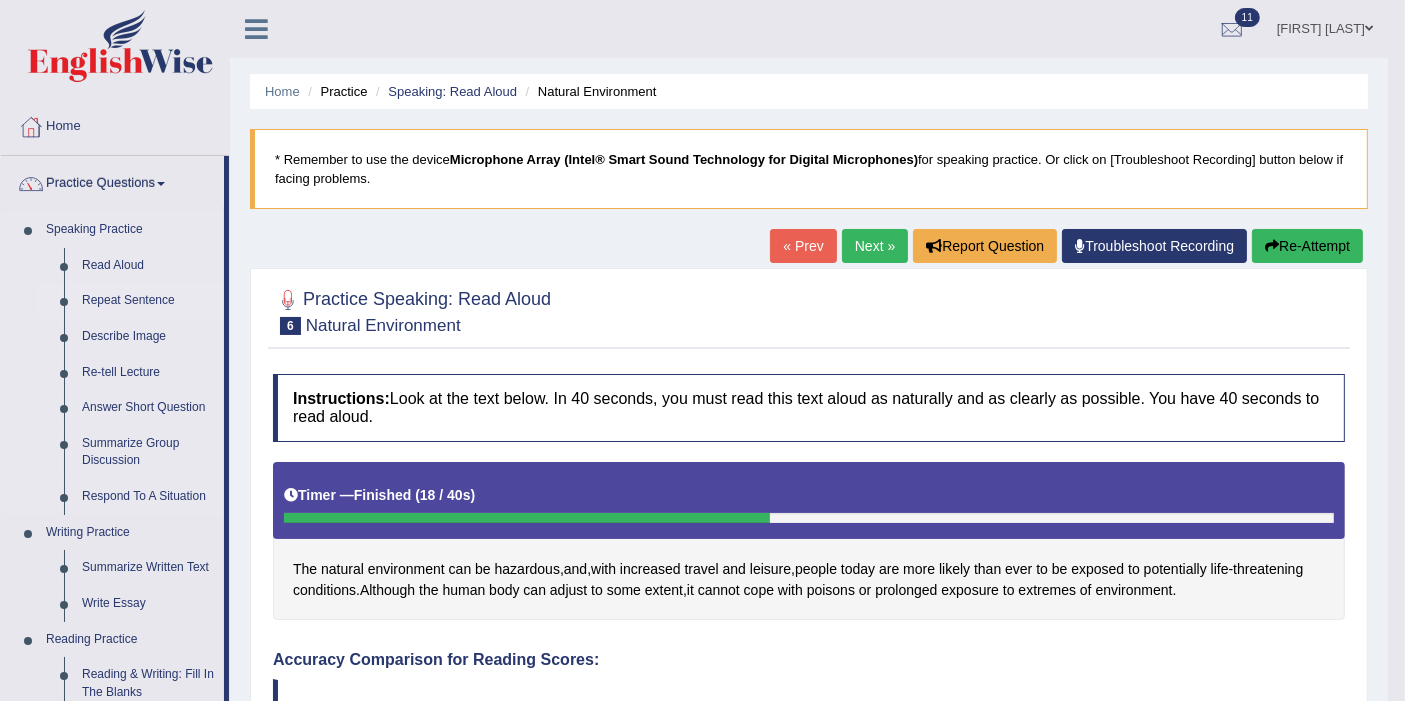click on "Repeat Sentence" at bounding box center (148, 301) 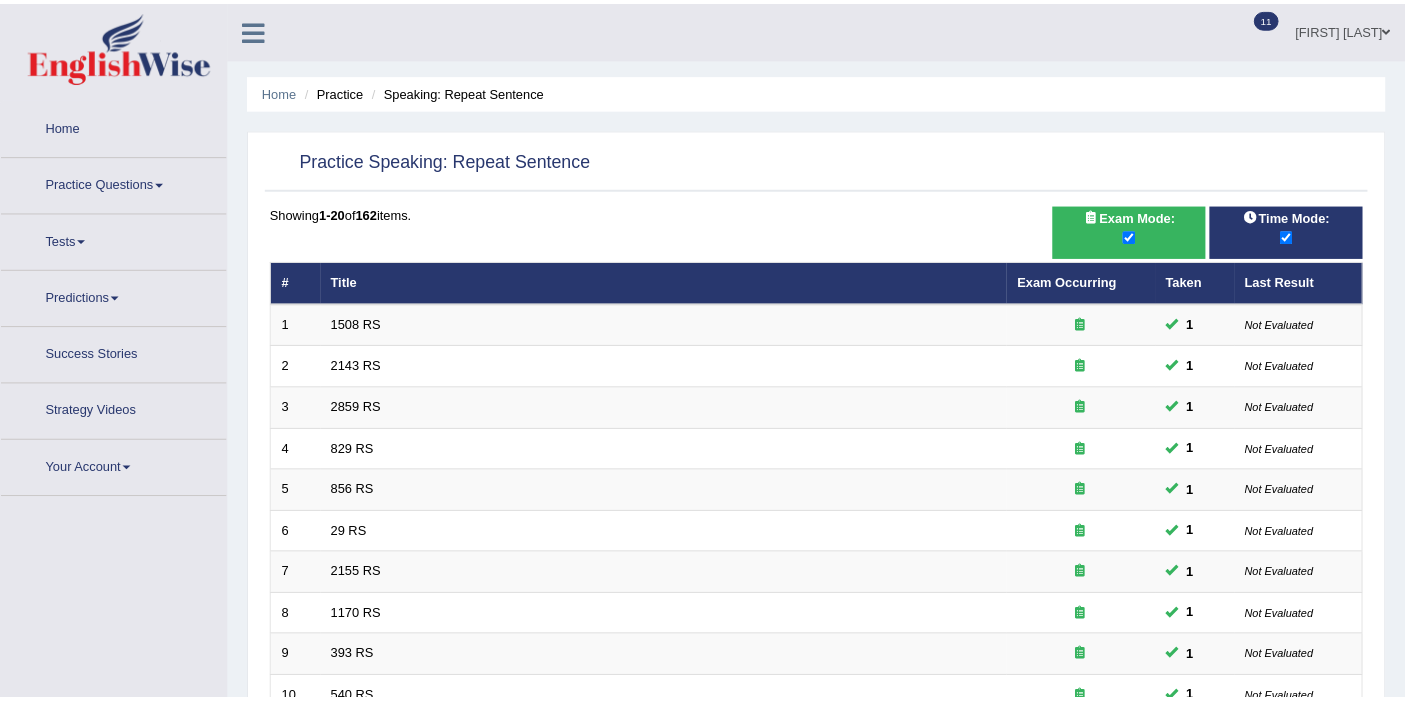scroll, scrollTop: 0, scrollLeft: 0, axis: both 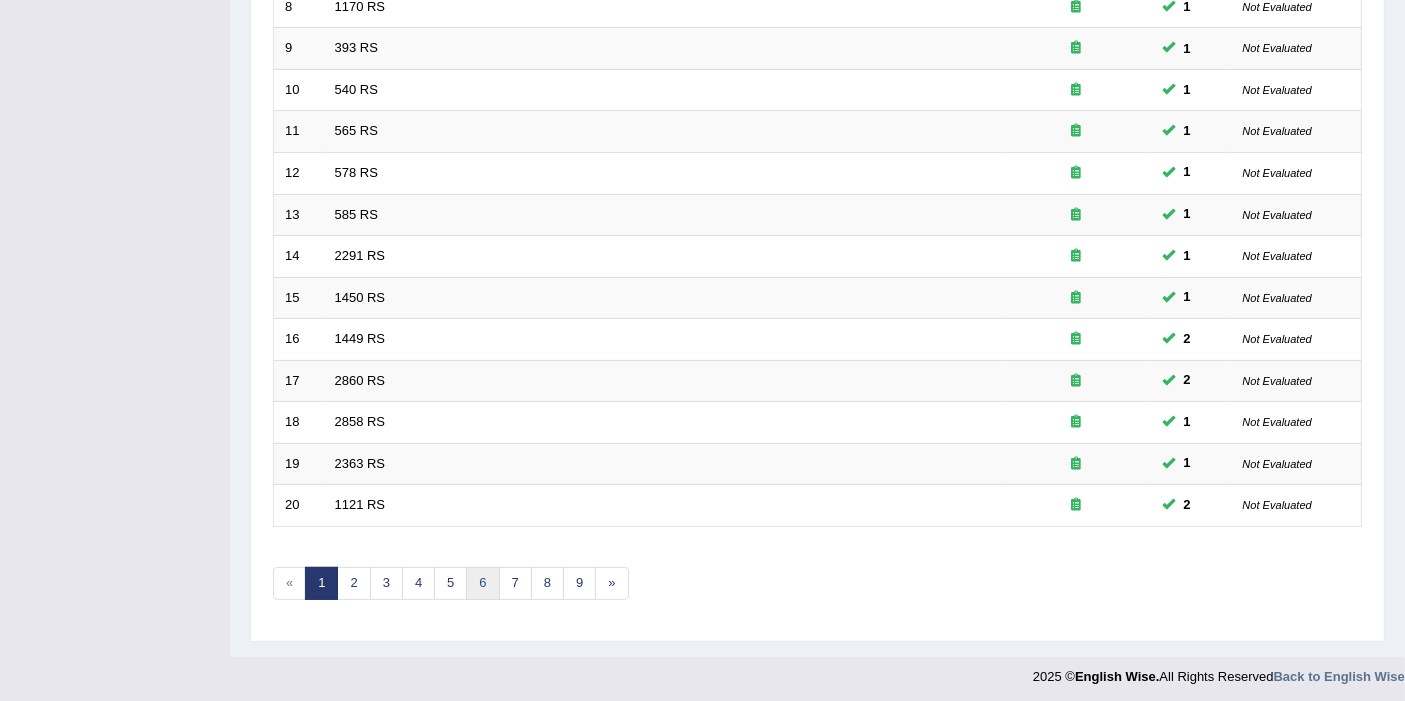 click on "6" at bounding box center [482, 583] 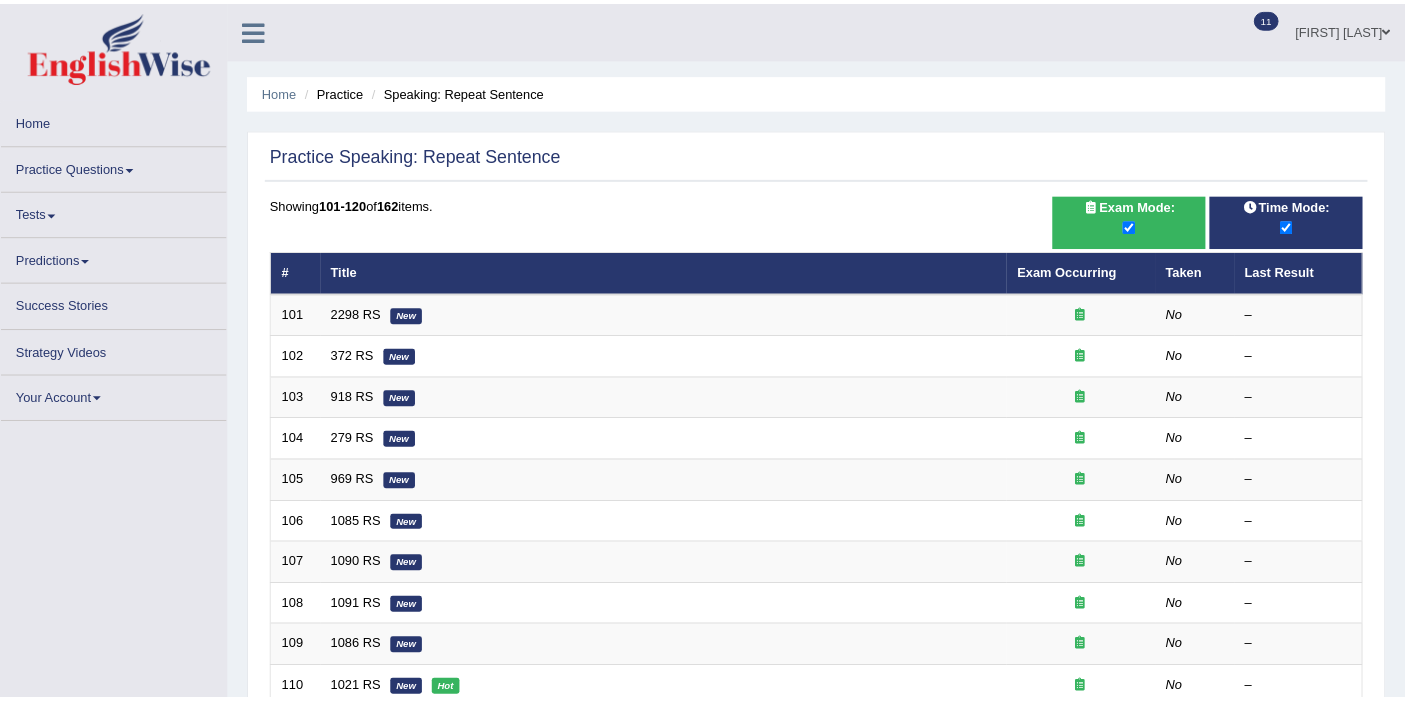 scroll, scrollTop: 0, scrollLeft: 0, axis: both 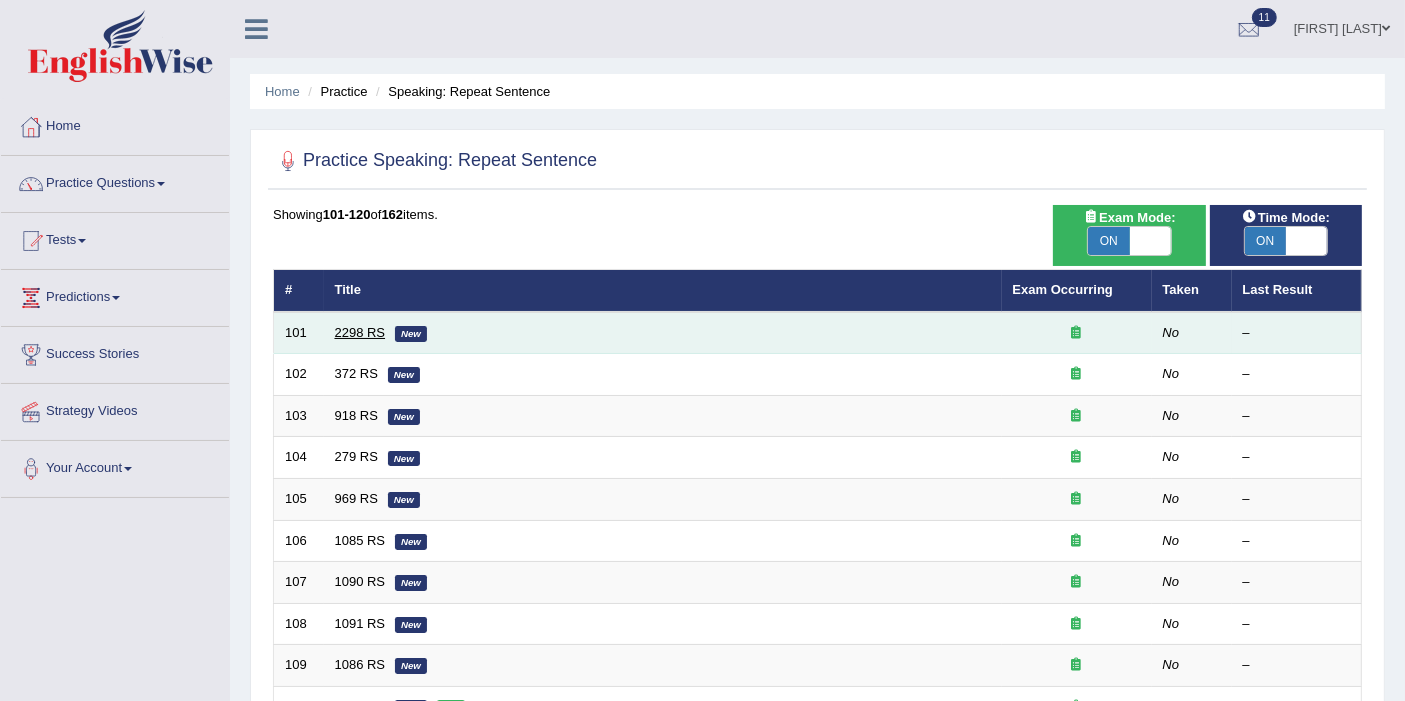 click on "2298 RS" at bounding box center [360, 332] 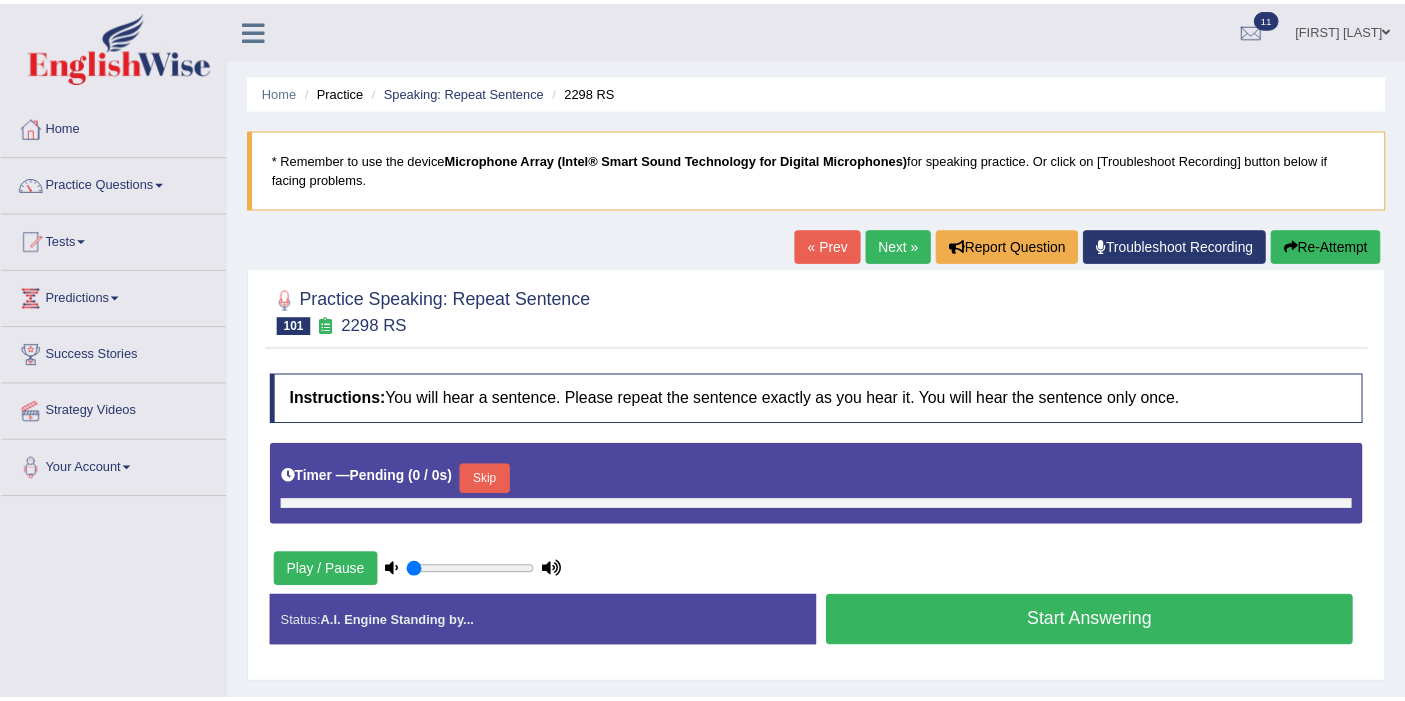 scroll, scrollTop: 0, scrollLeft: 0, axis: both 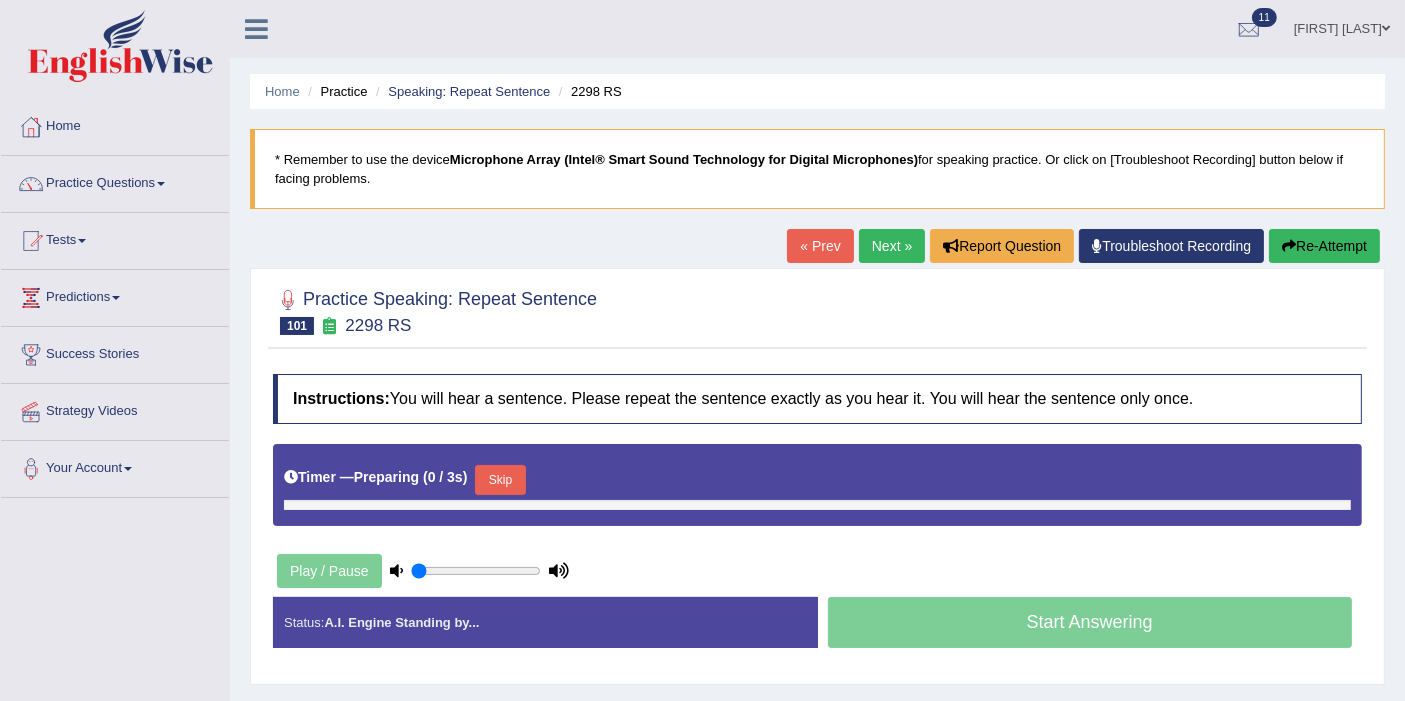 type on "0.25" 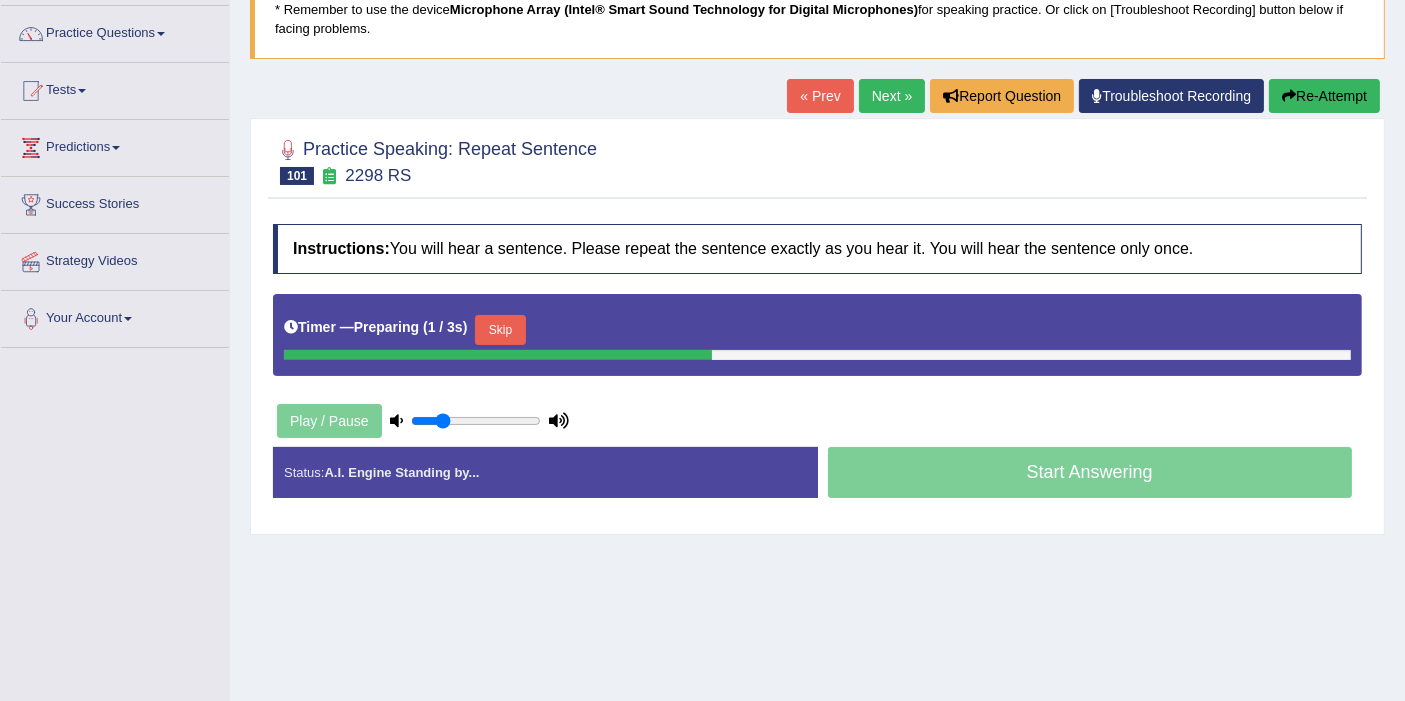 scroll, scrollTop: 155, scrollLeft: 0, axis: vertical 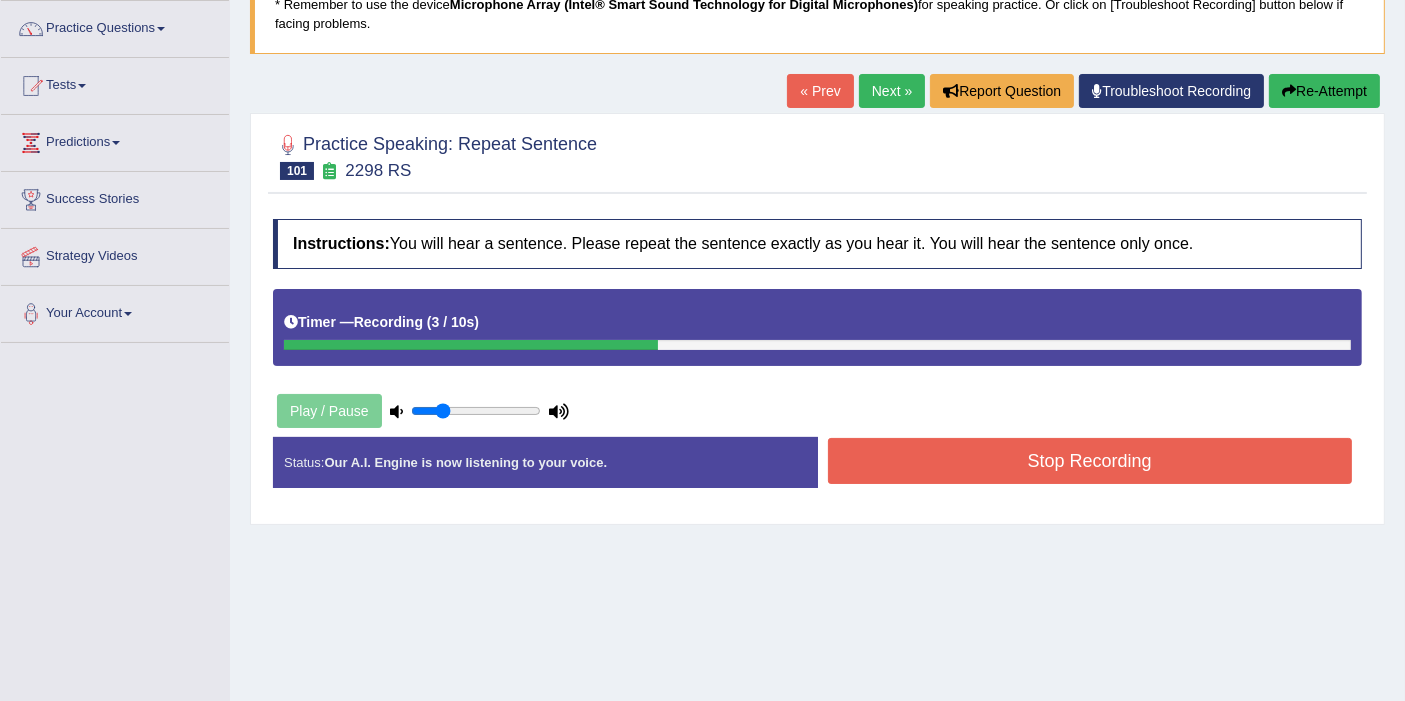 click on "Stop Recording" at bounding box center [1090, 461] 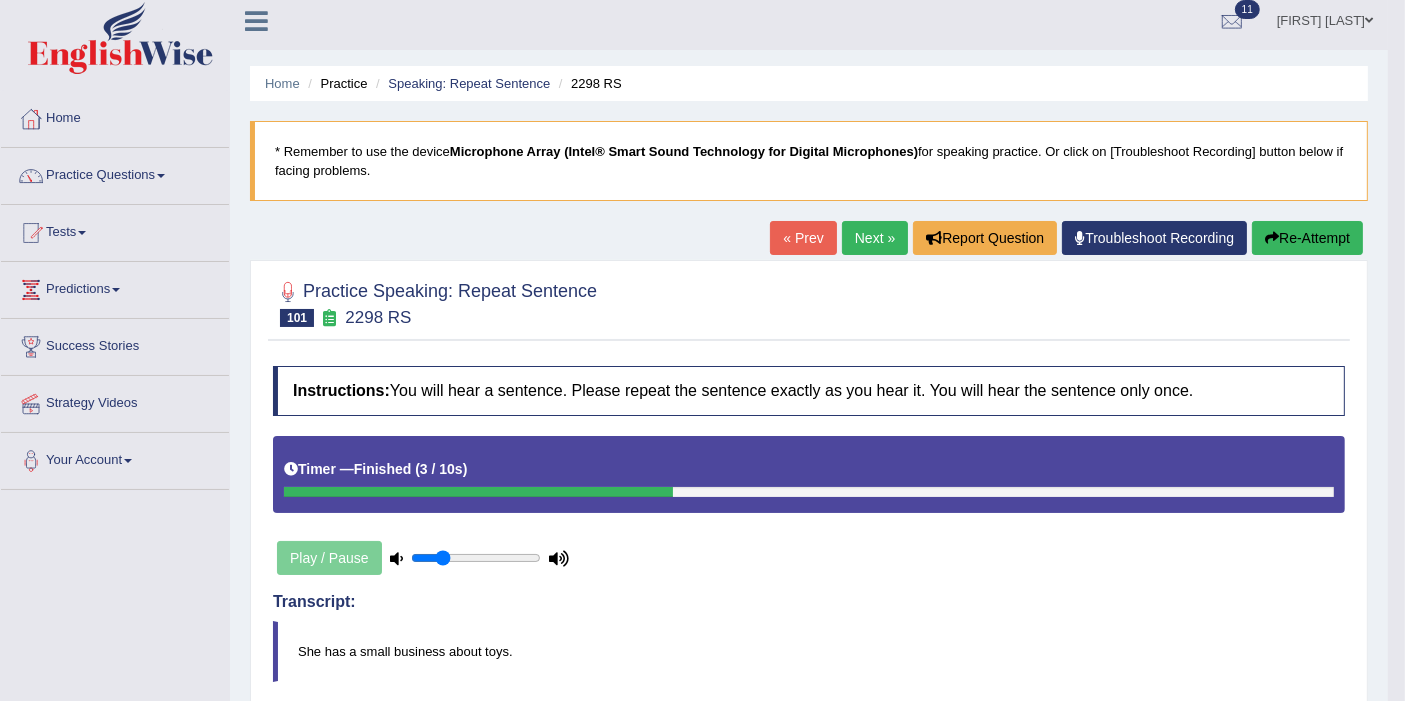 scroll, scrollTop: 0, scrollLeft: 0, axis: both 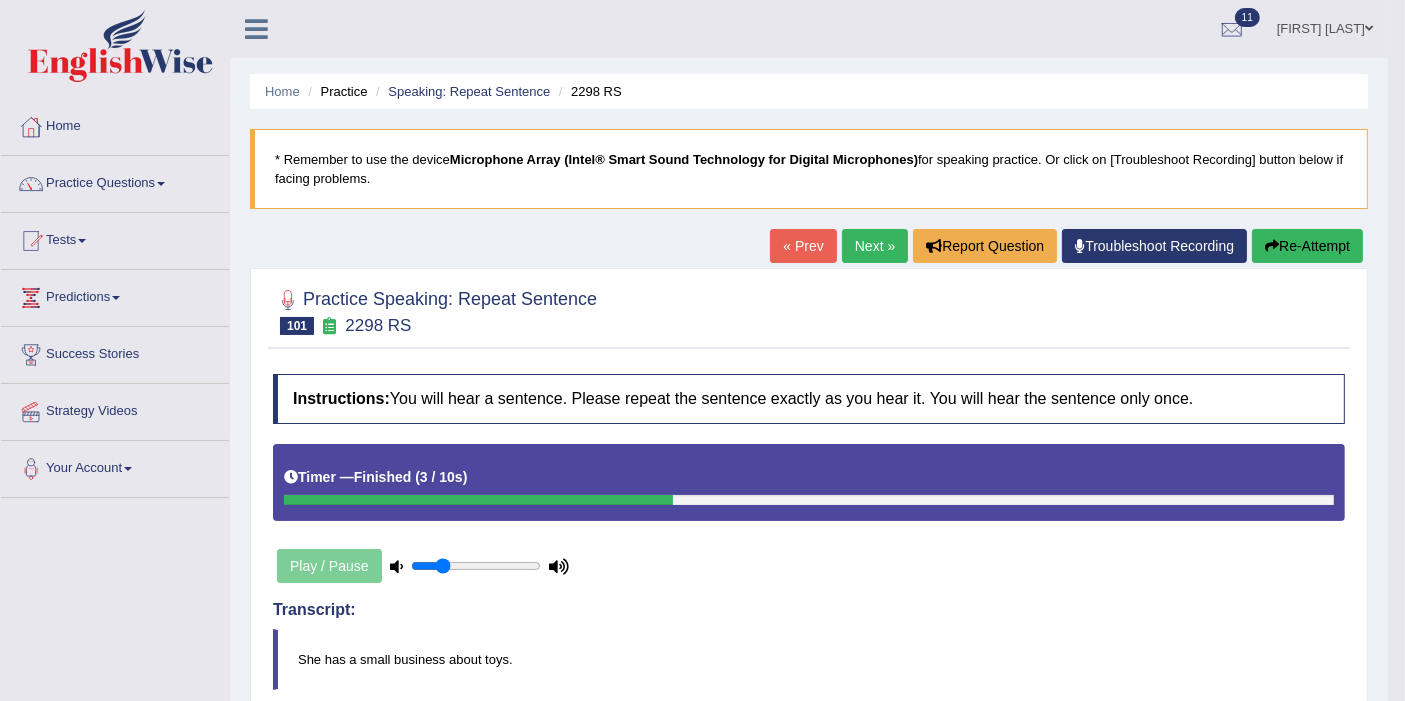 click on "Next »" at bounding box center (875, 246) 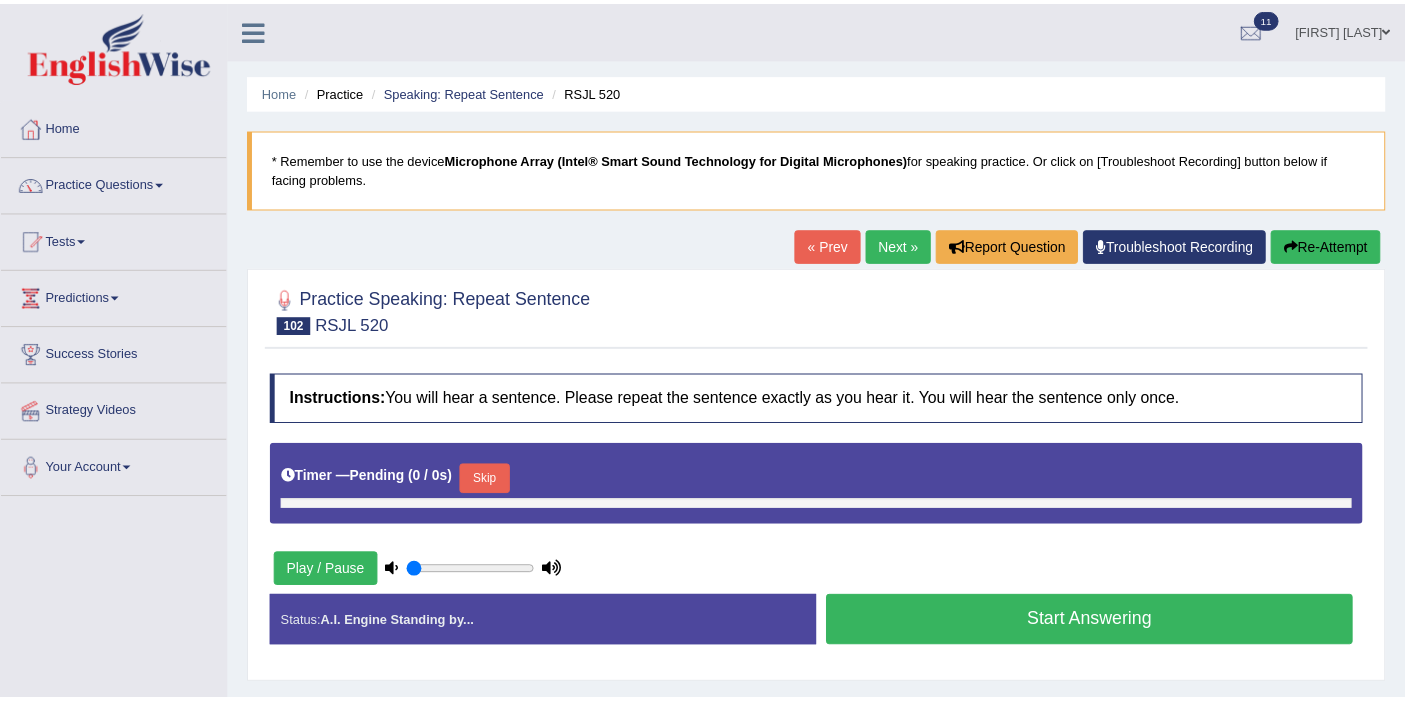 scroll, scrollTop: 0, scrollLeft: 0, axis: both 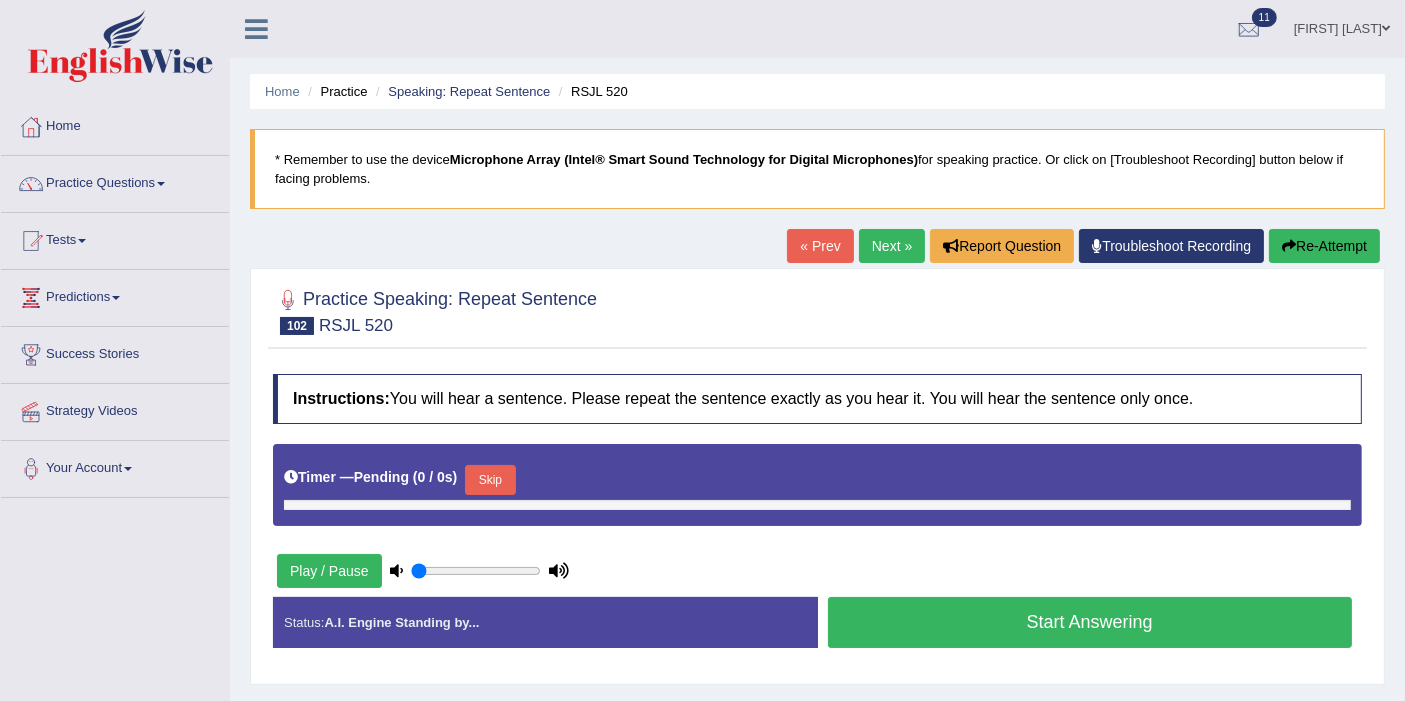 type on "0.25" 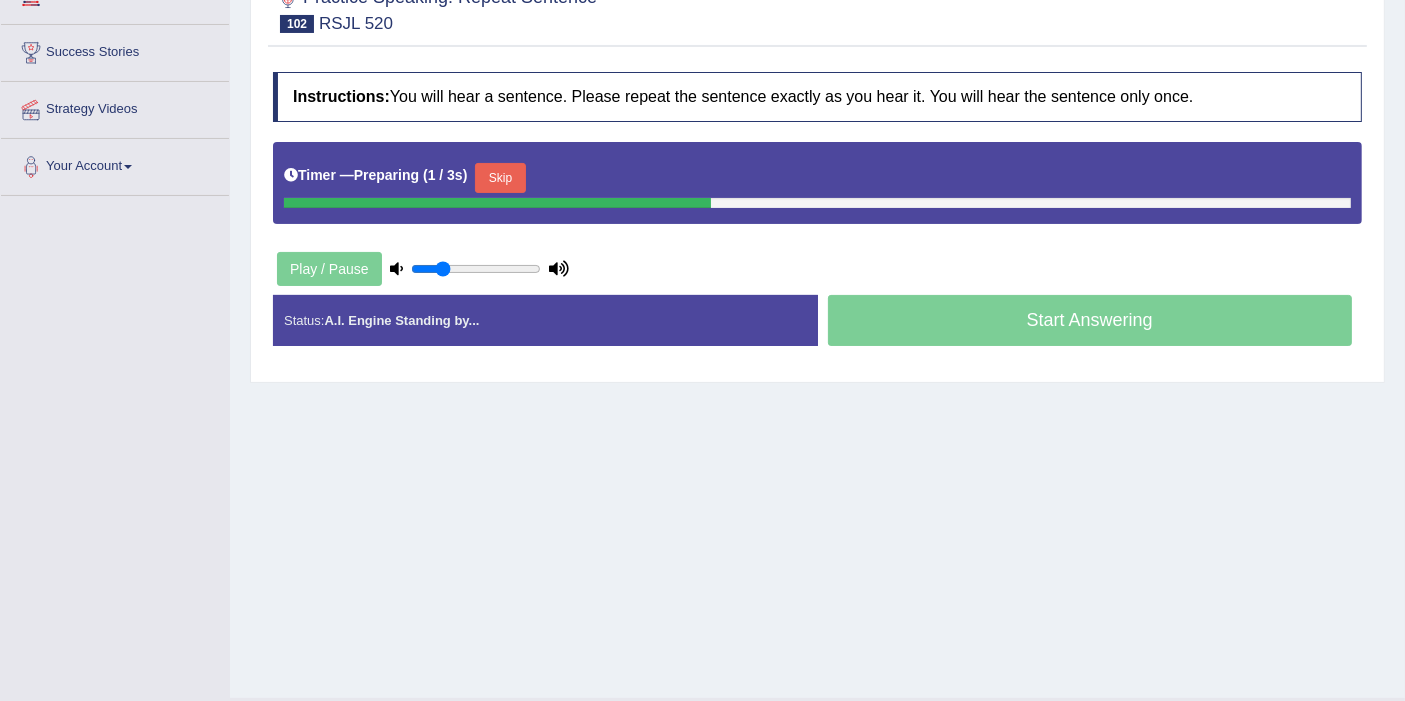 scroll, scrollTop: 302, scrollLeft: 0, axis: vertical 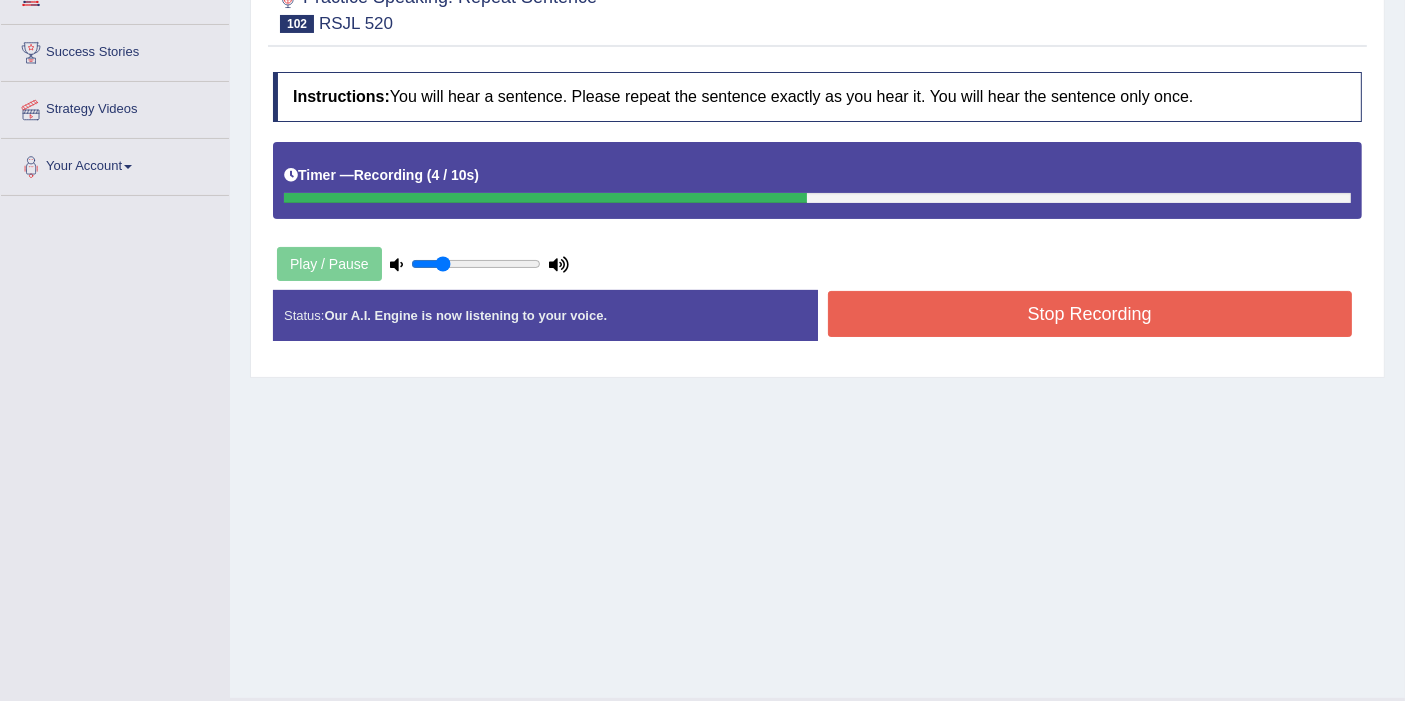 click on "Stop Recording" at bounding box center [1090, 314] 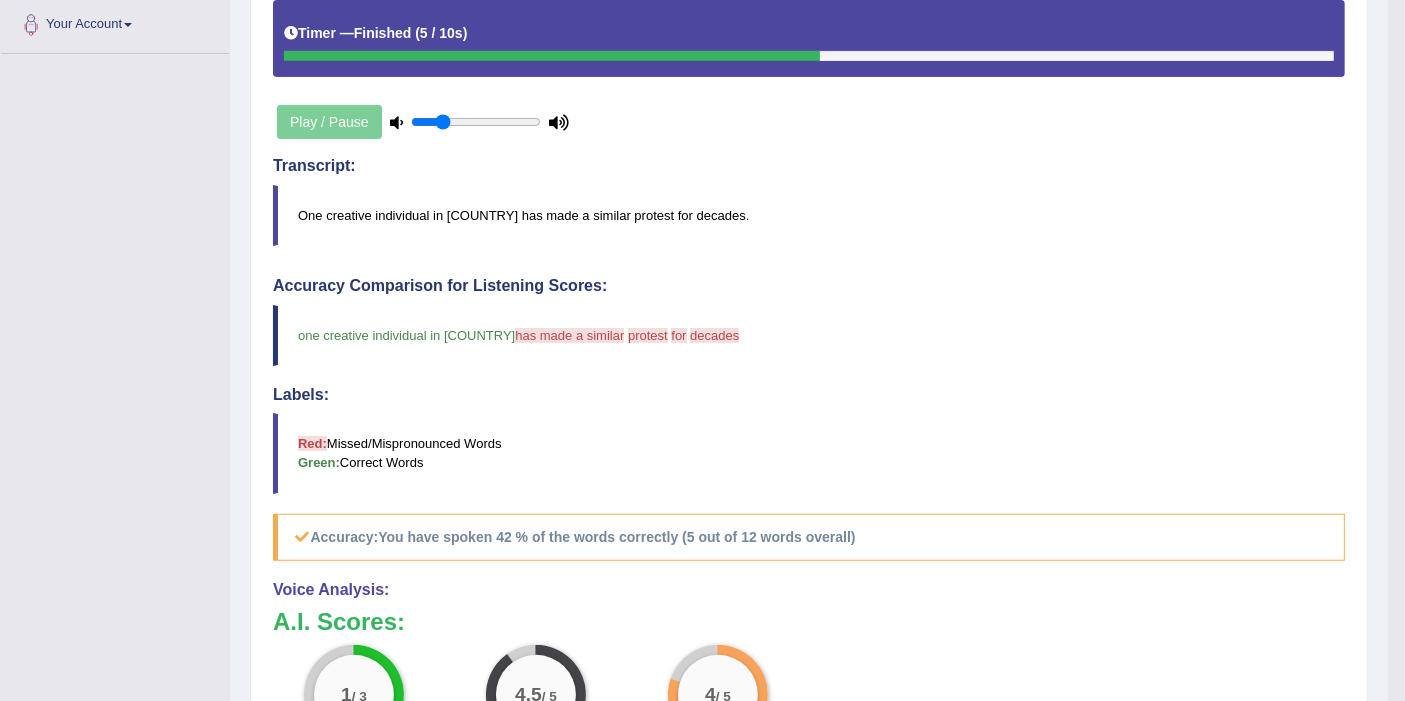 click on "Accuracy:  You have spoken 42 % of the words correctly (5 out of 12 words overall)" at bounding box center [809, 537] 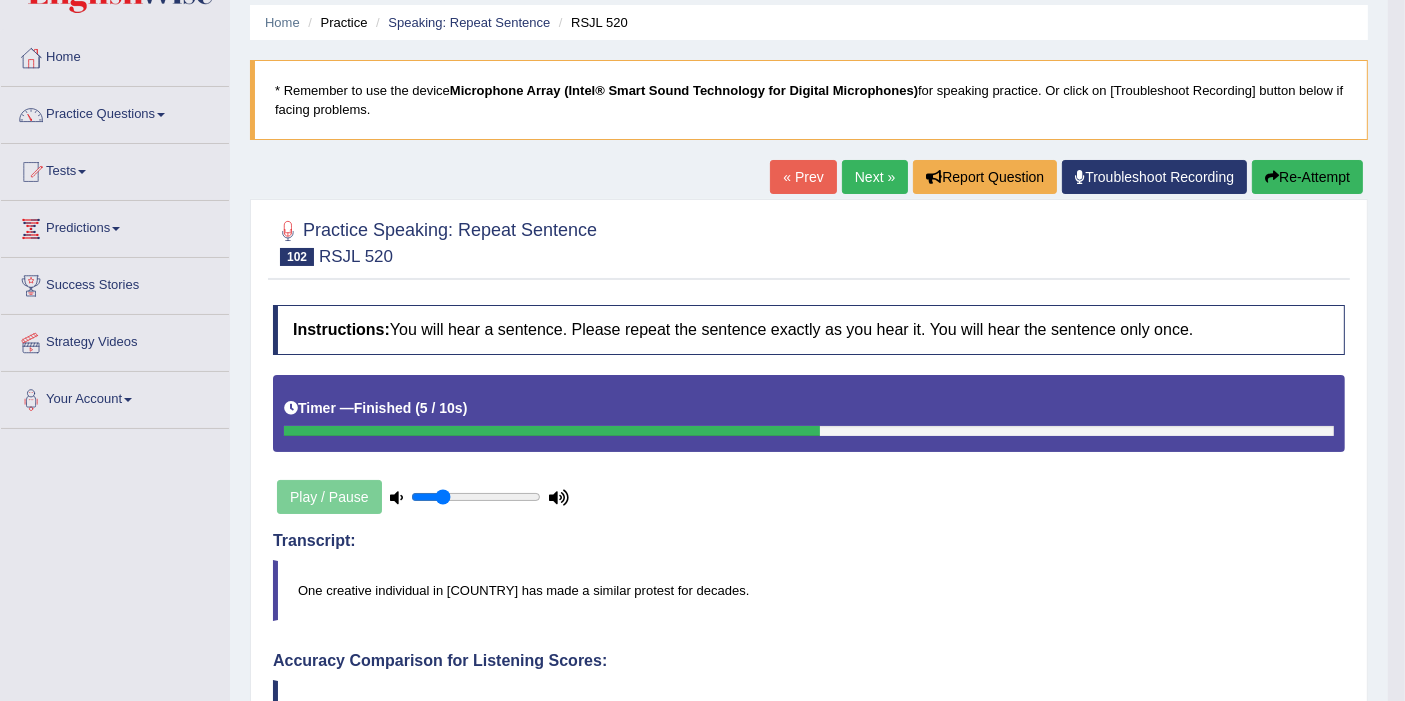 scroll, scrollTop: 0, scrollLeft: 0, axis: both 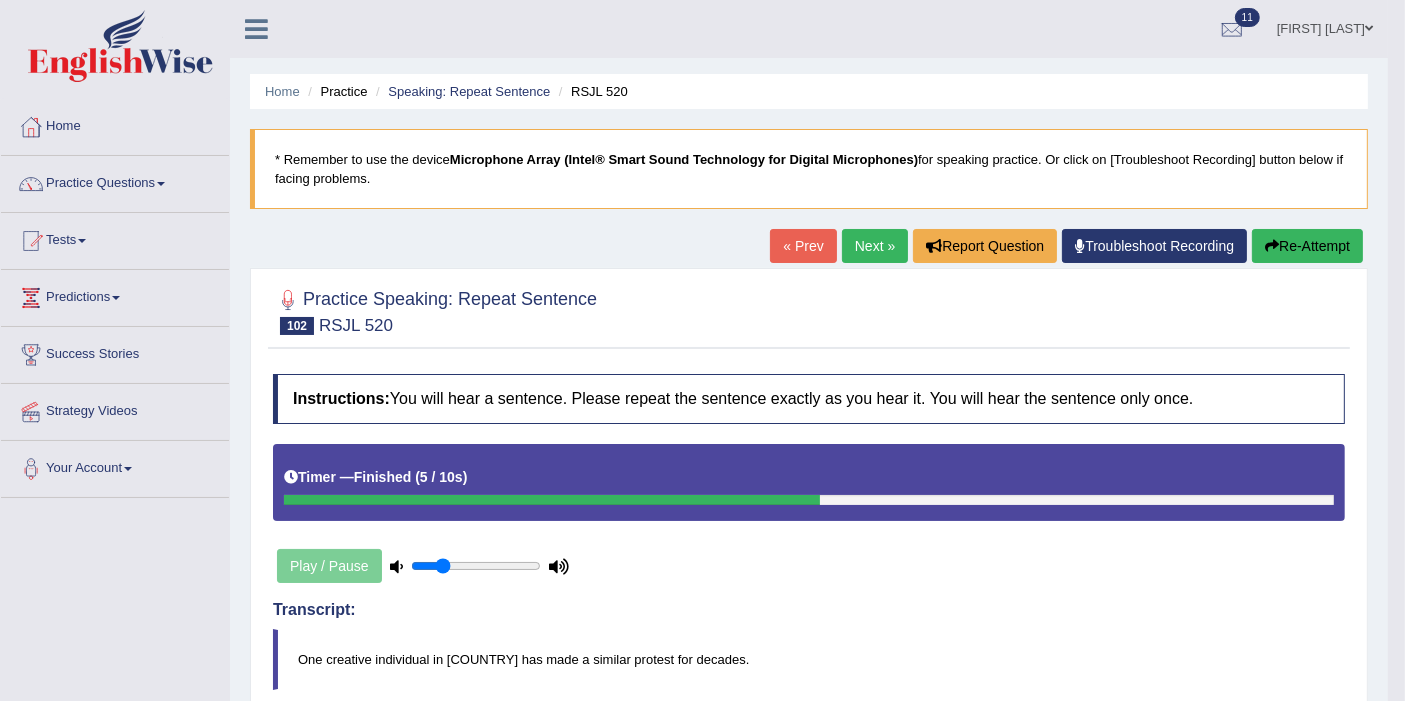 click on "Next »" at bounding box center (875, 246) 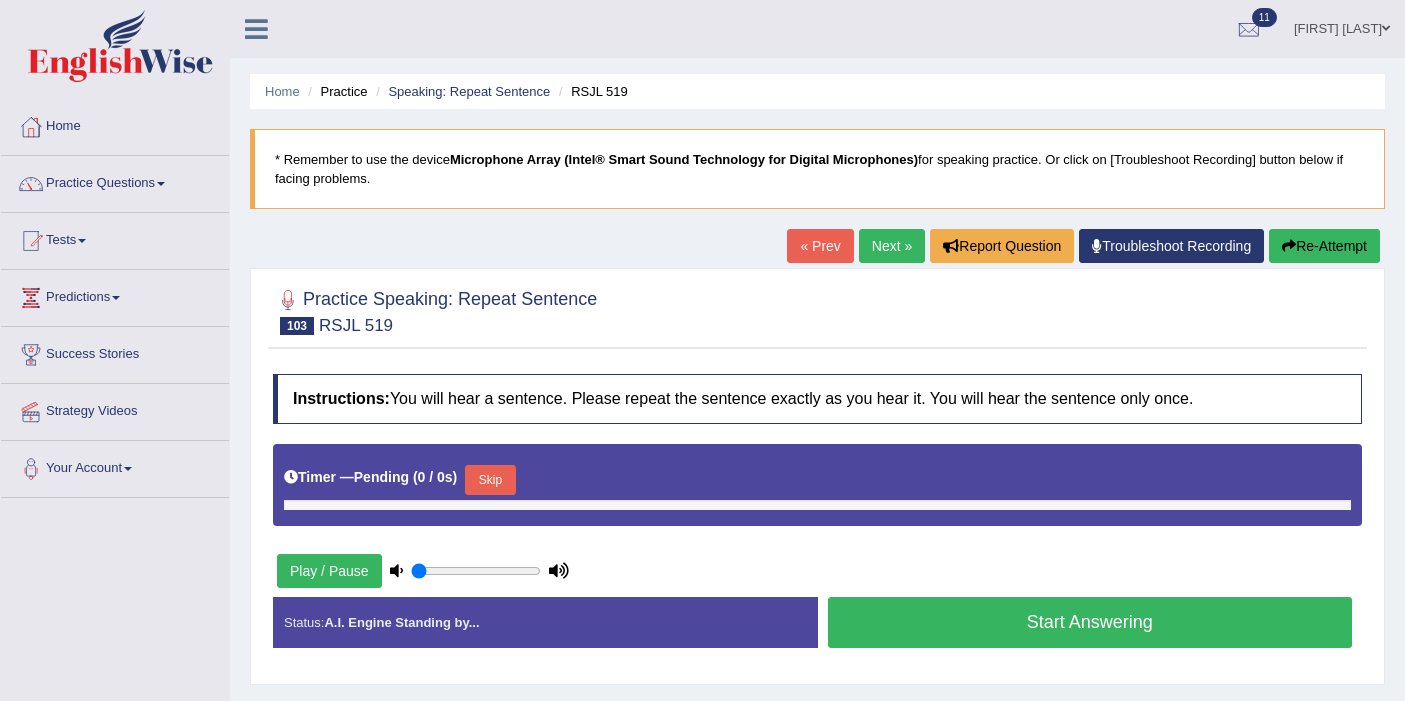 scroll, scrollTop: 0, scrollLeft: 0, axis: both 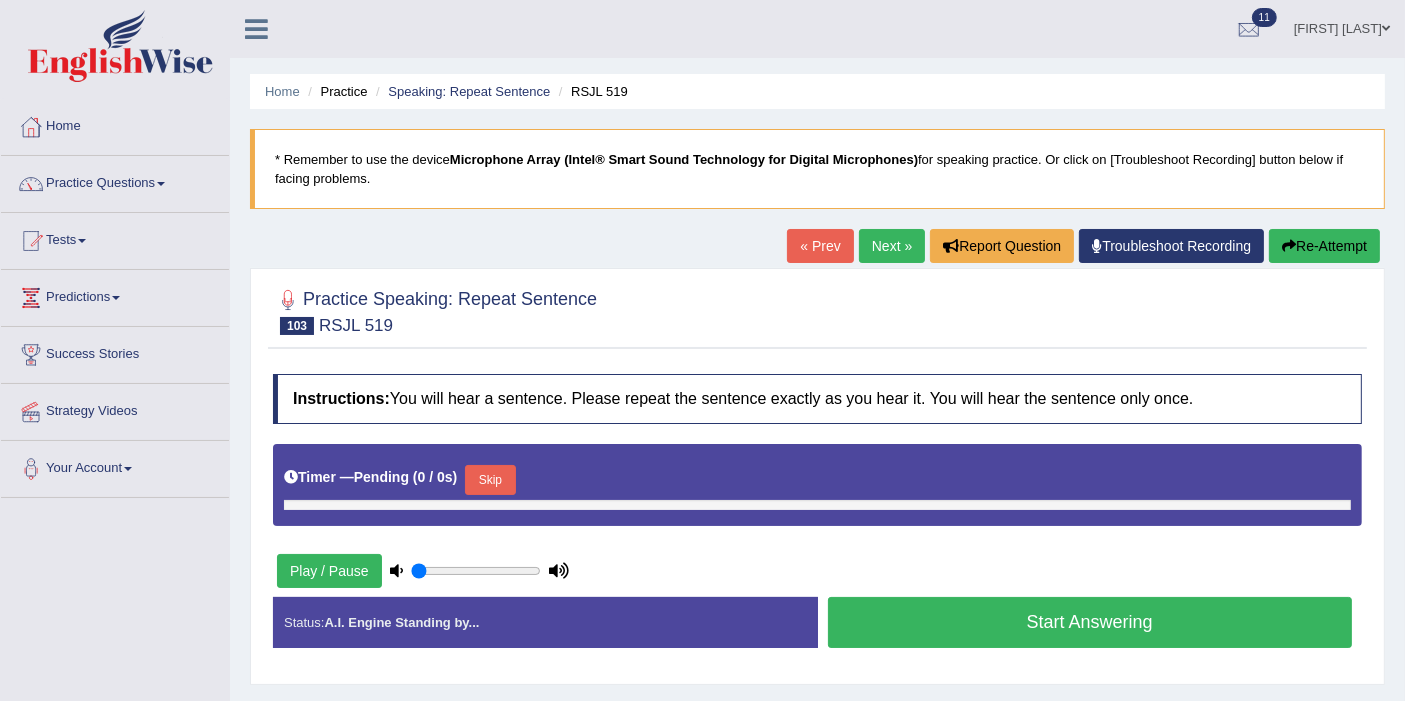 type on "0.25" 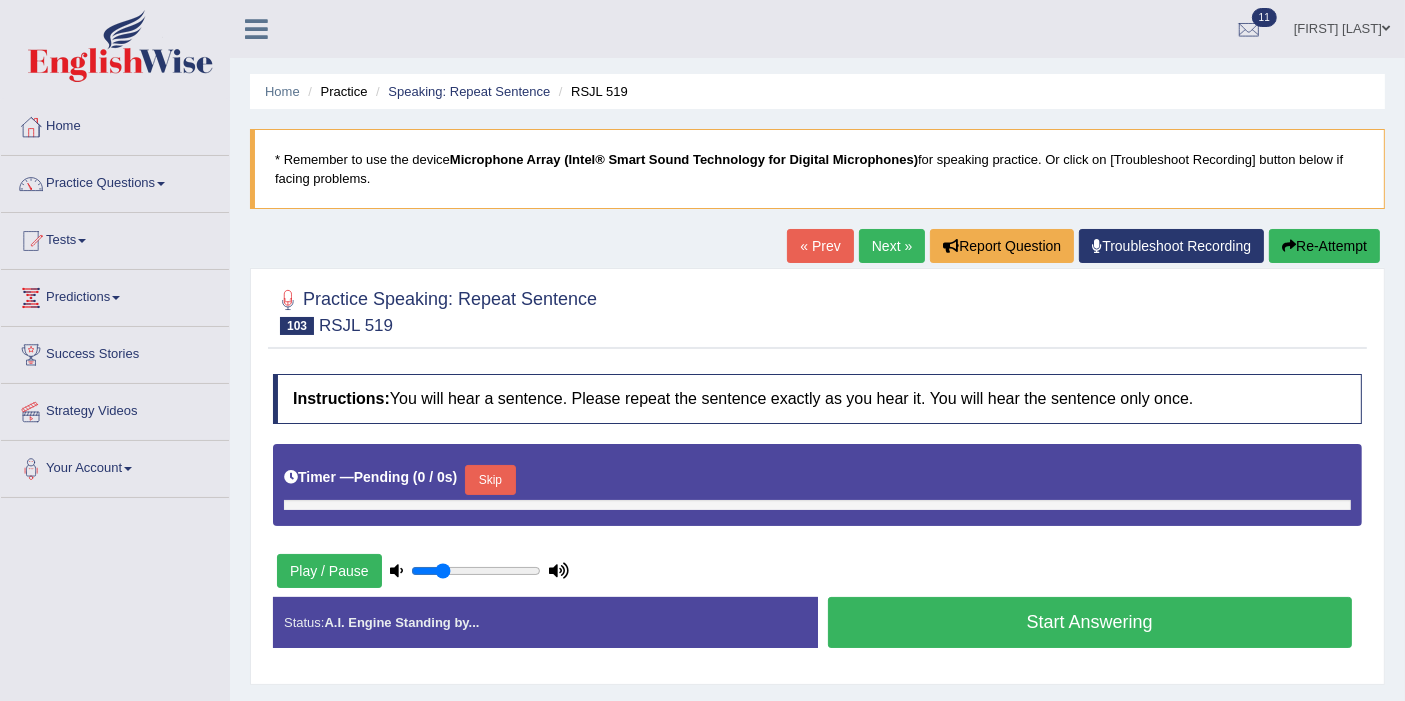scroll, scrollTop: 0, scrollLeft: 0, axis: both 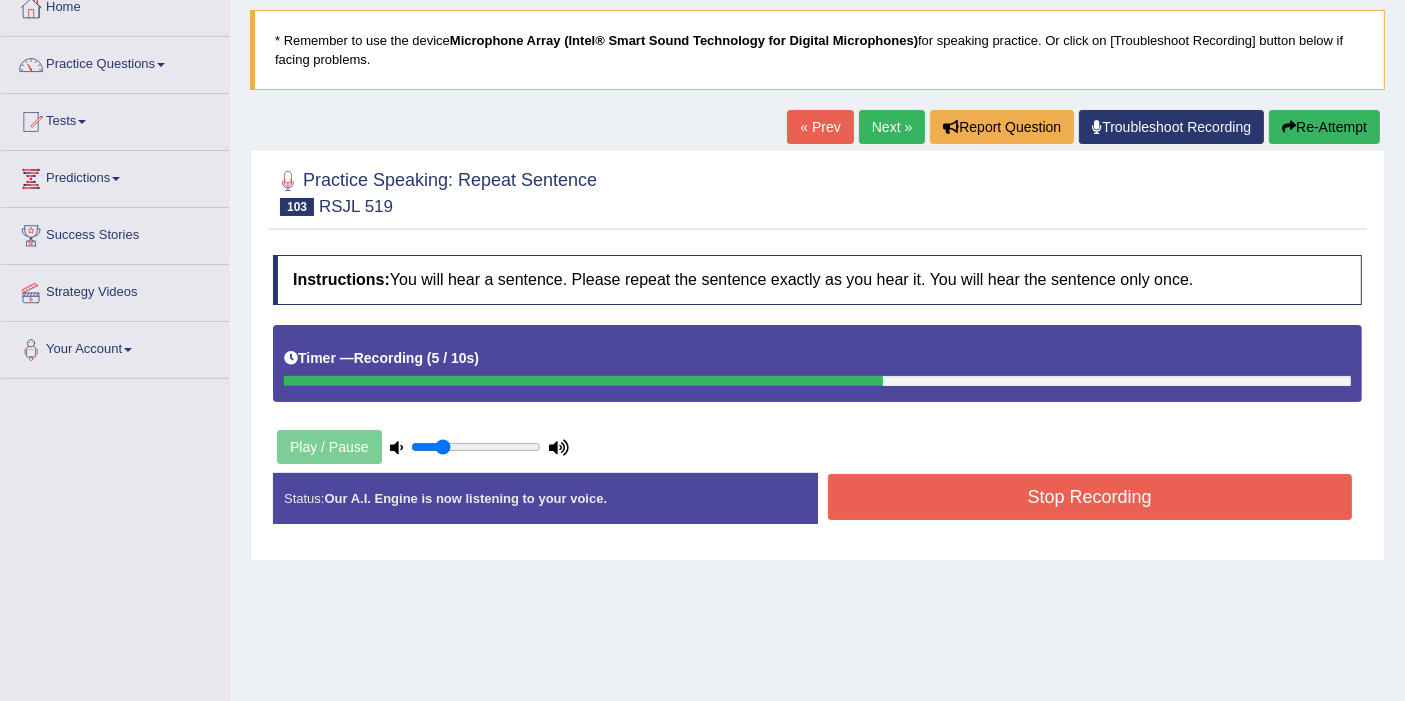 click on "Stop Recording" at bounding box center (1090, 497) 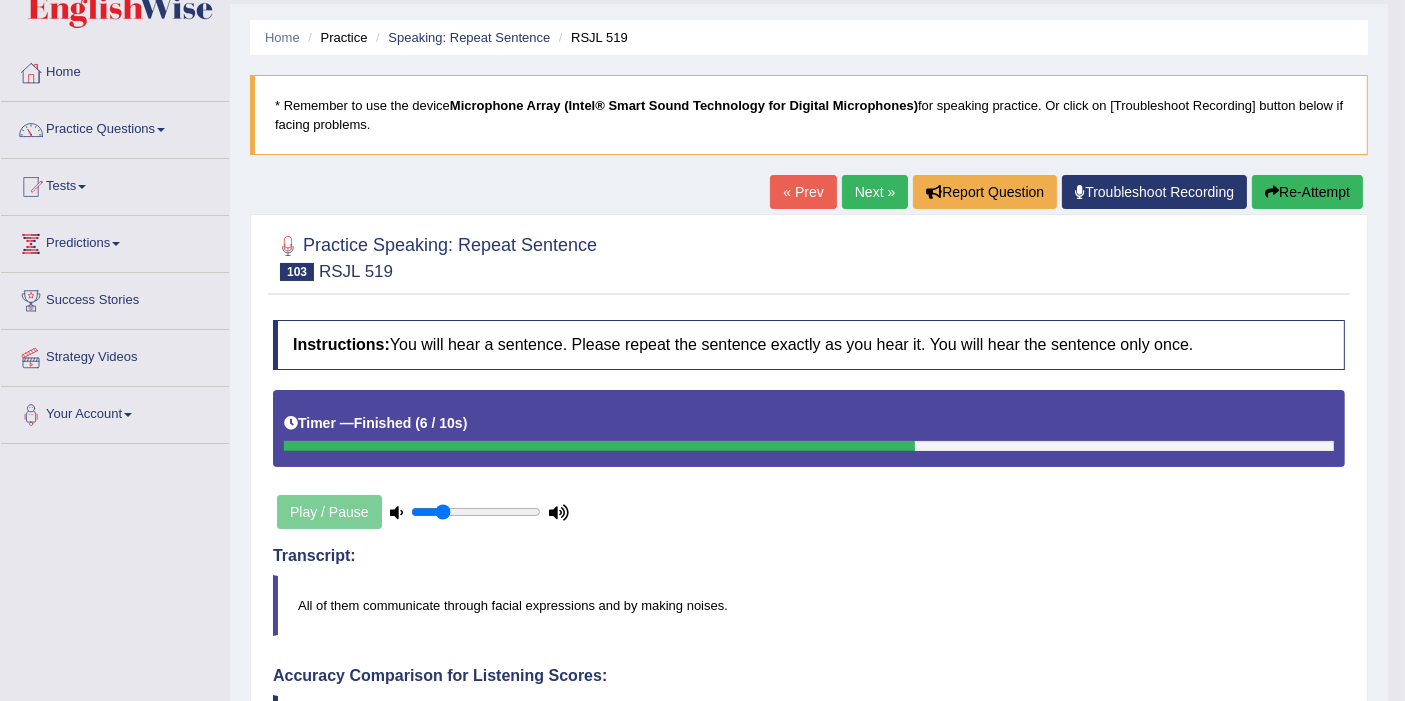 scroll, scrollTop: 0, scrollLeft: 0, axis: both 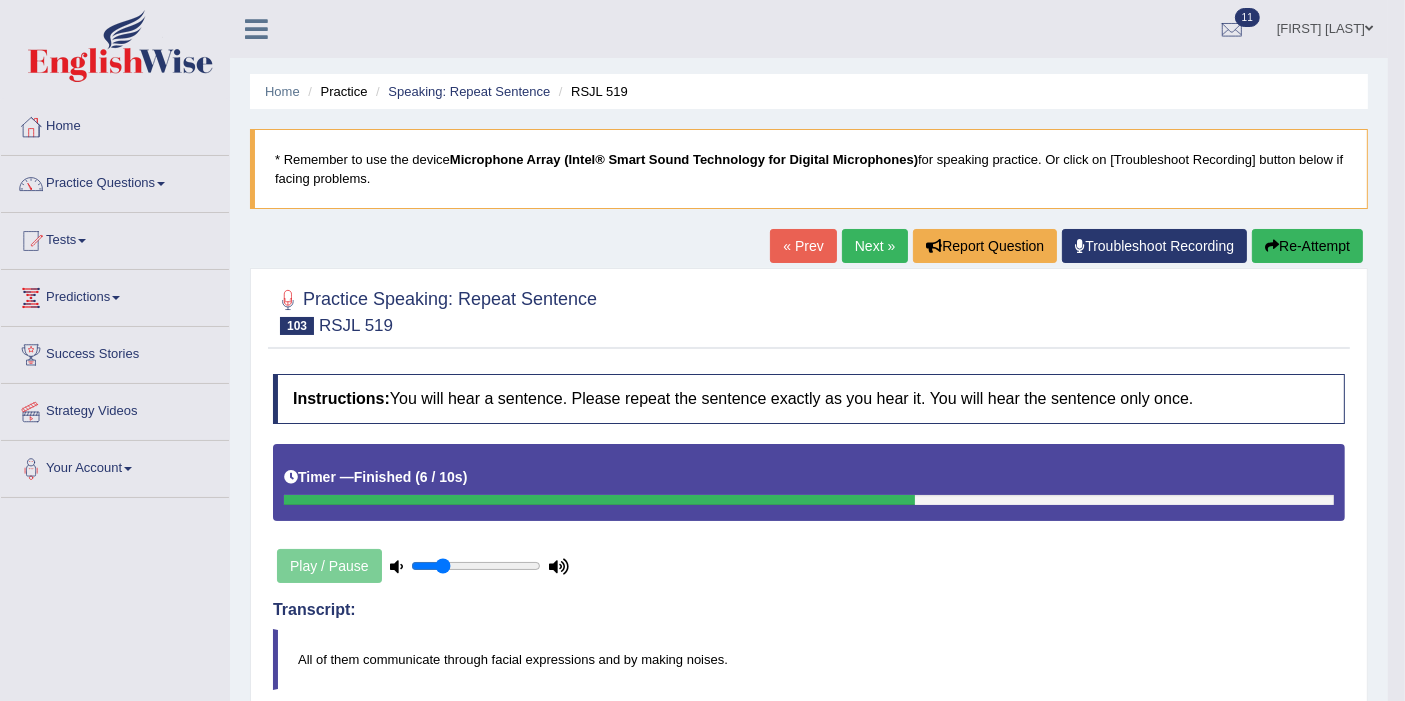 click on "Next »" at bounding box center [875, 246] 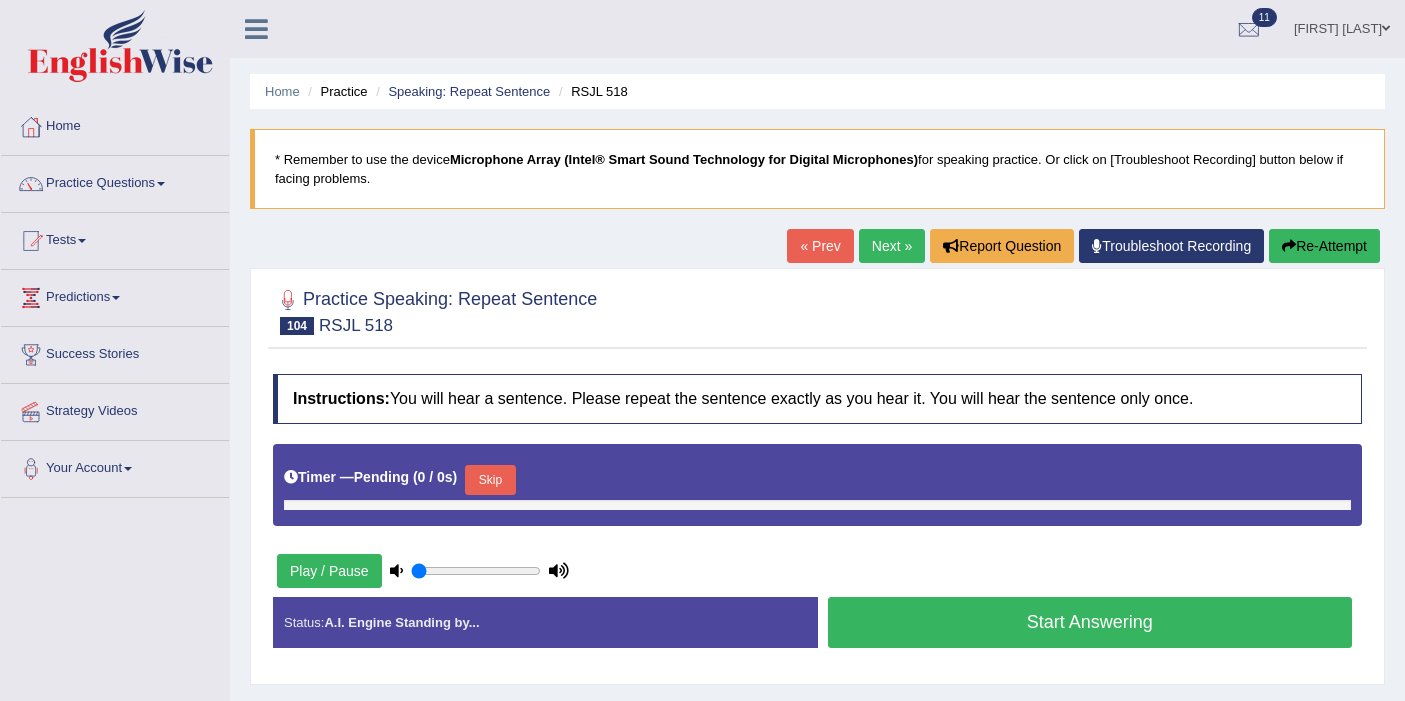 scroll, scrollTop: 0, scrollLeft: 0, axis: both 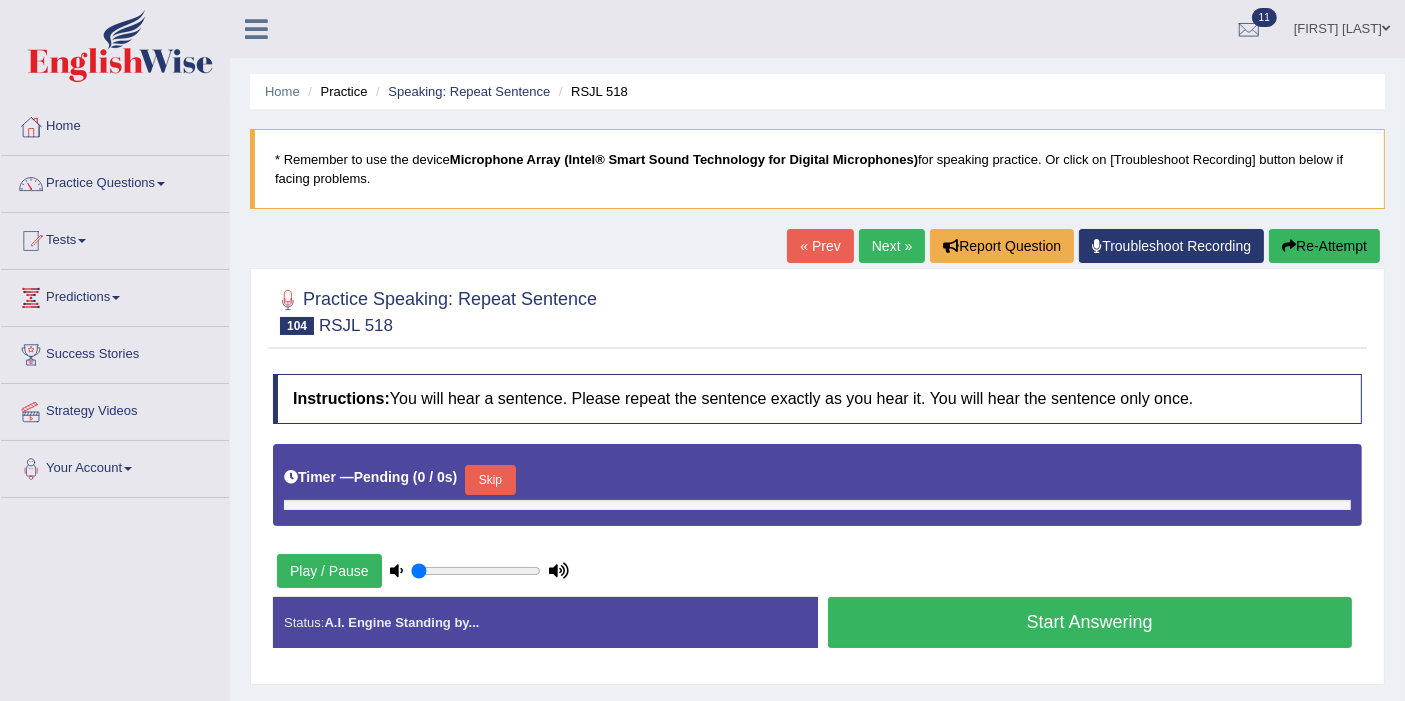 type on "0.25" 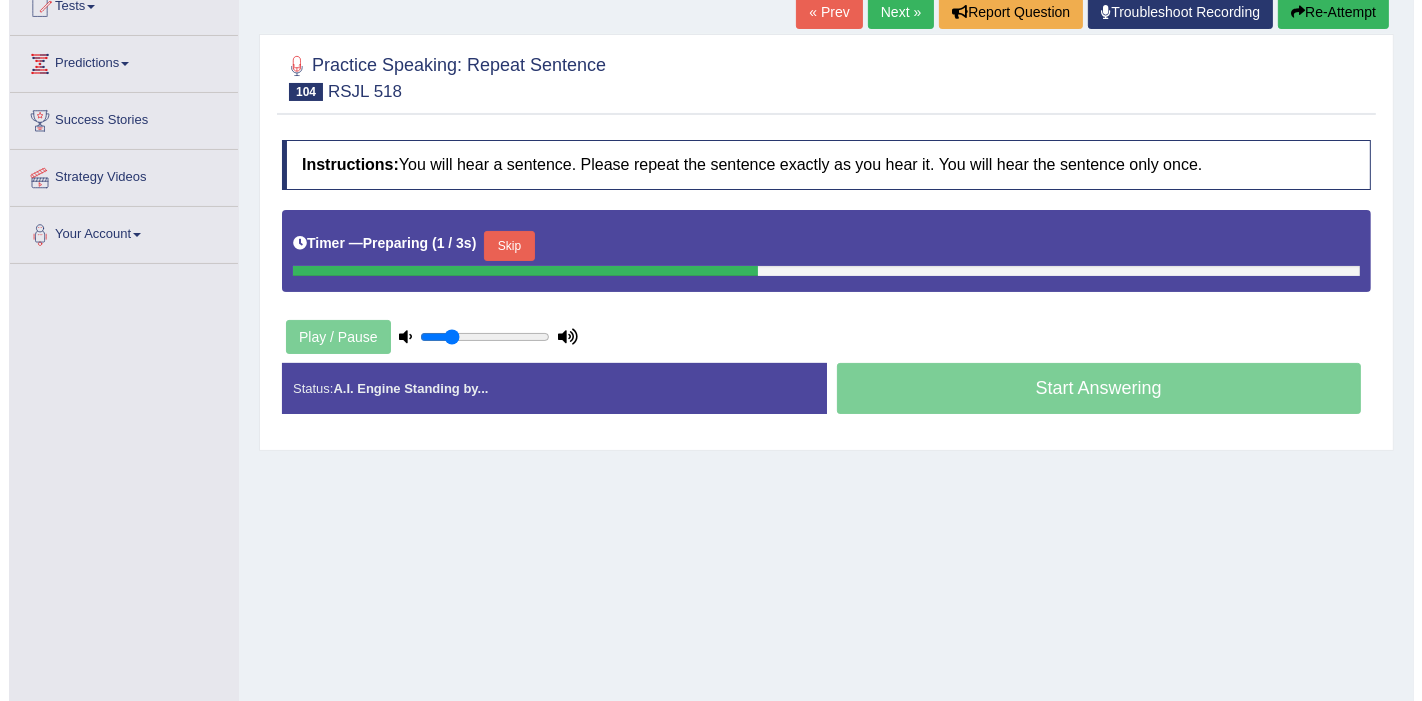 scroll, scrollTop: 348, scrollLeft: 0, axis: vertical 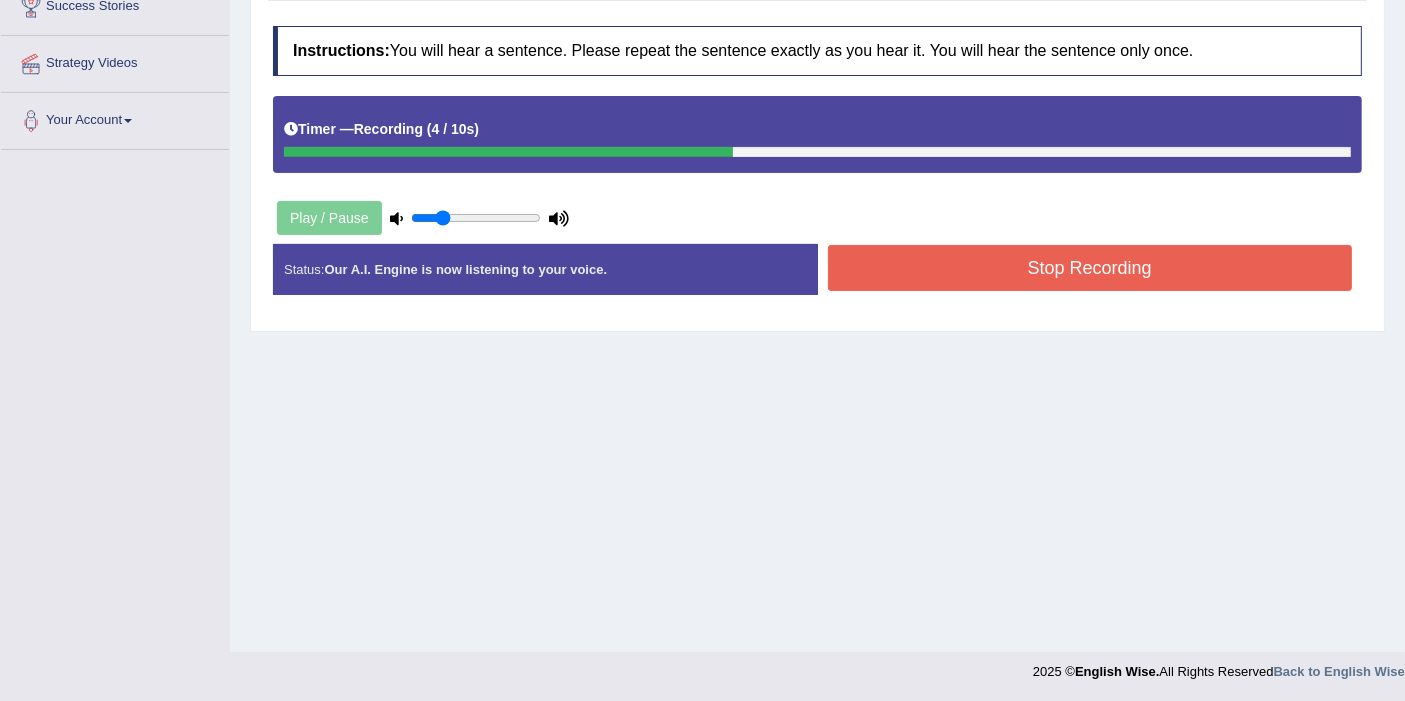 click on "Stop Recording" at bounding box center (1090, 268) 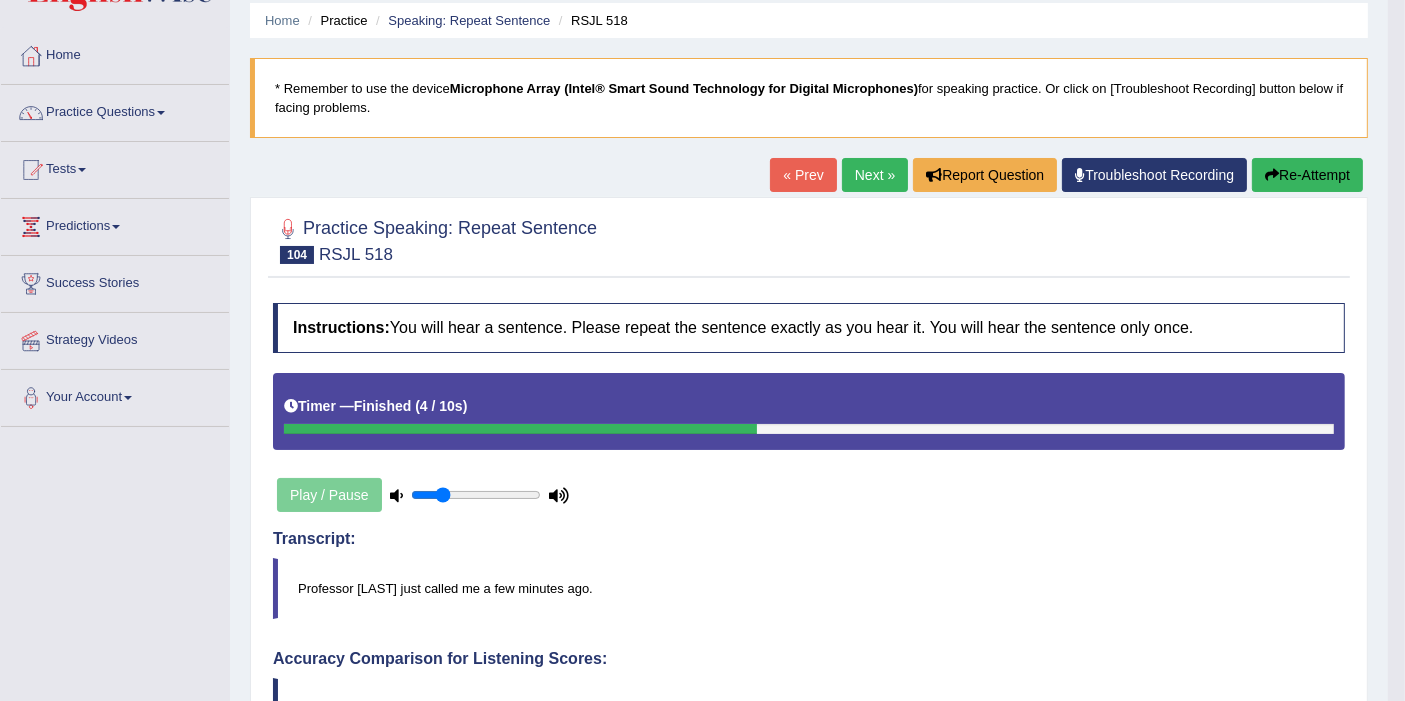 scroll, scrollTop: 0, scrollLeft: 0, axis: both 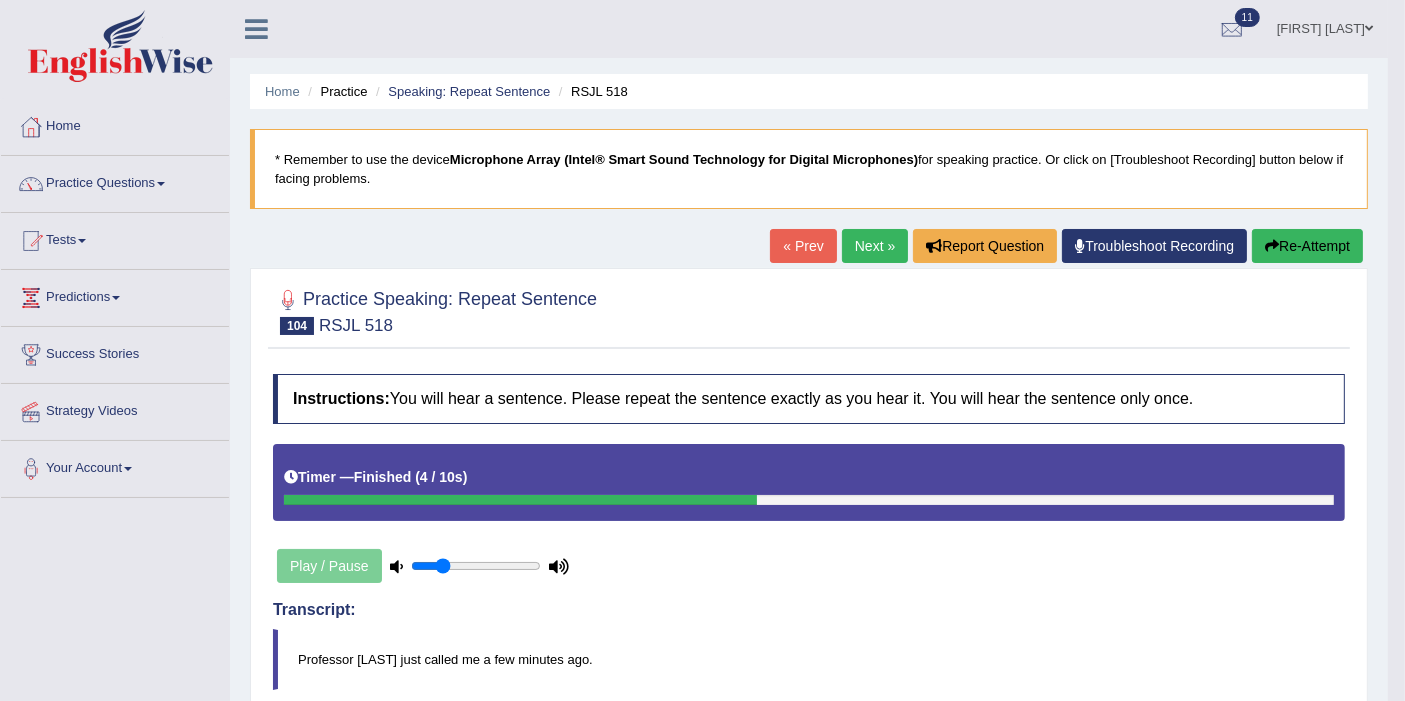 click on "Next »" at bounding box center (875, 246) 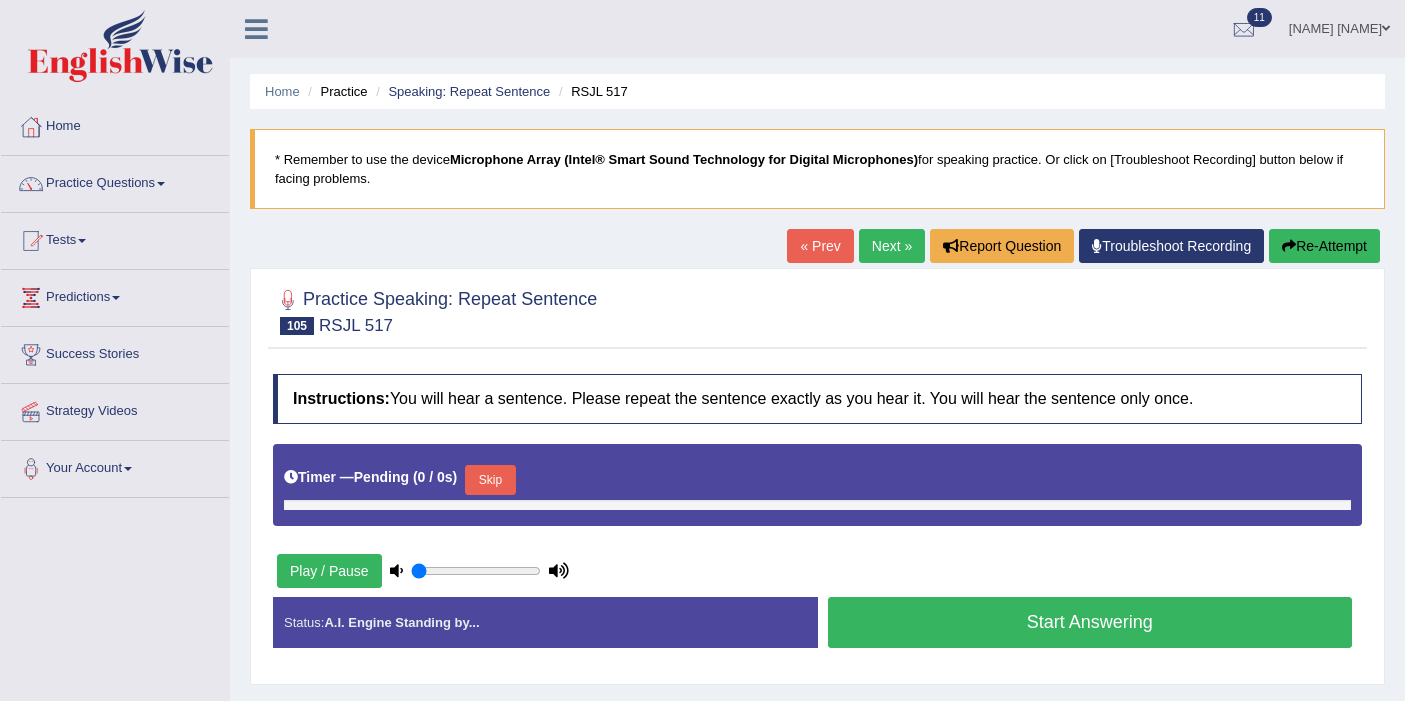 scroll, scrollTop: 0, scrollLeft: 0, axis: both 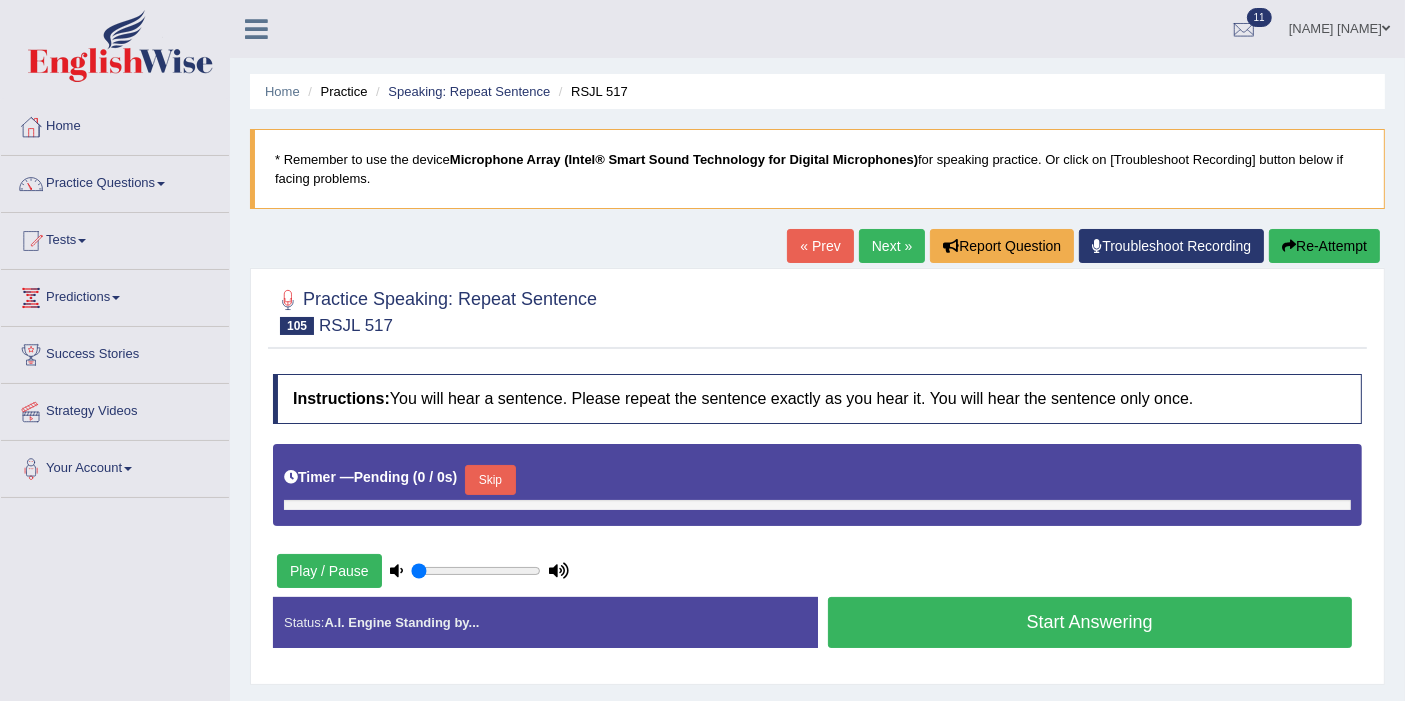 type on "0.25" 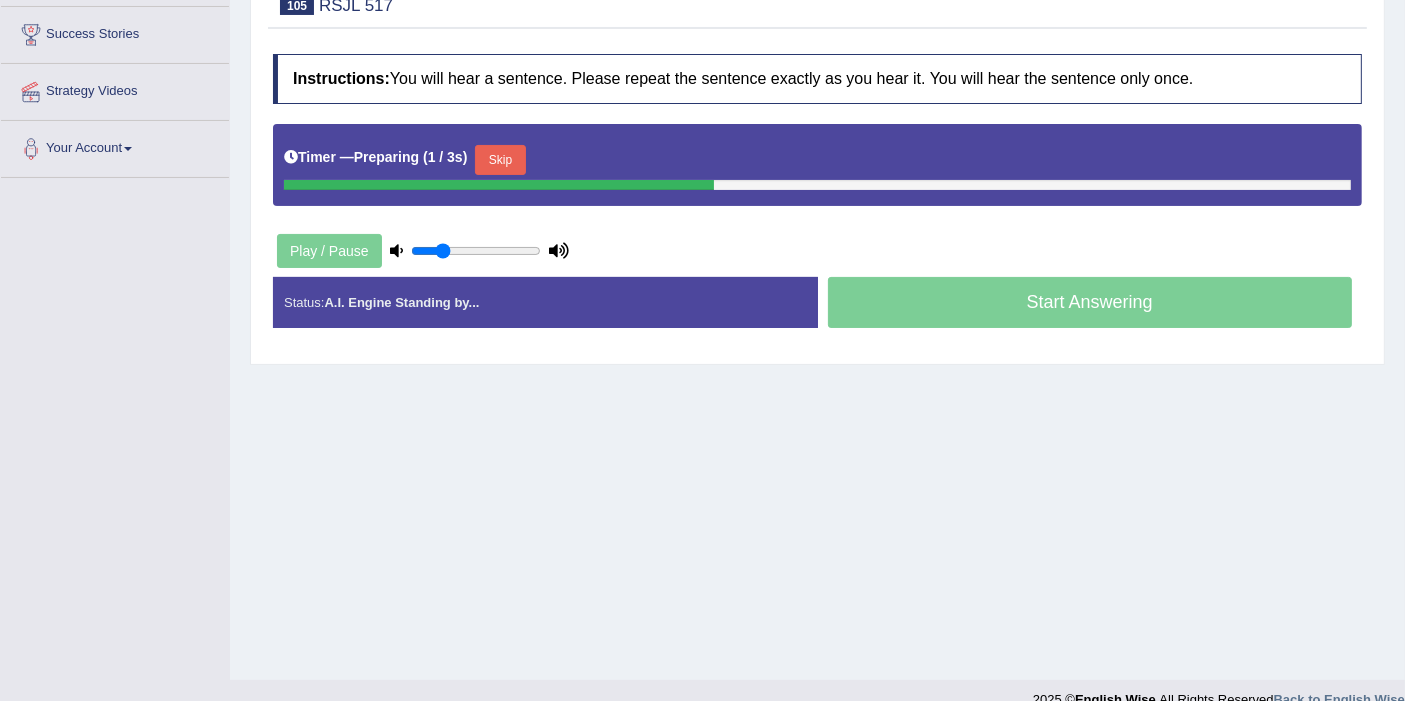 scroll, scrollTop: 322, scrollLeft: 0, axis: vertical 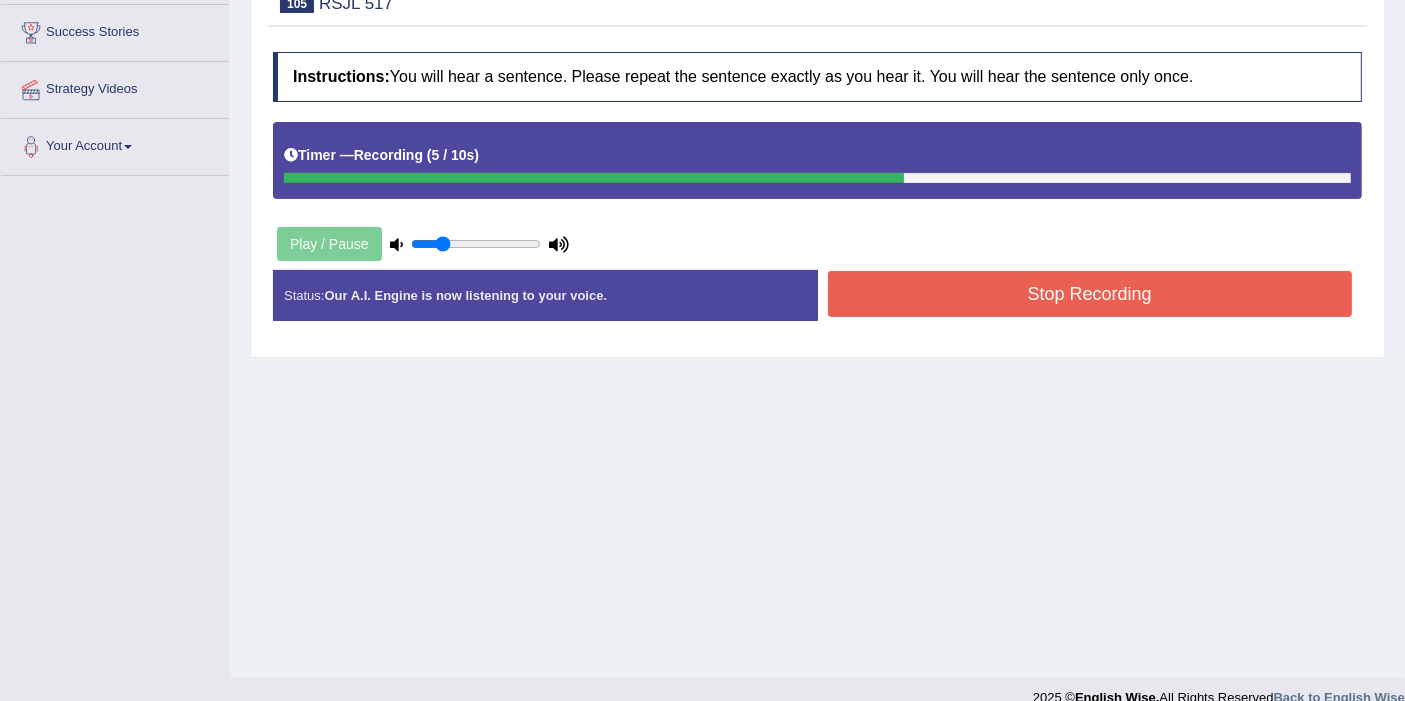 click on "Stop Recording" at bounding box center (1090, 294) 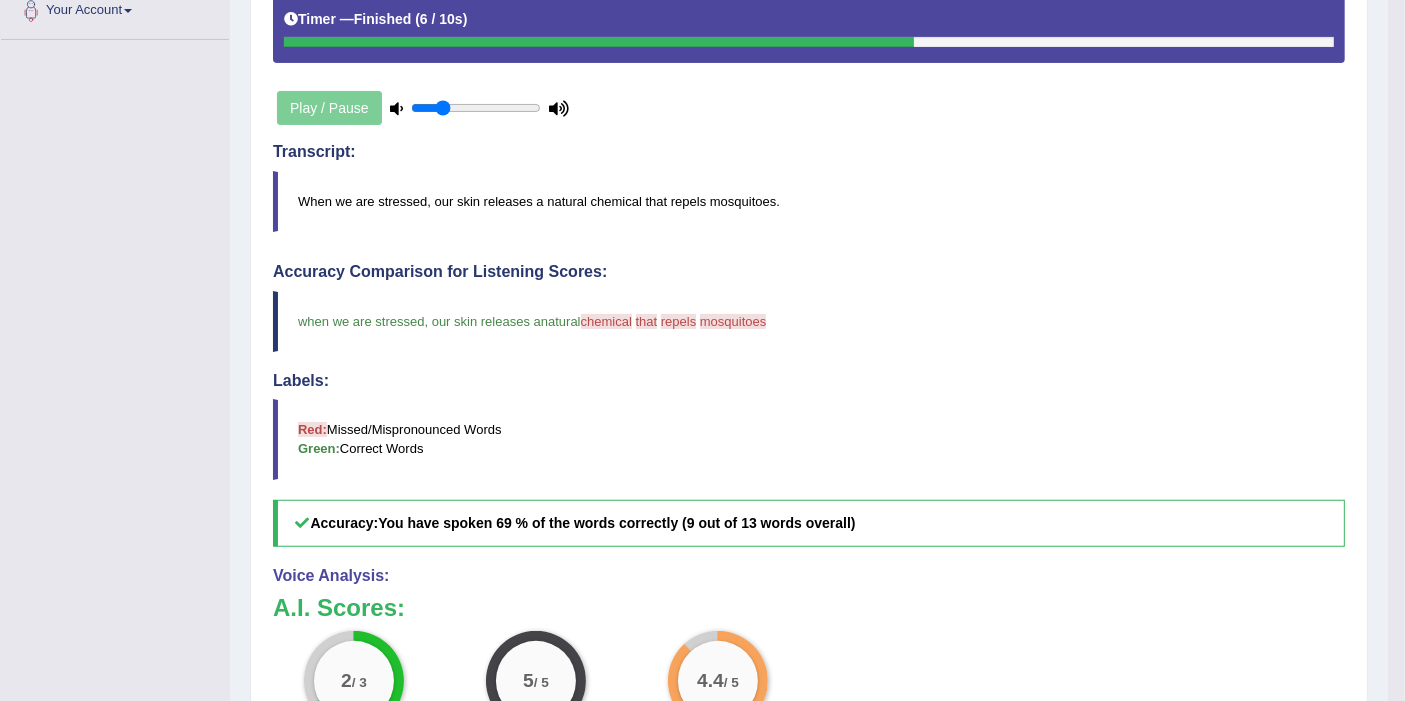 scroll, scrollTop: 0, scrollLeft: 0, axis: both 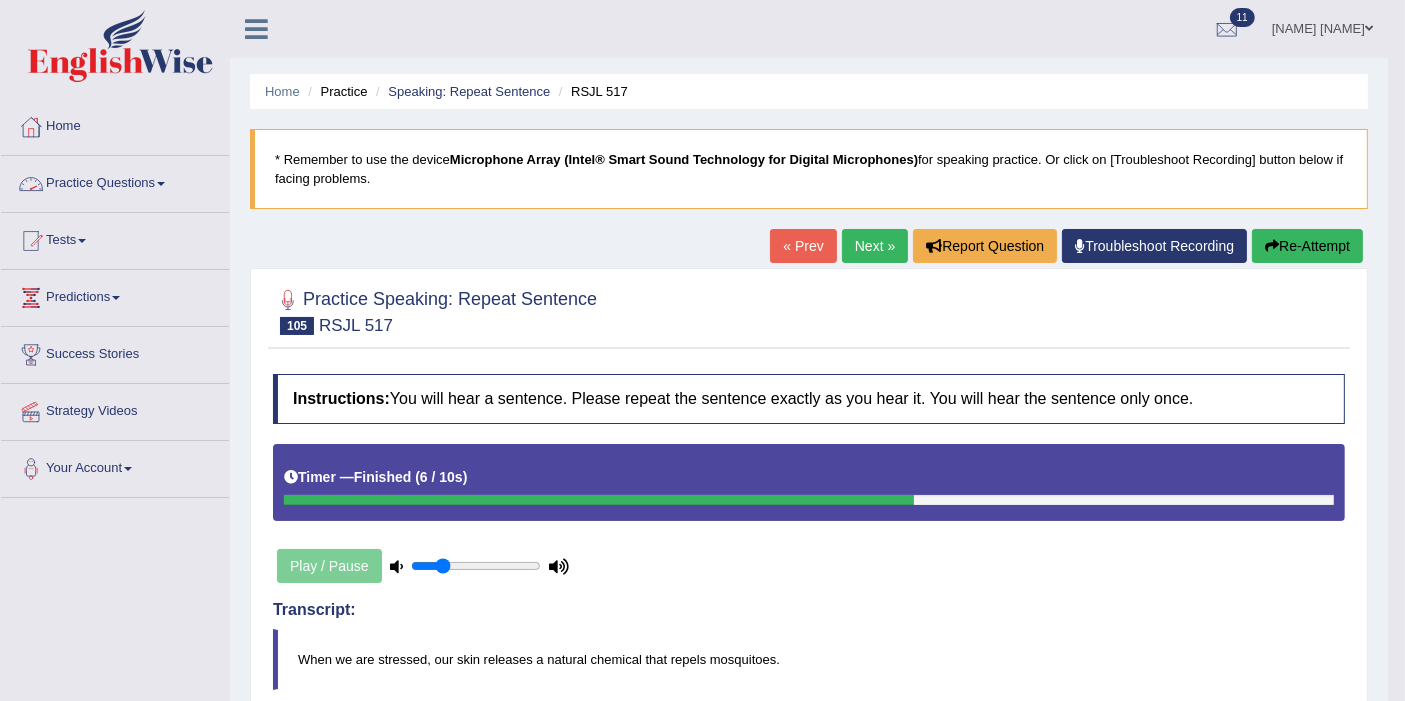 click on "Practice Questions" at bounding box center (115, 181) 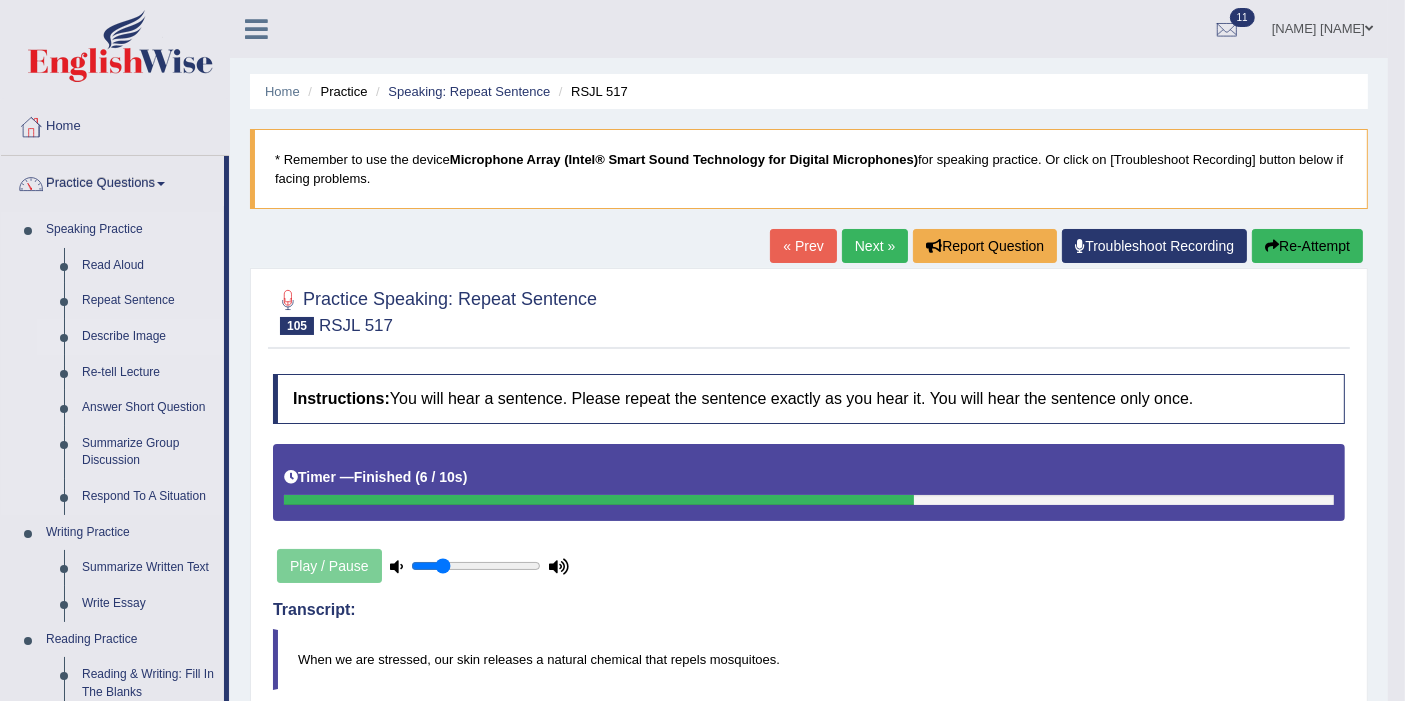 click on "Describe Image" at bounding box center (148, 337) 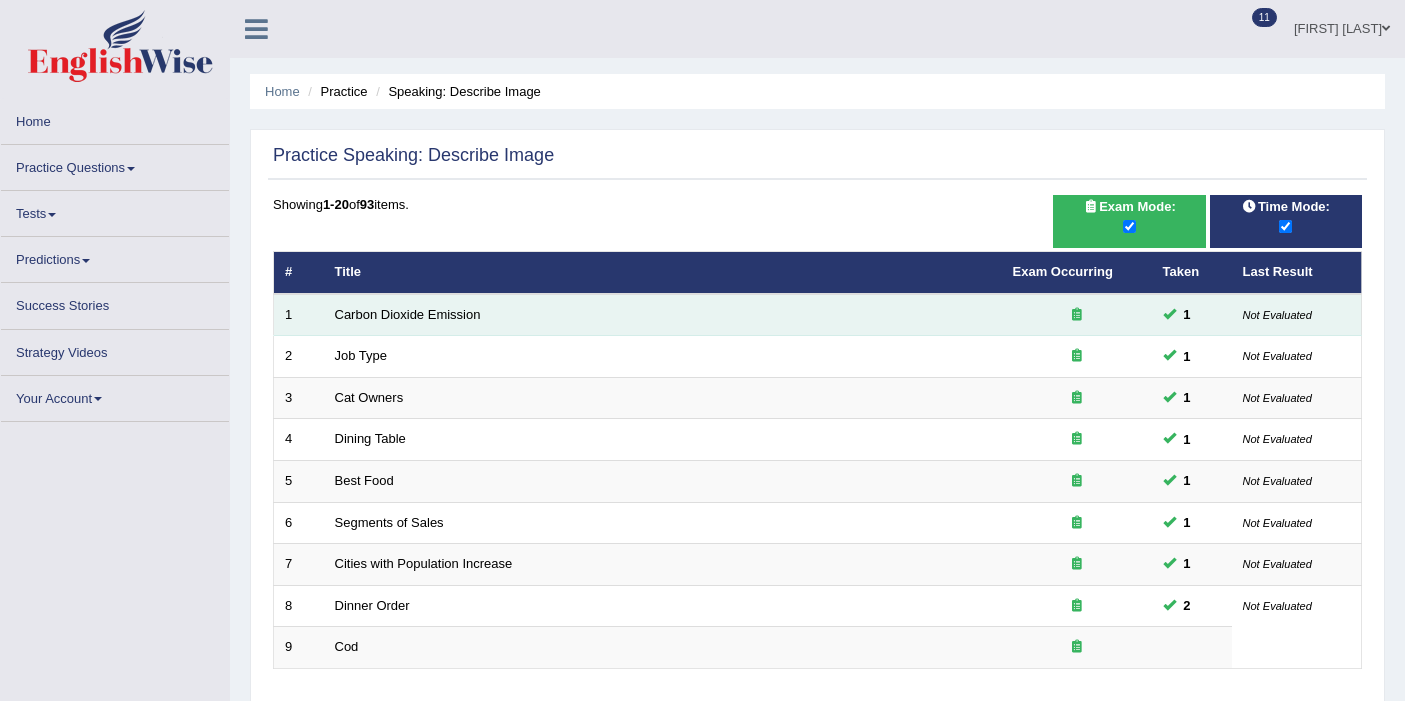 scroll, scrollTop: 0, scrollLeft: 0, axis: both 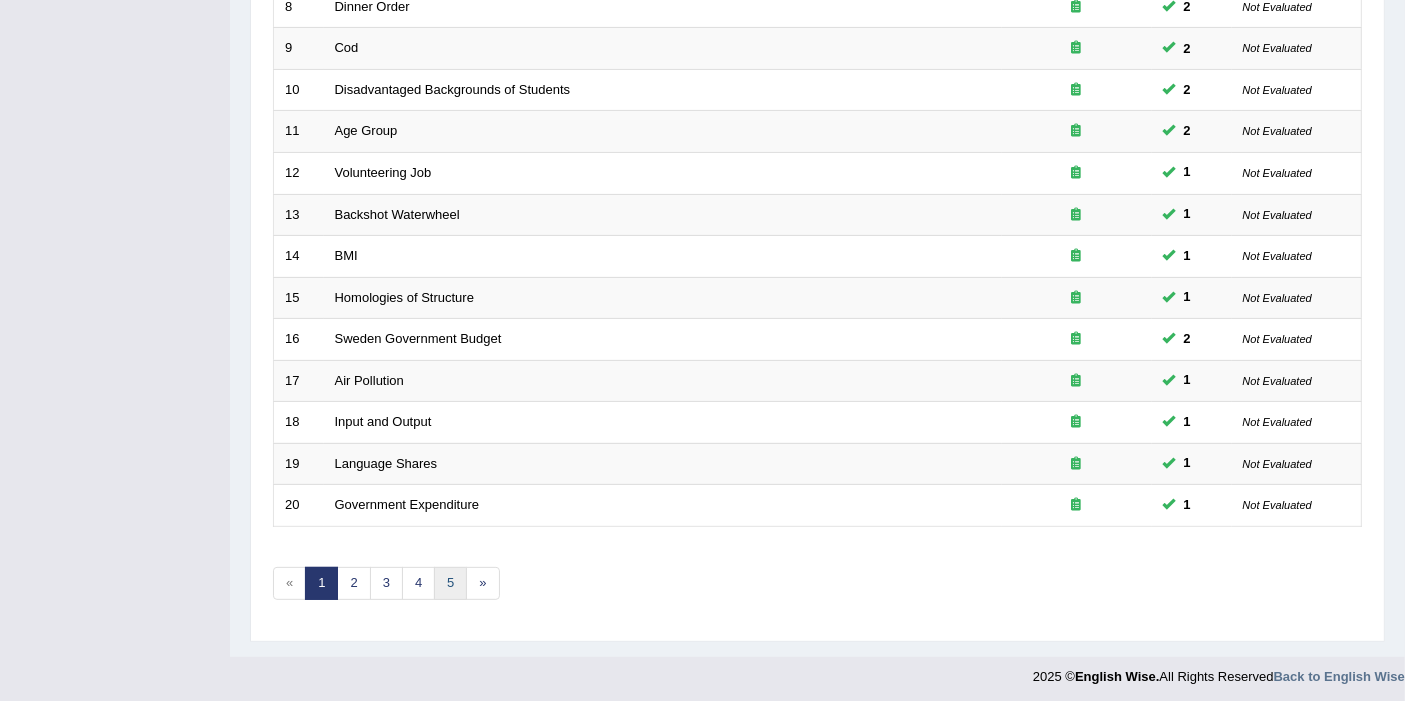 click on "5" at bounding box center (450, 583) 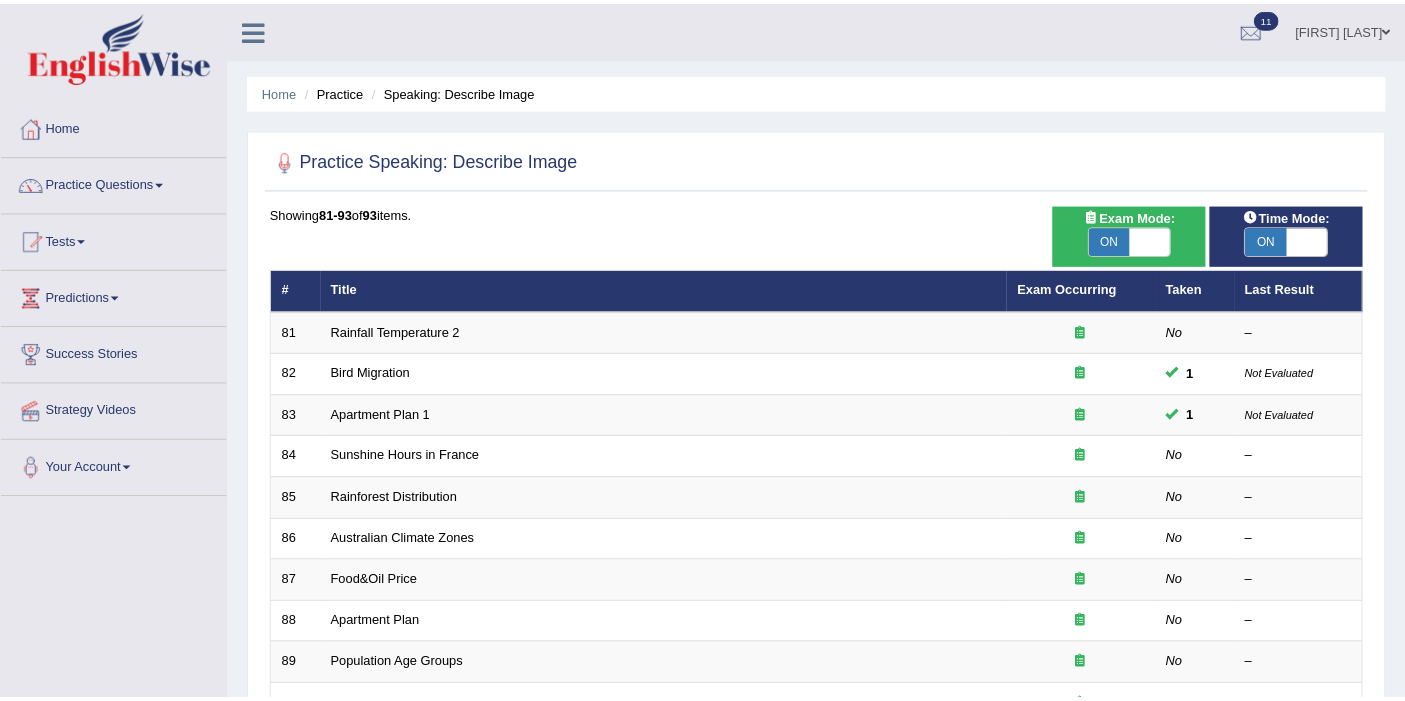 scroll, scrollTop: 0, scrollLeft: 0, axis: both 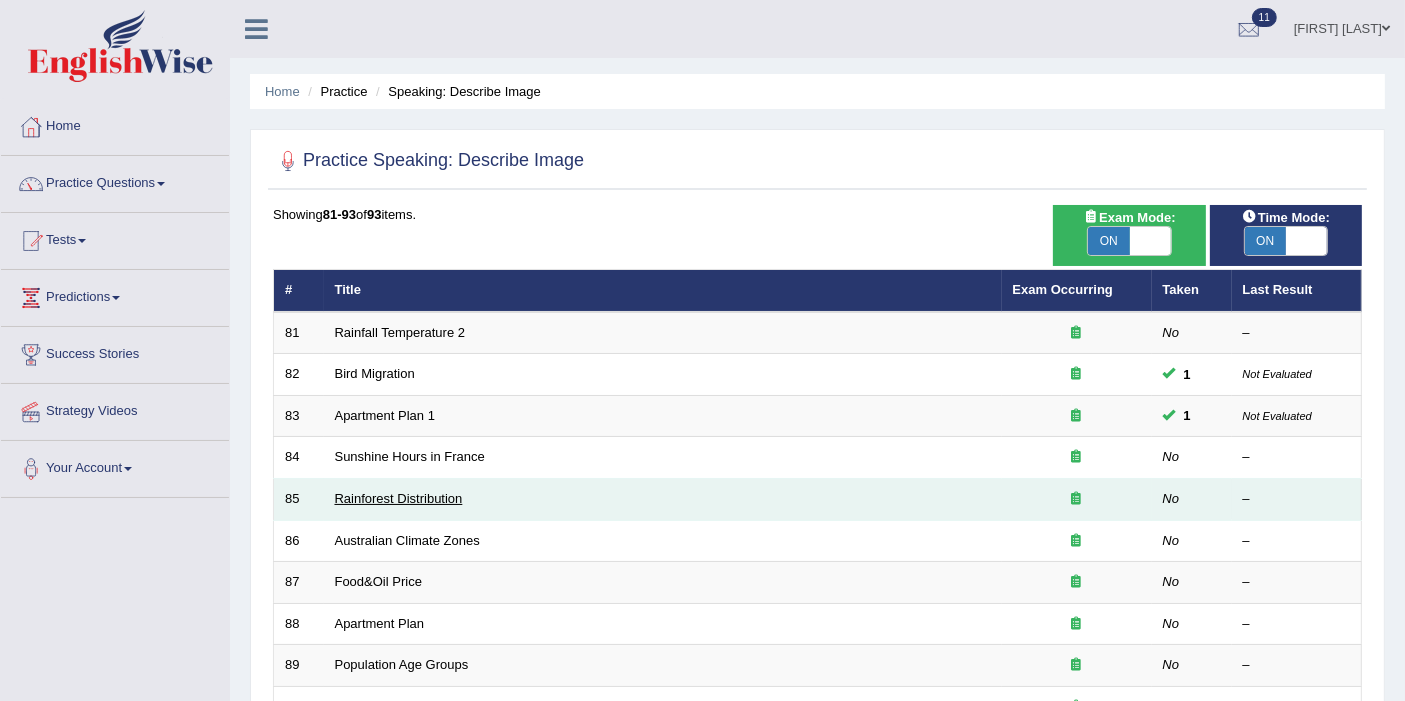 click on "Rainforest Distribution" at bounding box center [399, 498] 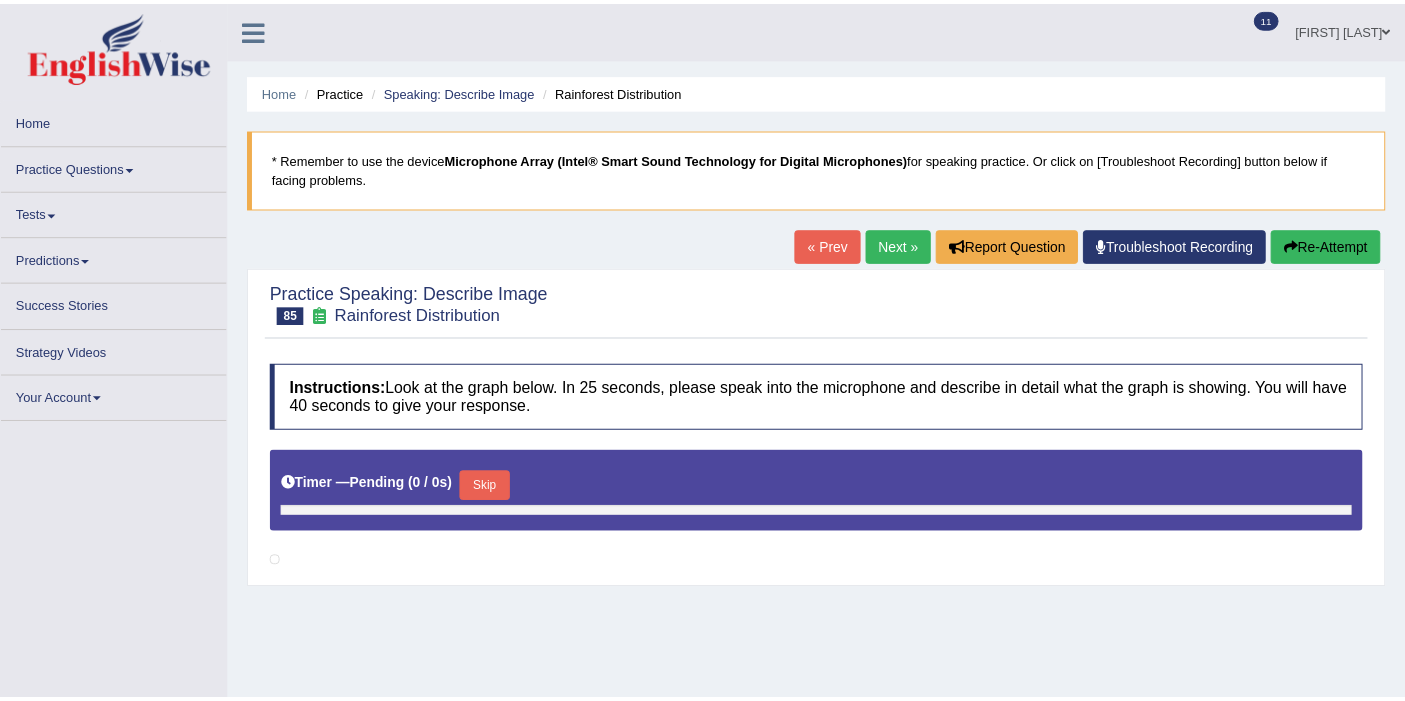 scroll, scrollTop: 0, scrollLeft: 0, axis: both 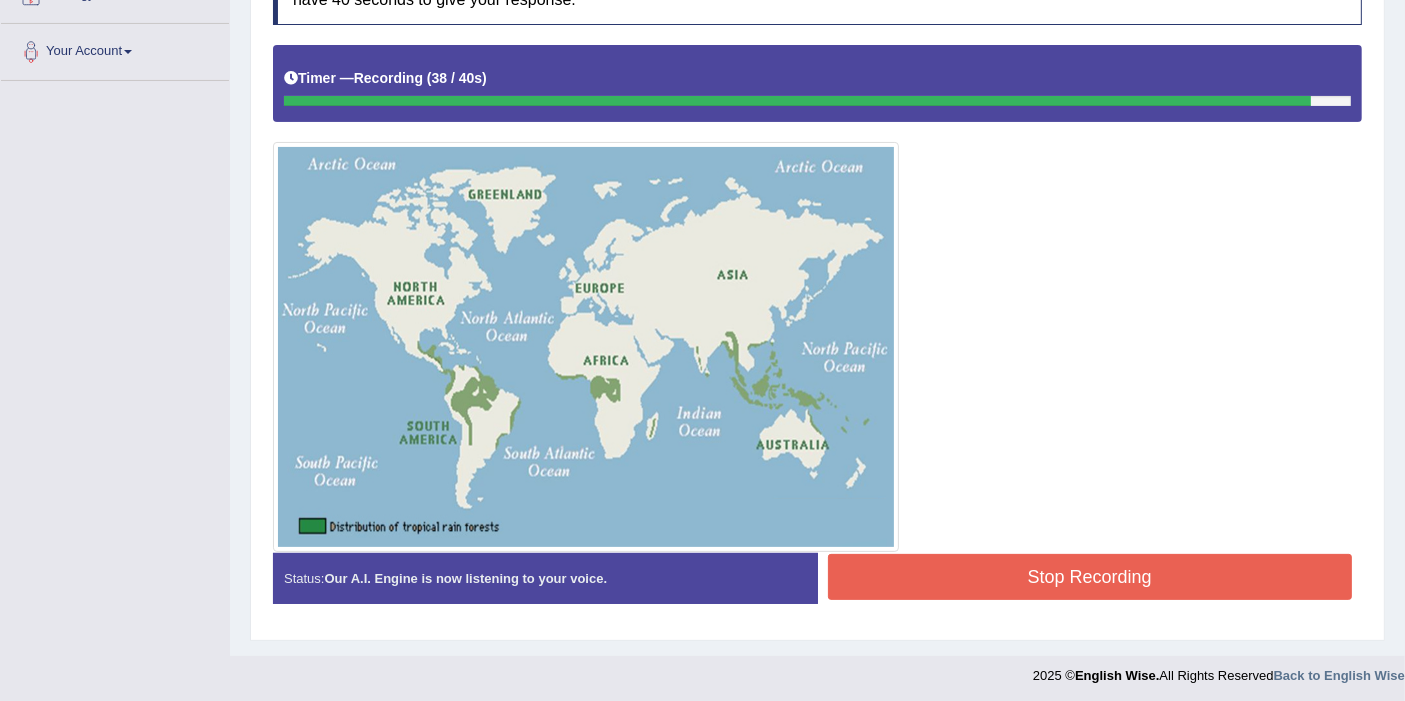 click on "Stop Recording" at bounding box center [1090, 577] 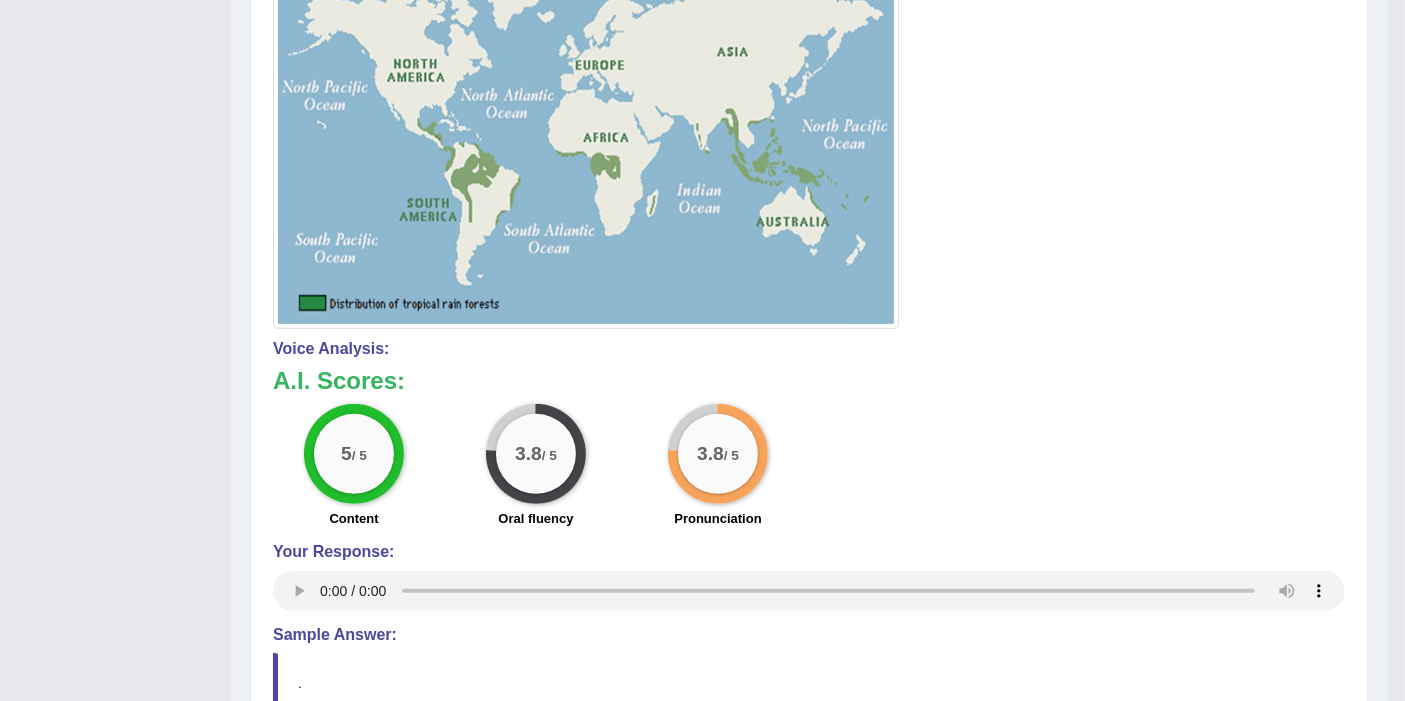 scroll, scrollTop: 653, scrollLeft: 0, axis: vertical 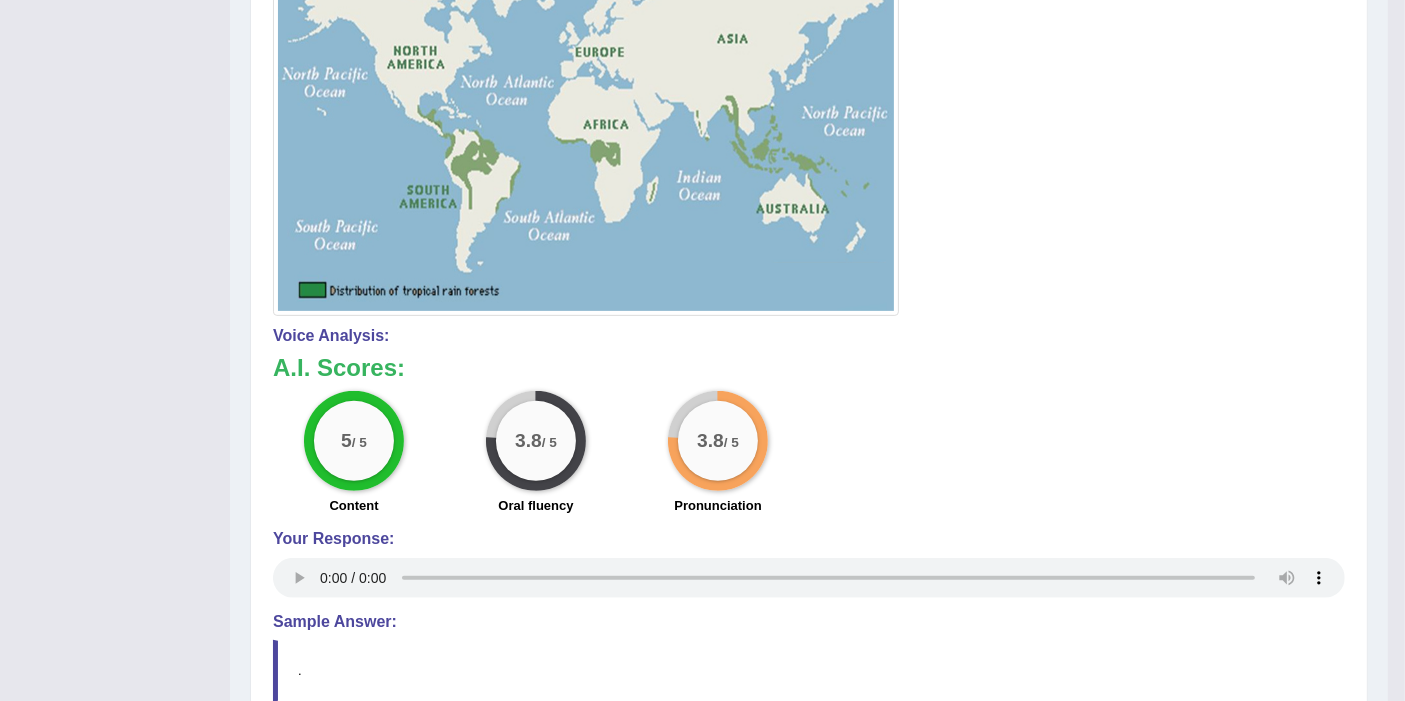 type 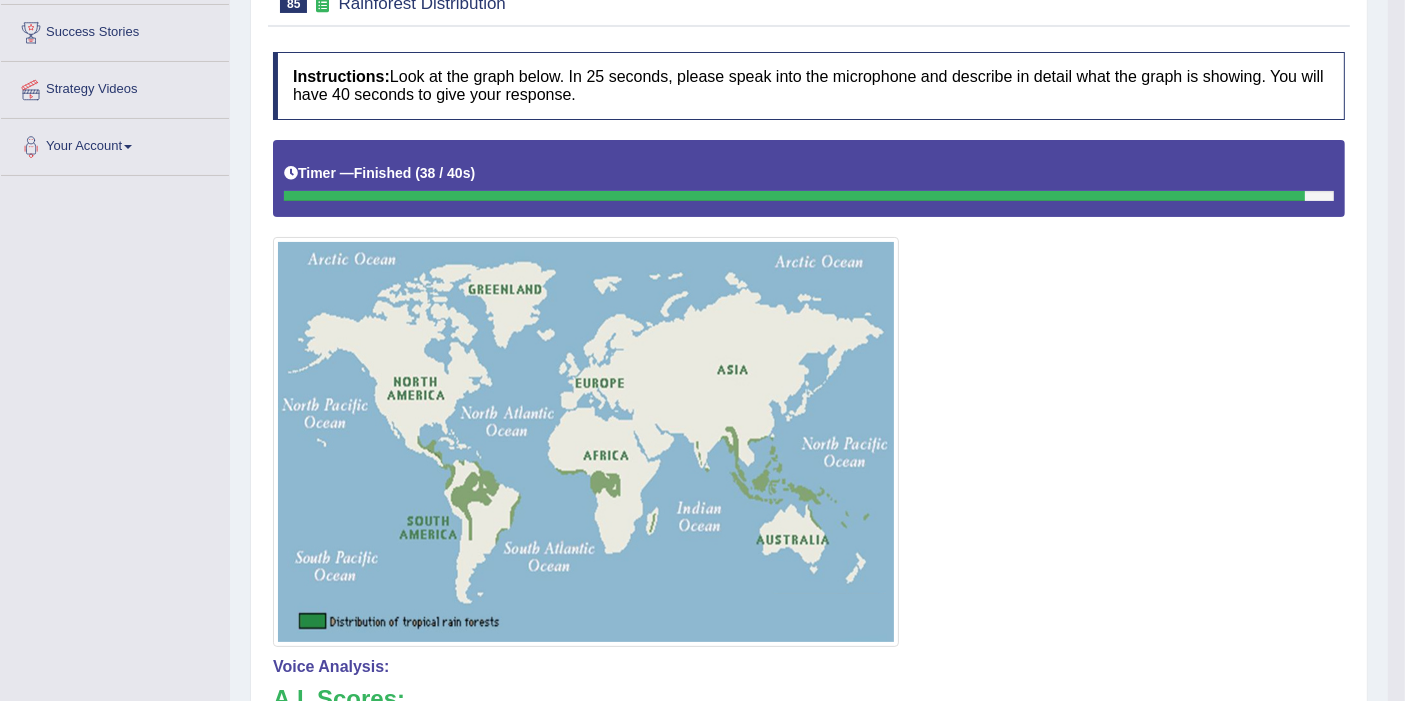 scroll, scrollTop: 0, scrollLeft: 0, axis: both 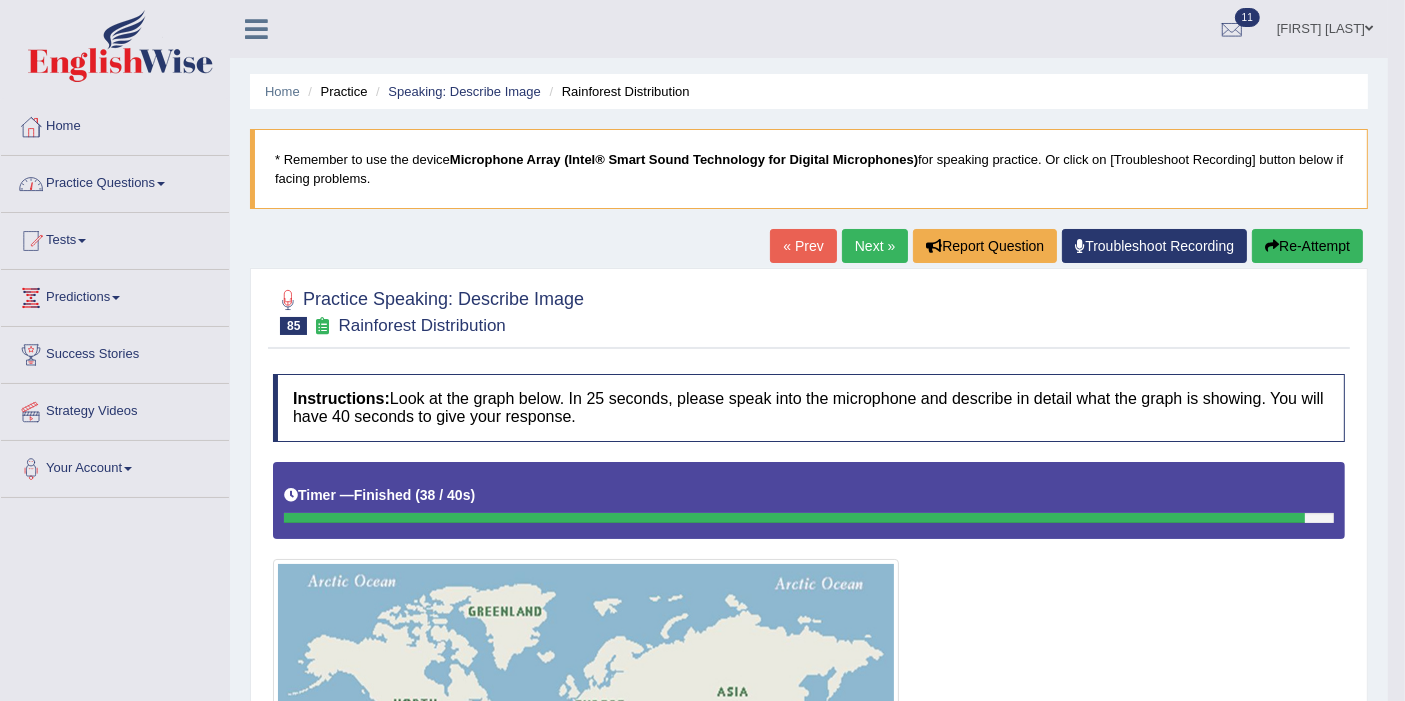 click on "Practice Questions" at bounding box center (115, 181) 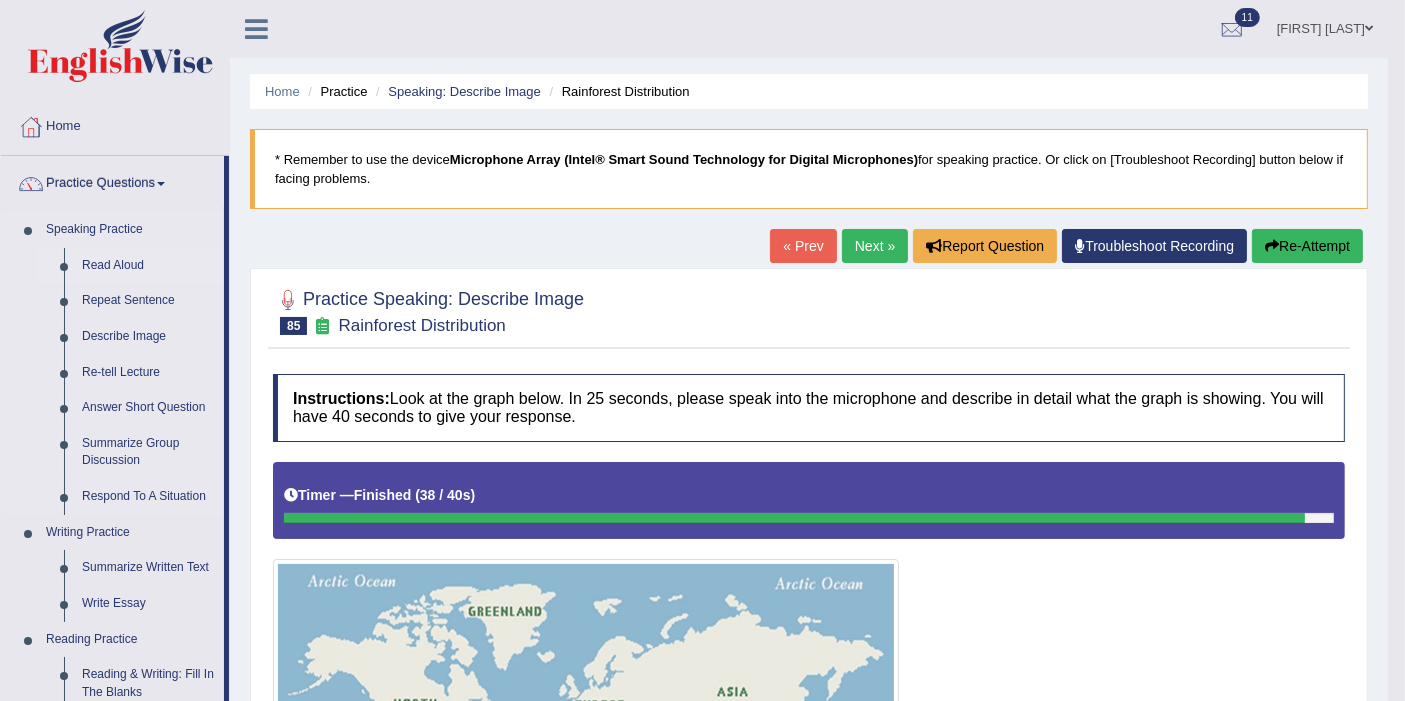 click on "Read Aloud" at bounding box center (148, 266) 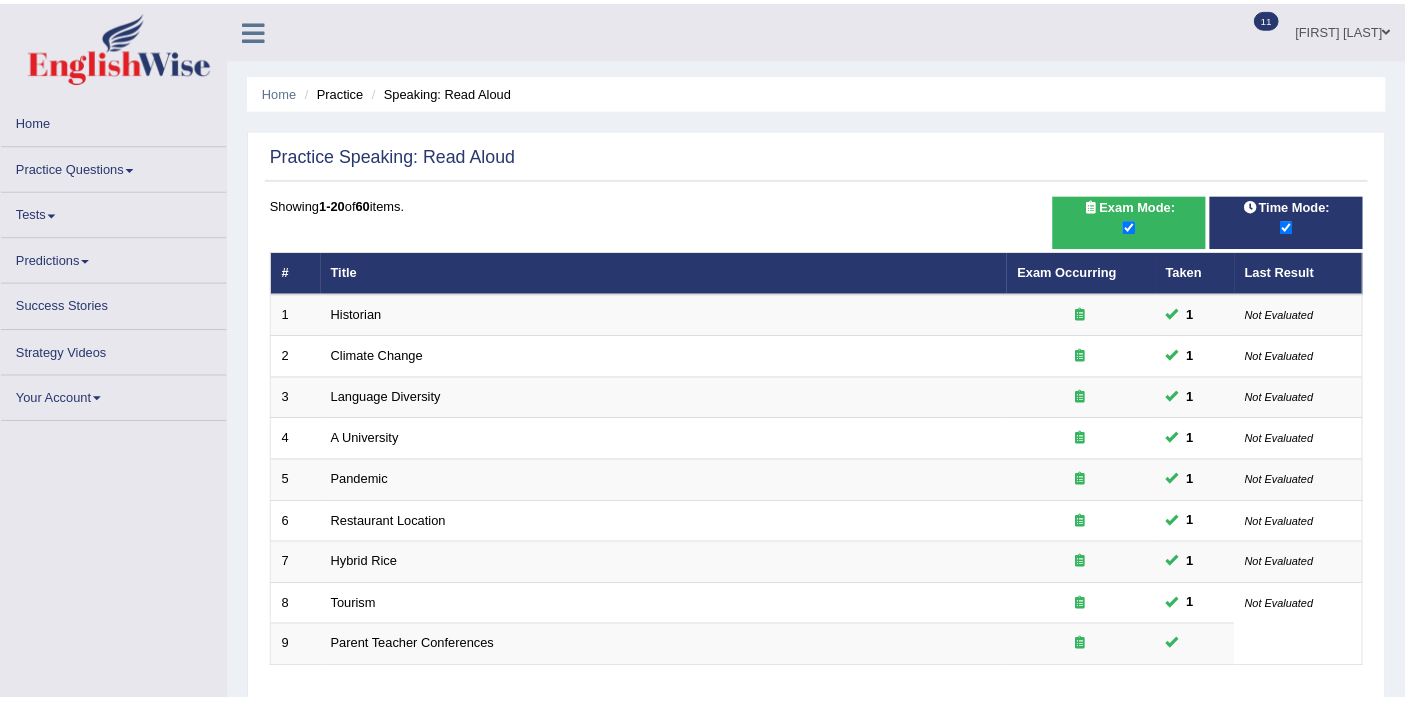 scroll, scrollTop: 0, scrollLeft: 0, axis: both 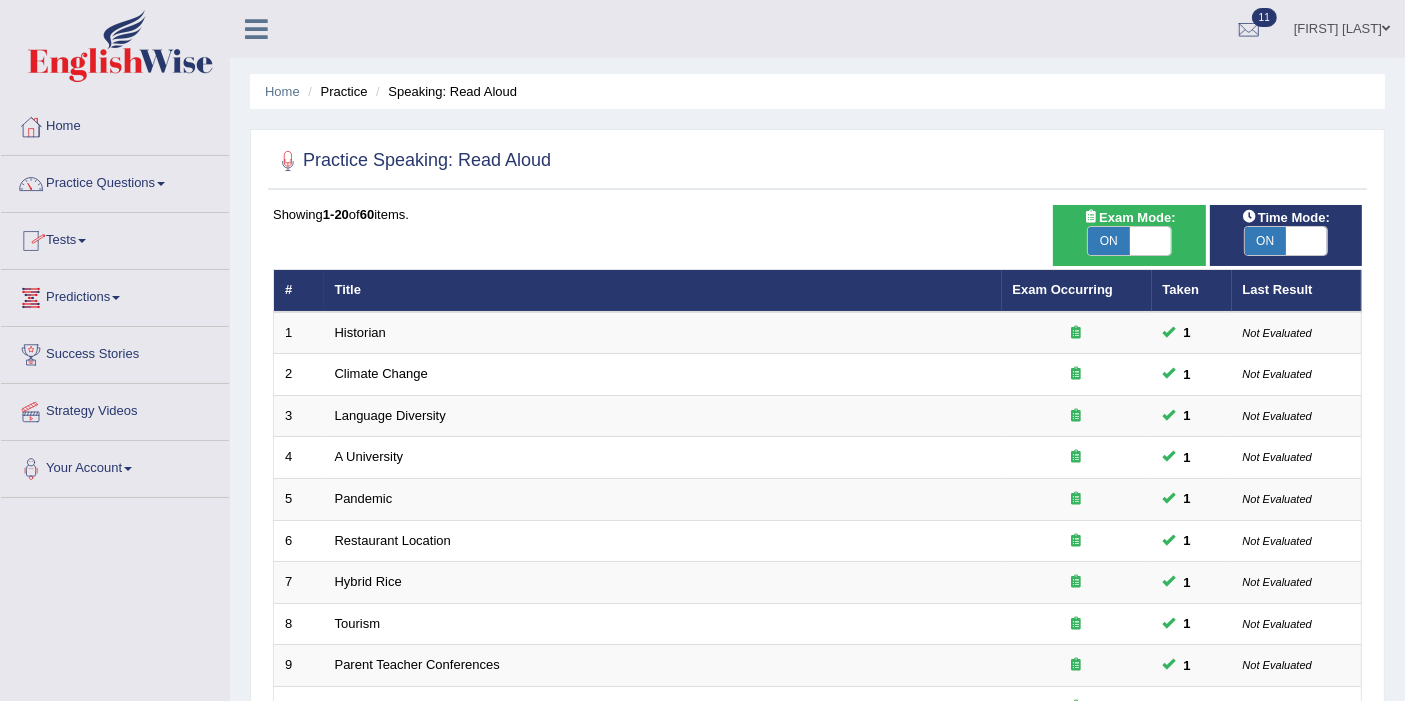 click on "Predictions" at bounding box center [115, 295] 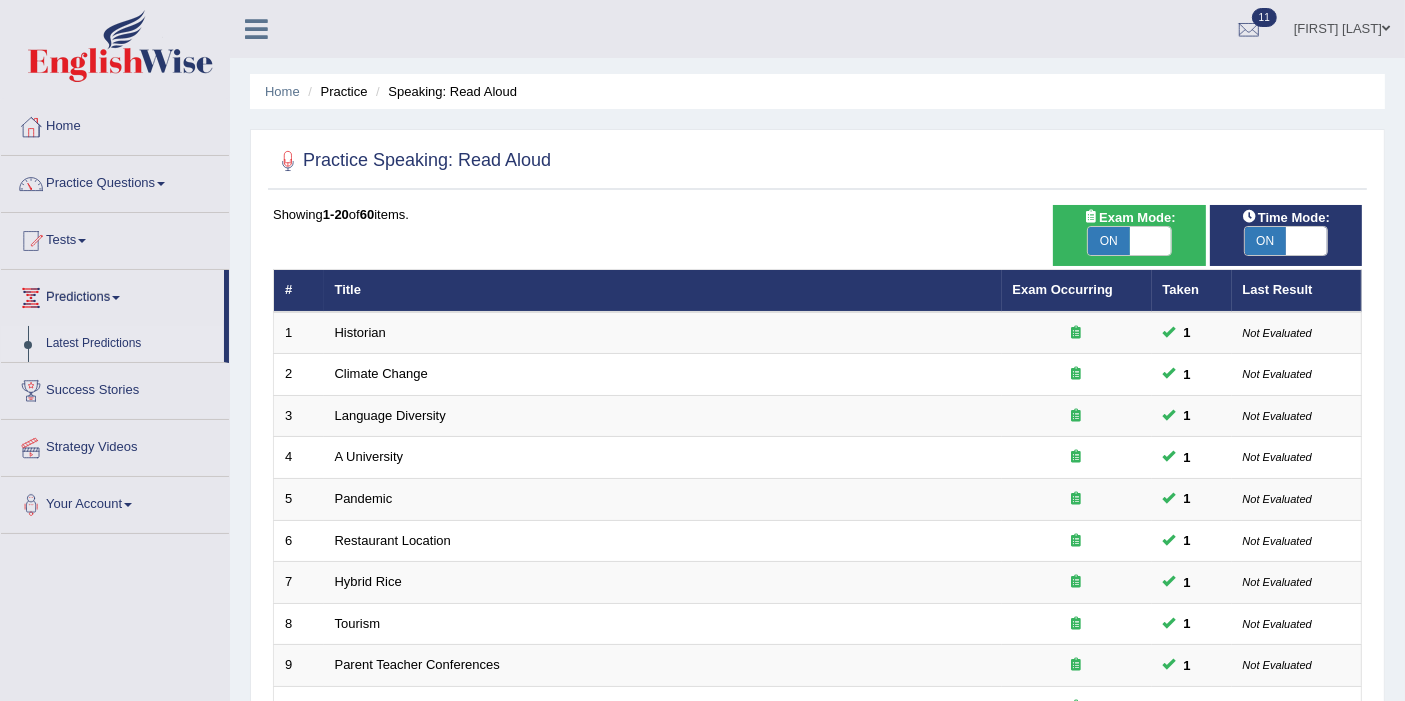 click on "Latest Predictions" at bounding box center (130, 344) 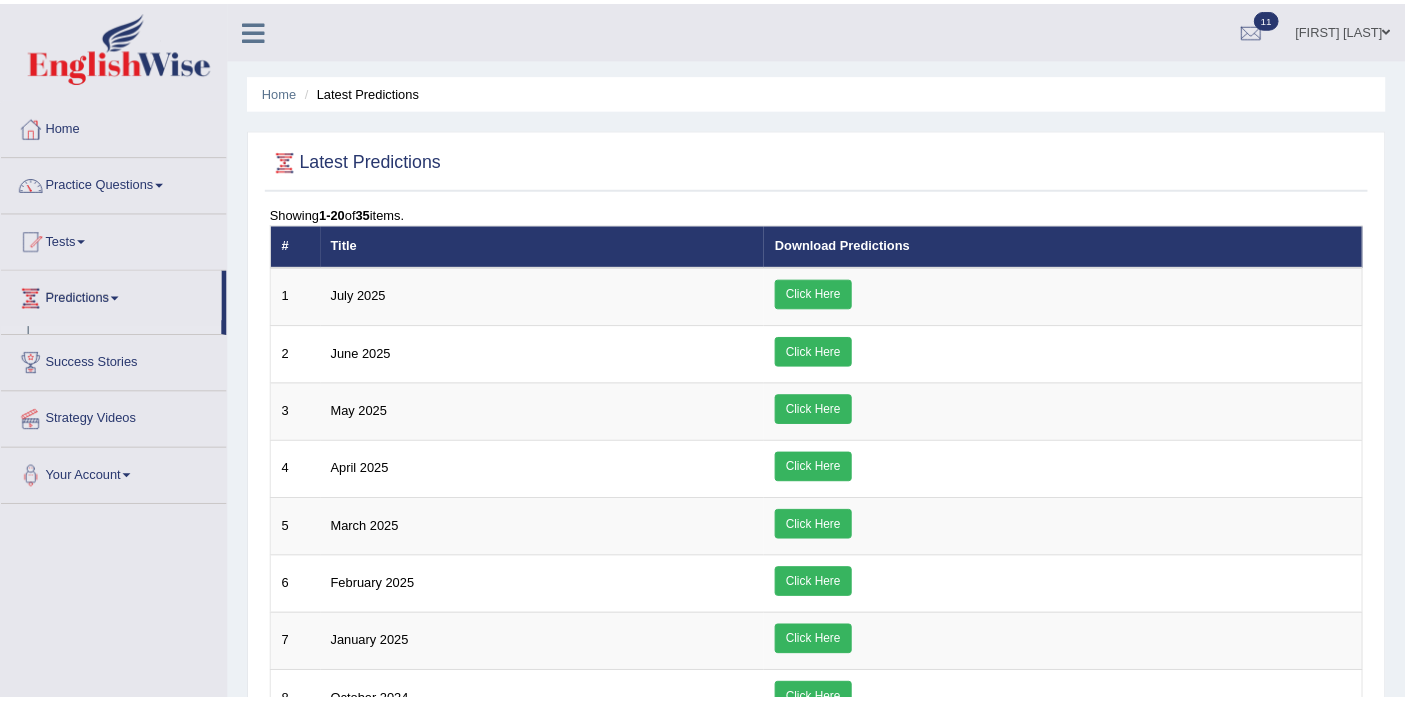 scroll, scrollTop: 0, scrollLeft: 0, axis: both 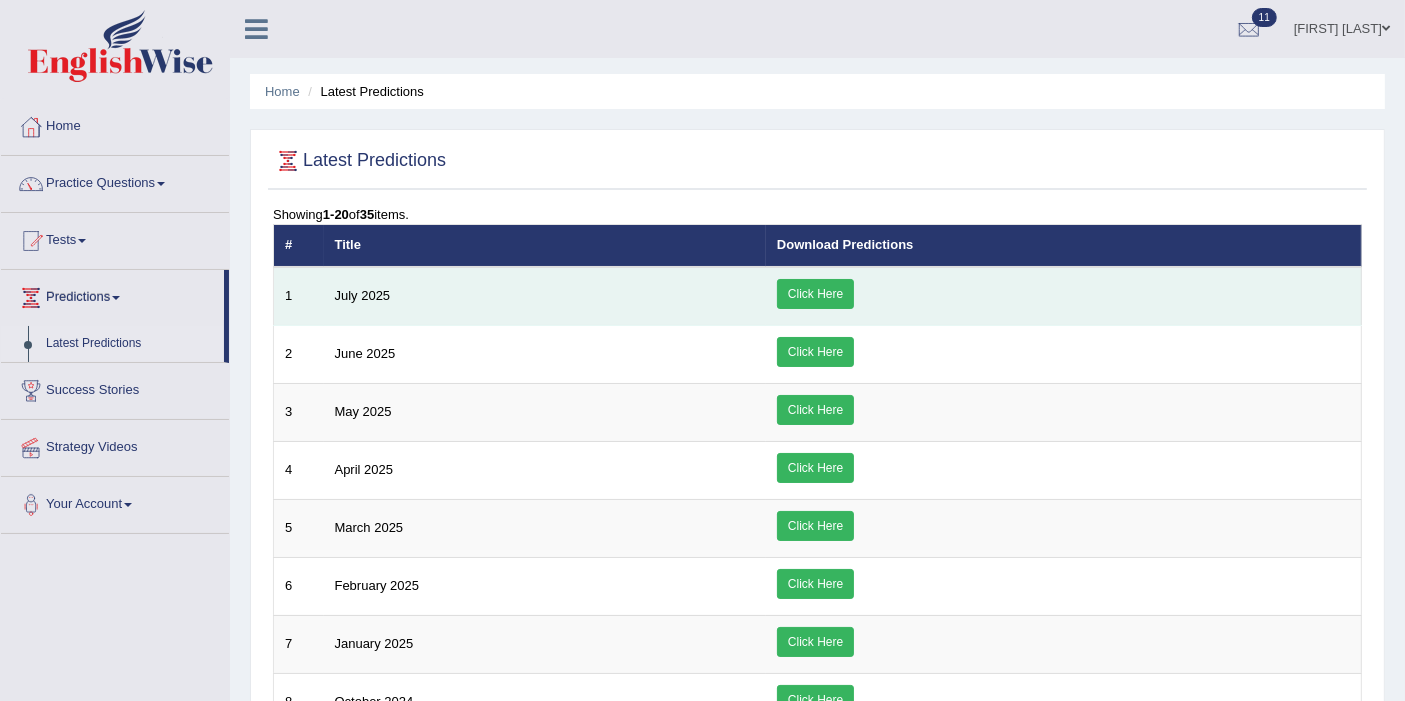 click on "Click Here" at bounding box center (815, 294) 